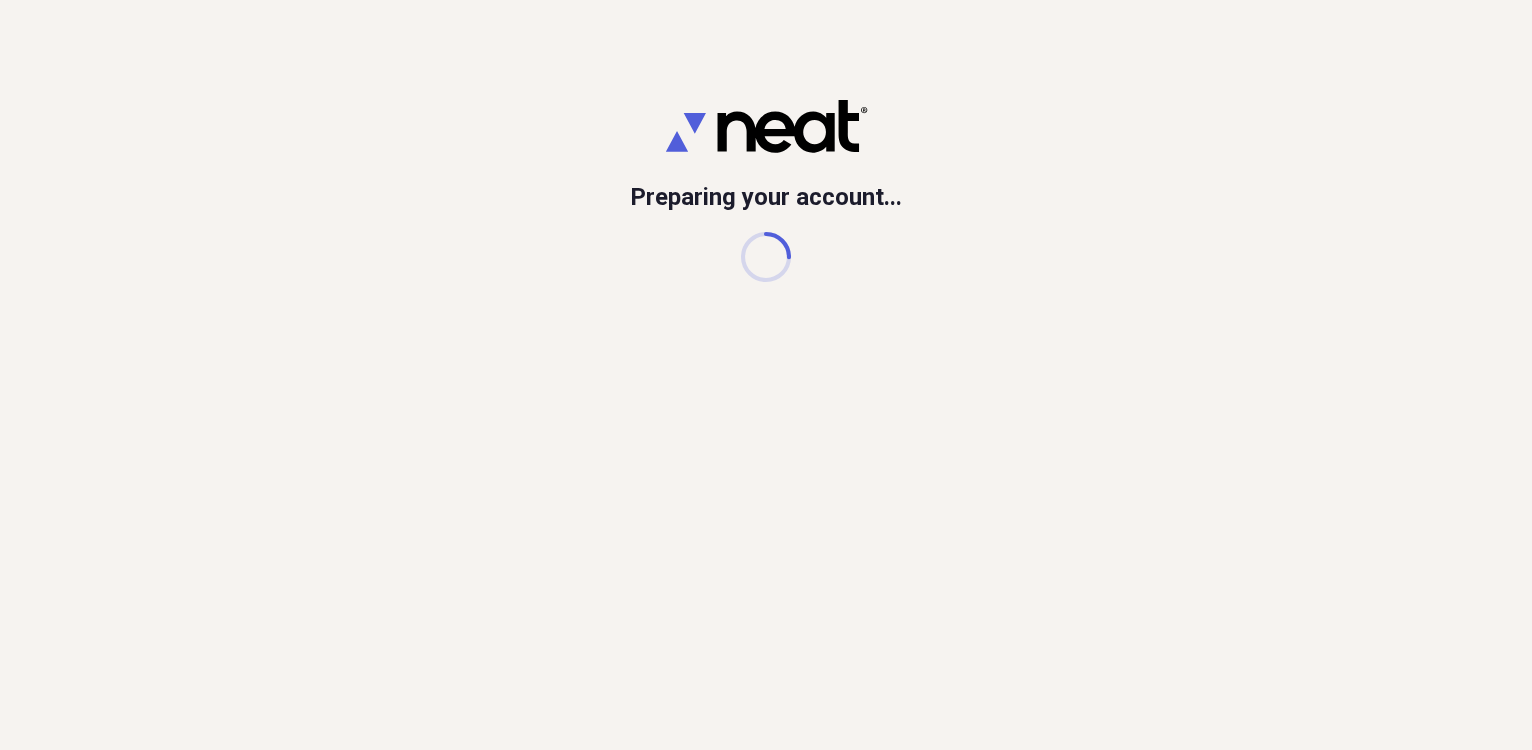 scroll, scrollTop: 0, scrollLeft: 0, axis: both 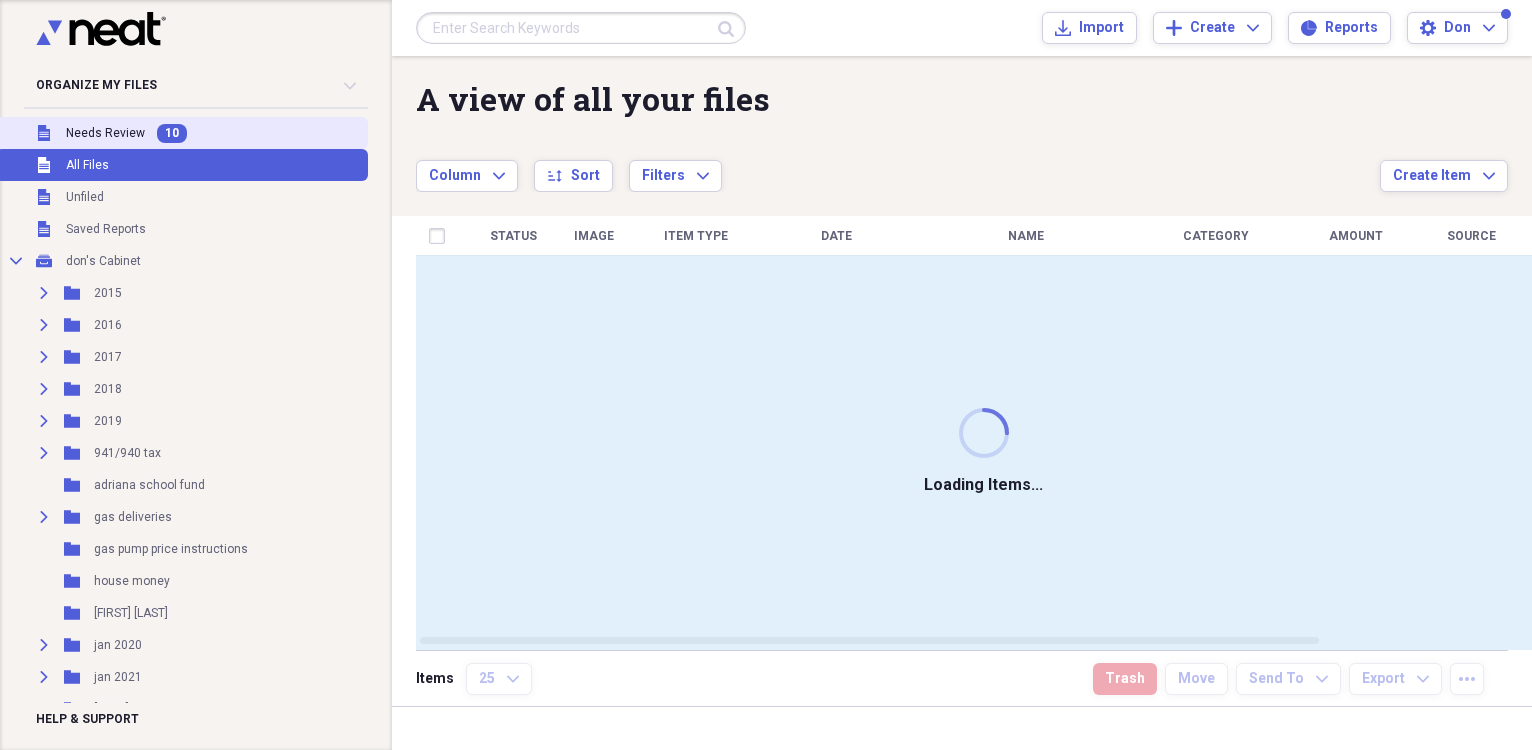 click on "Needs Review" at bounding box center [105, 133] 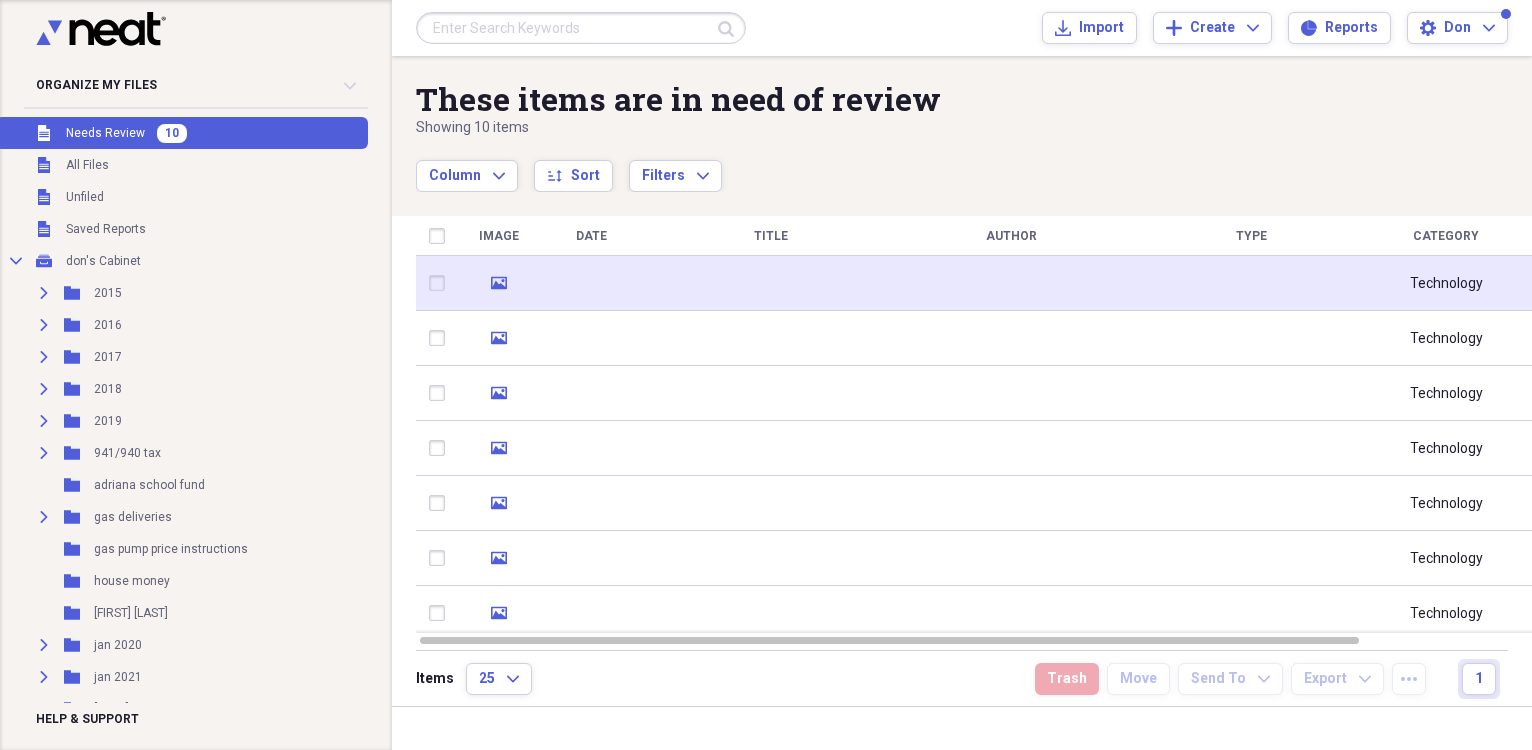 click at bounding box center (771, 283) 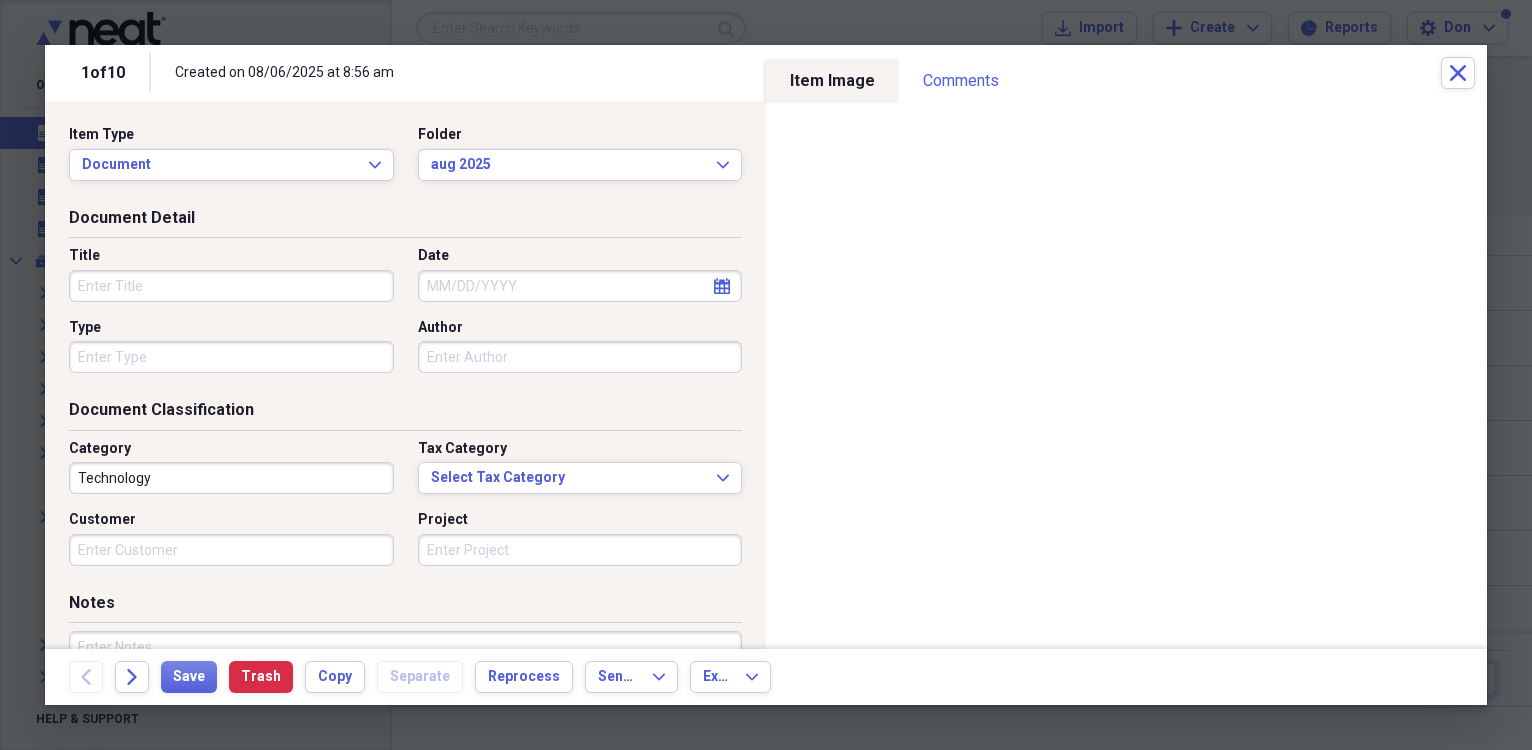 select on "7" 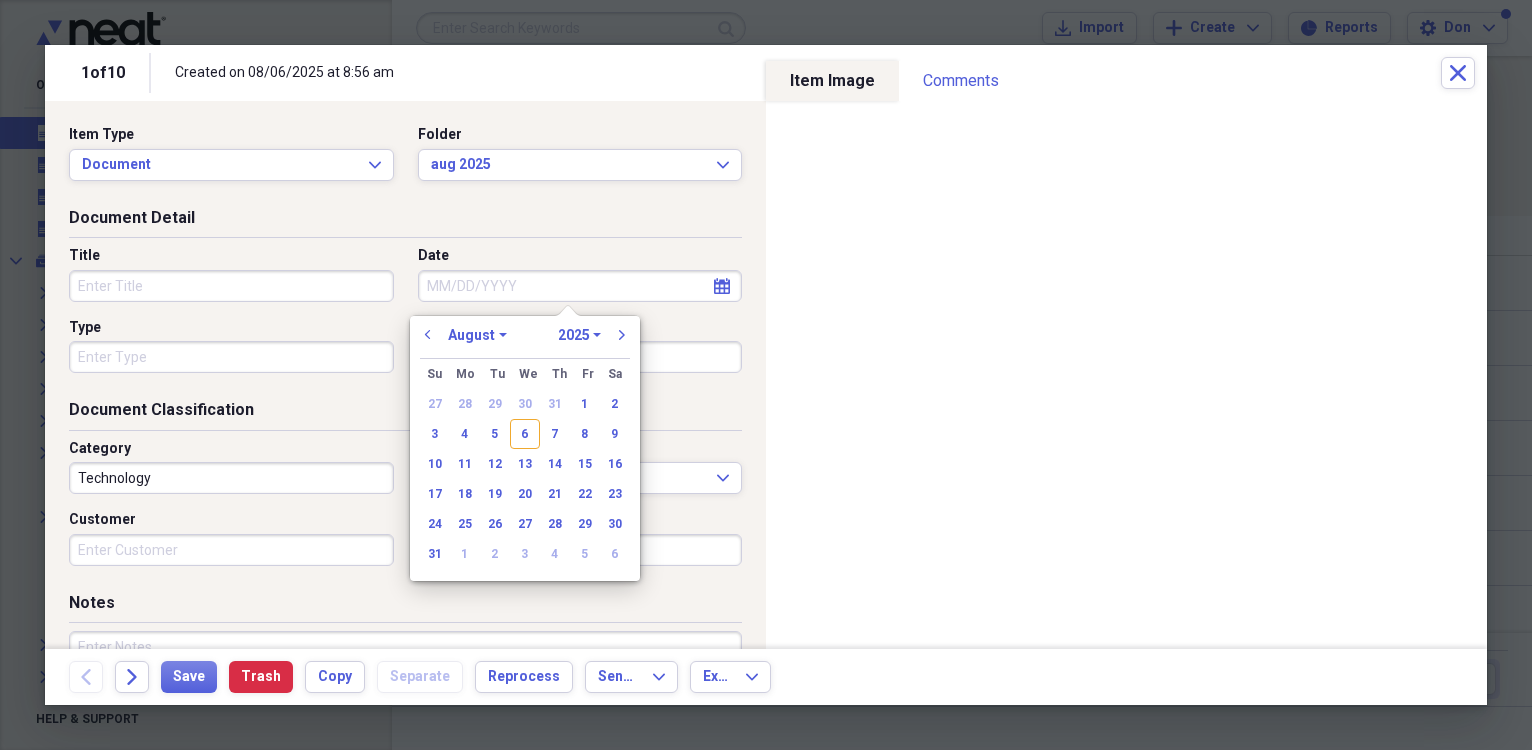 click on "Date" at bounding box center (580, 286) 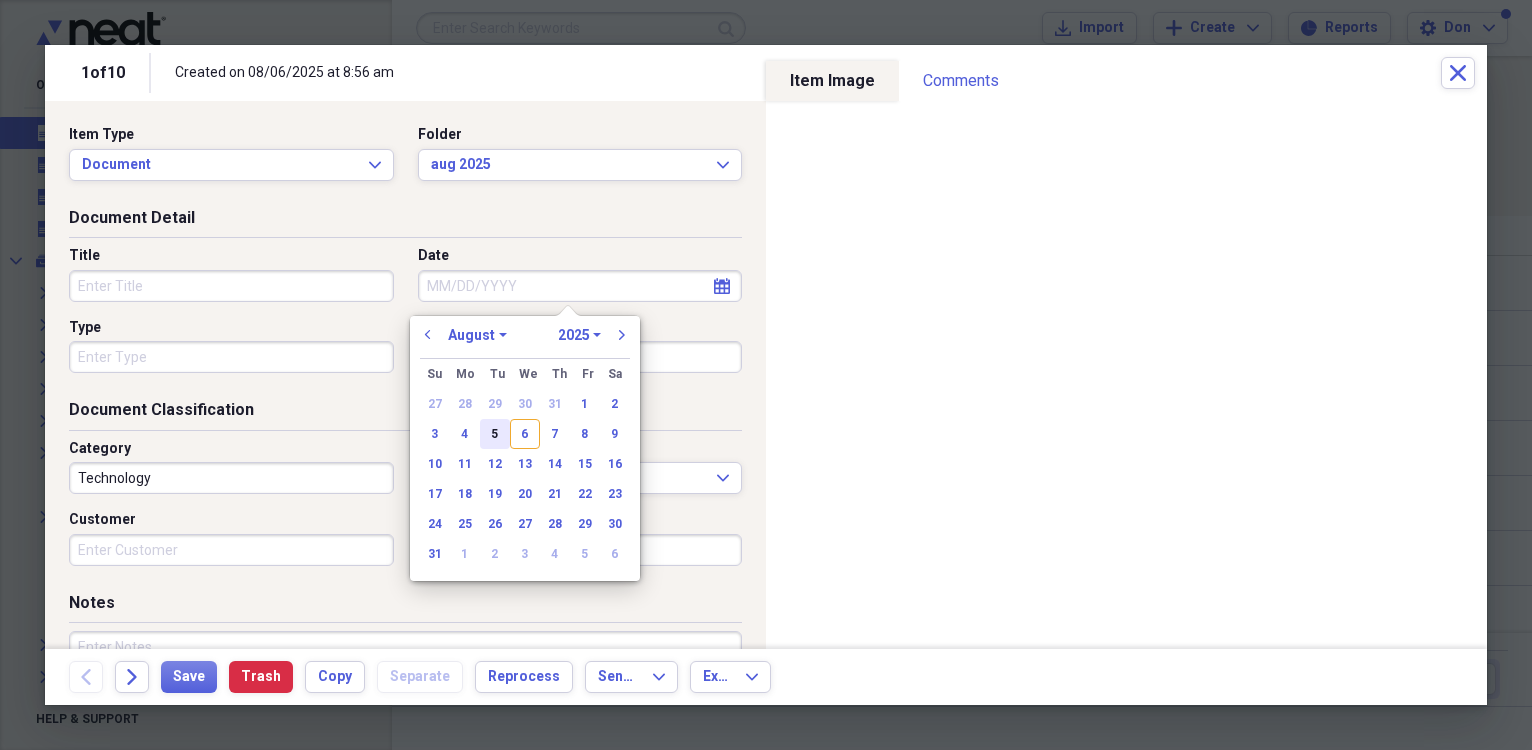 click on "5" at bounding box center [495, 434] 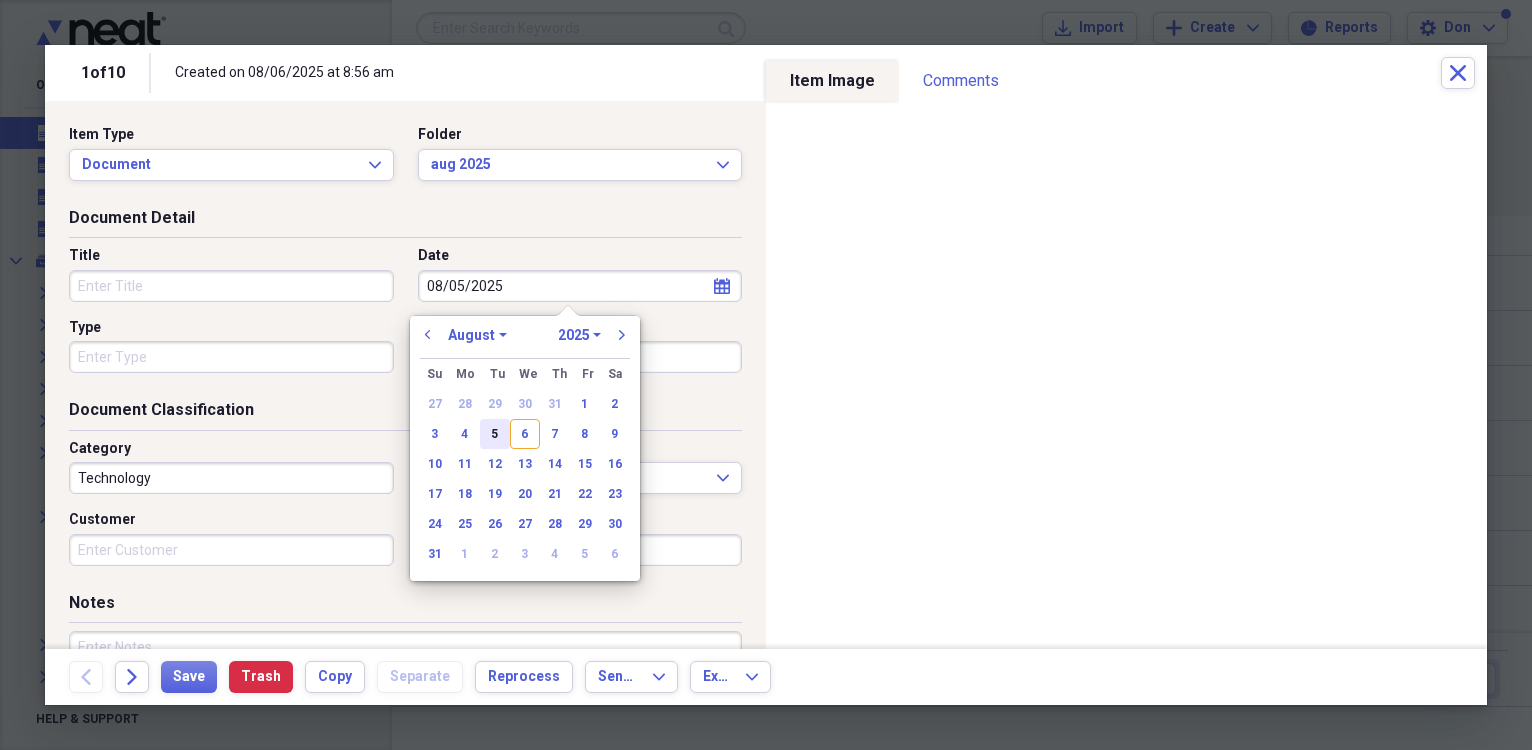 type on "08/05/2025" 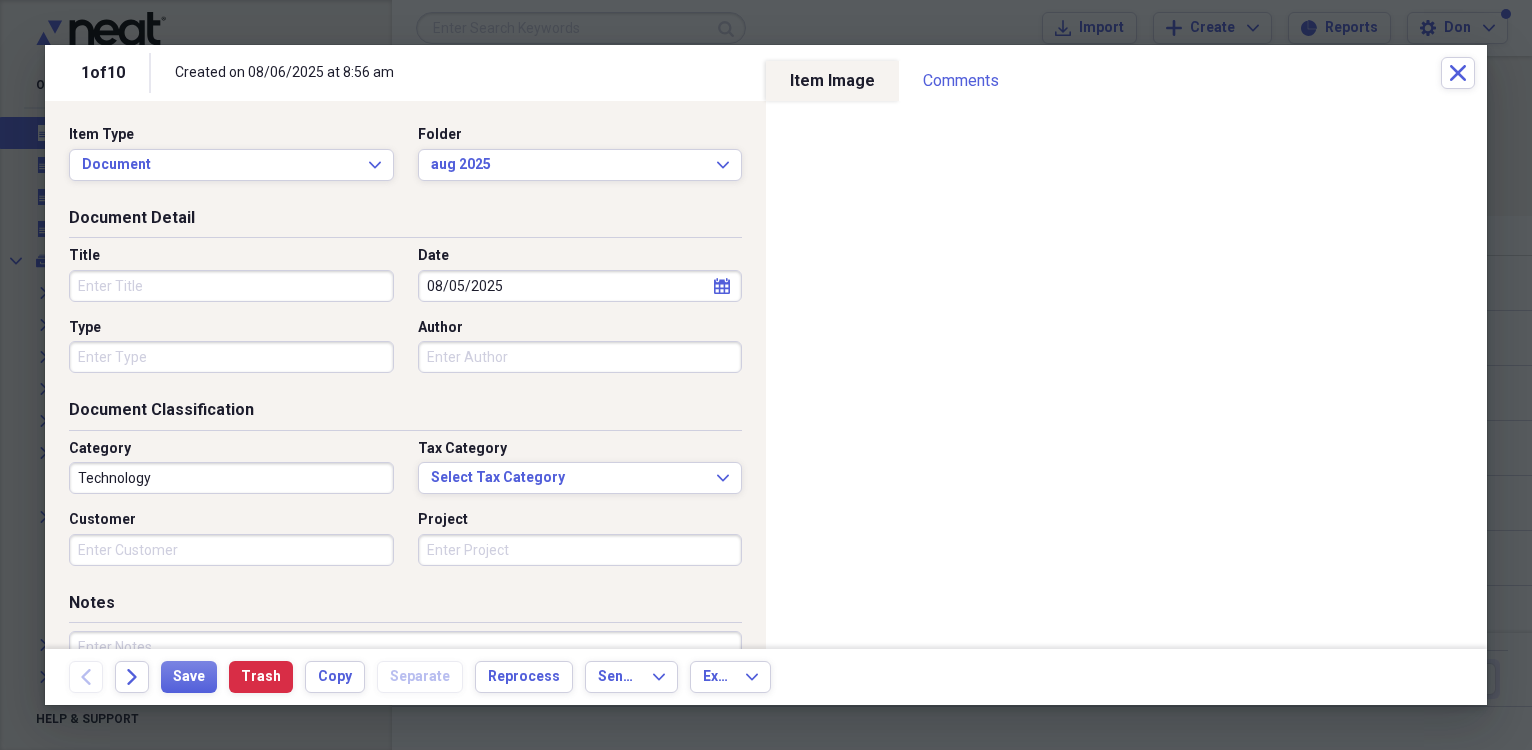 click on "Title" at bounding box center (231, 286) 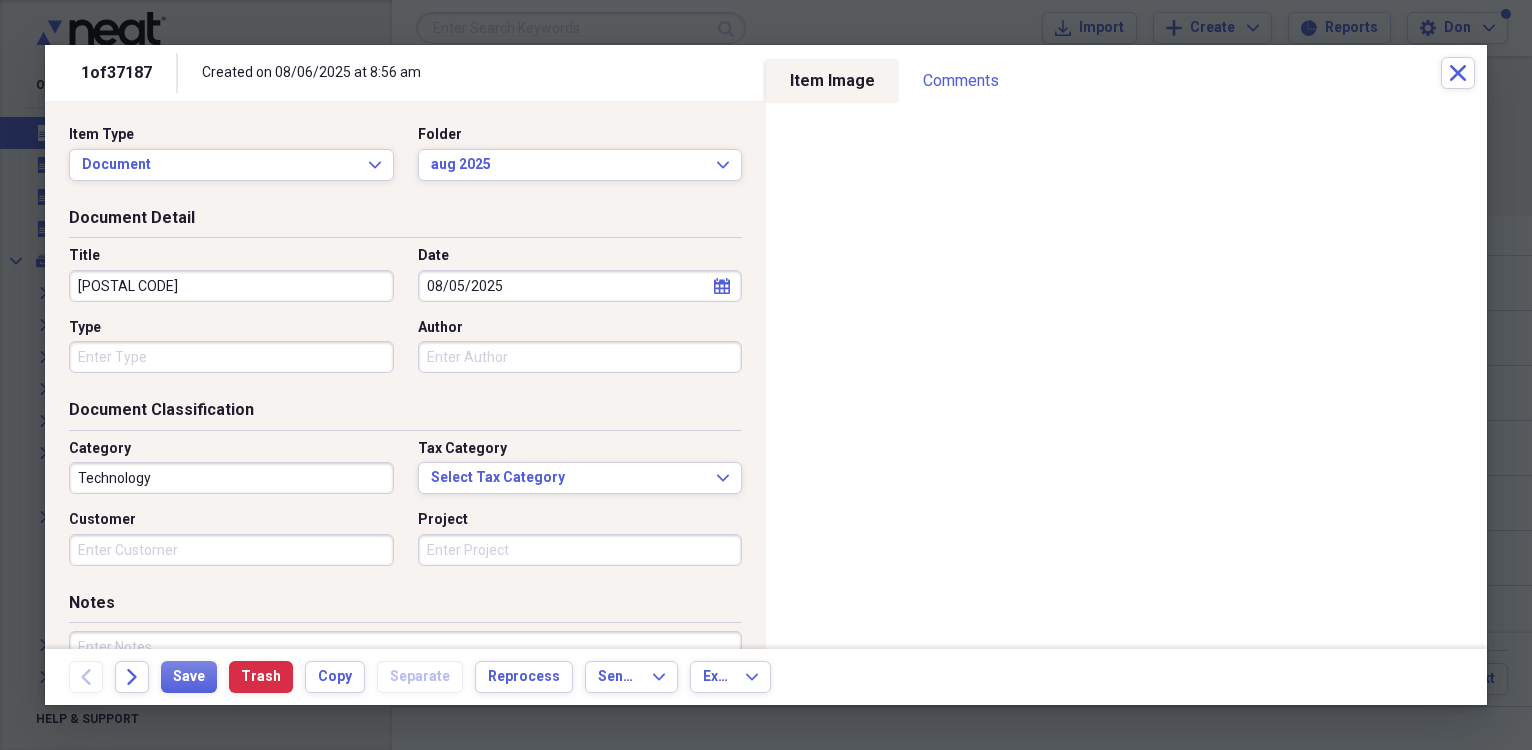 type on "[POSTAL CODE]" 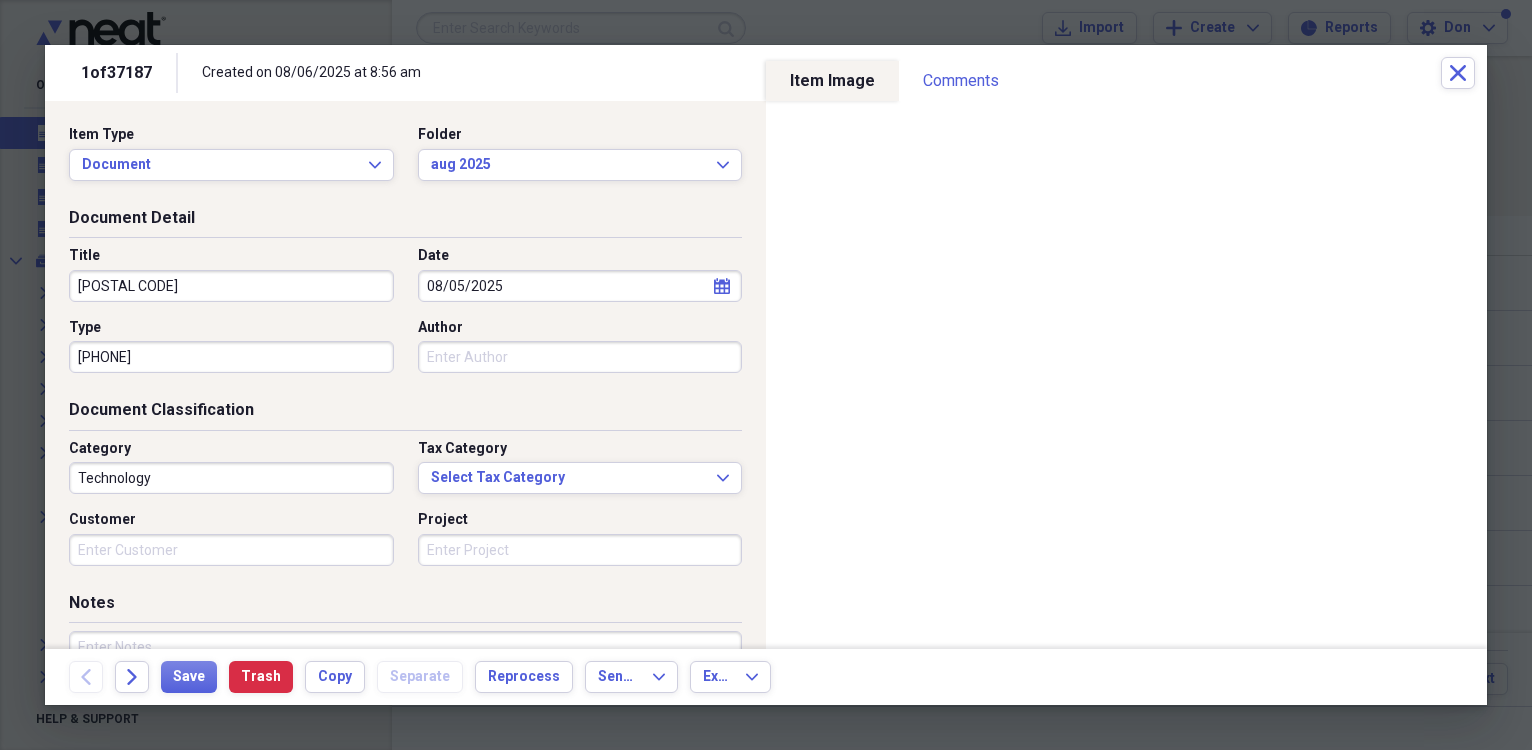 type on "[PHONE]" 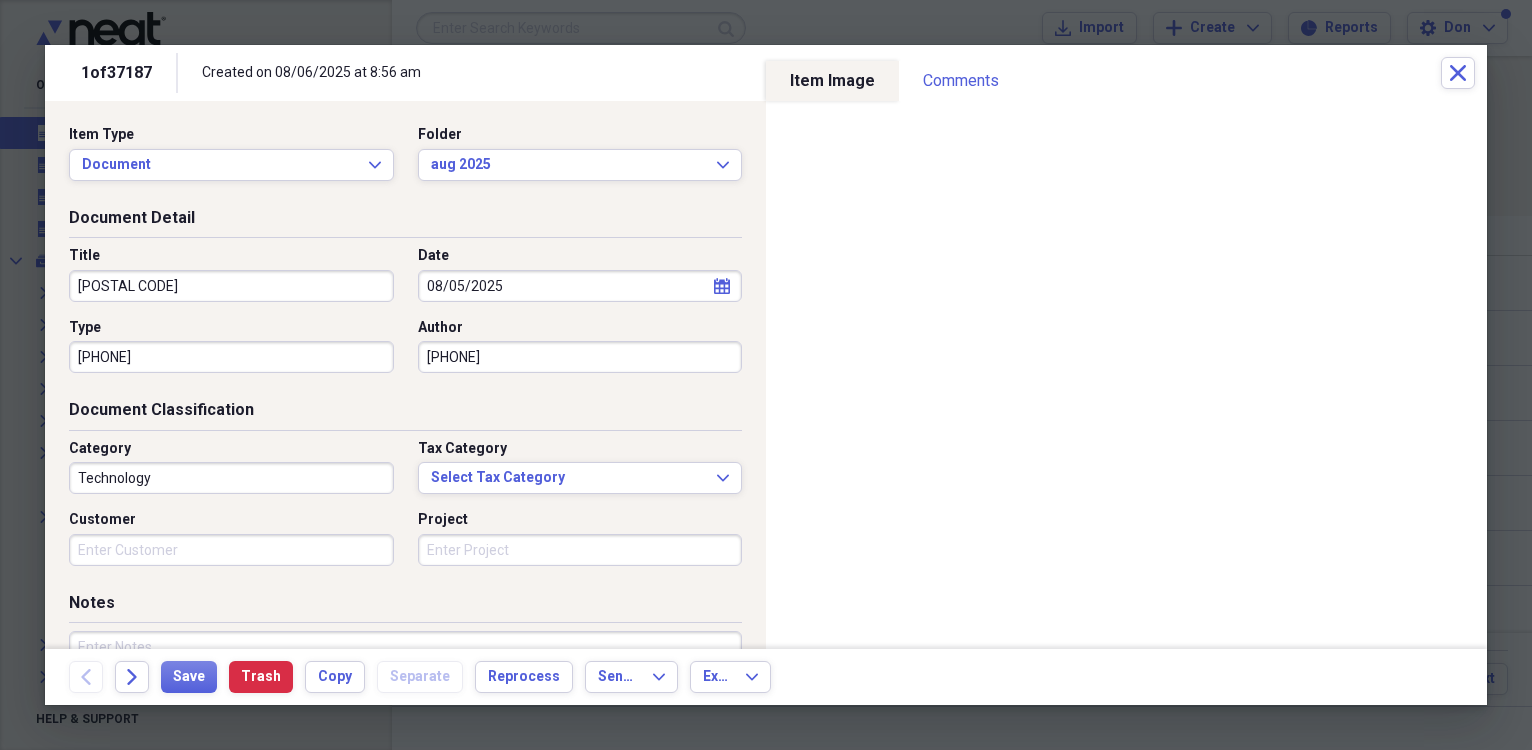 type on "[PHONE]" 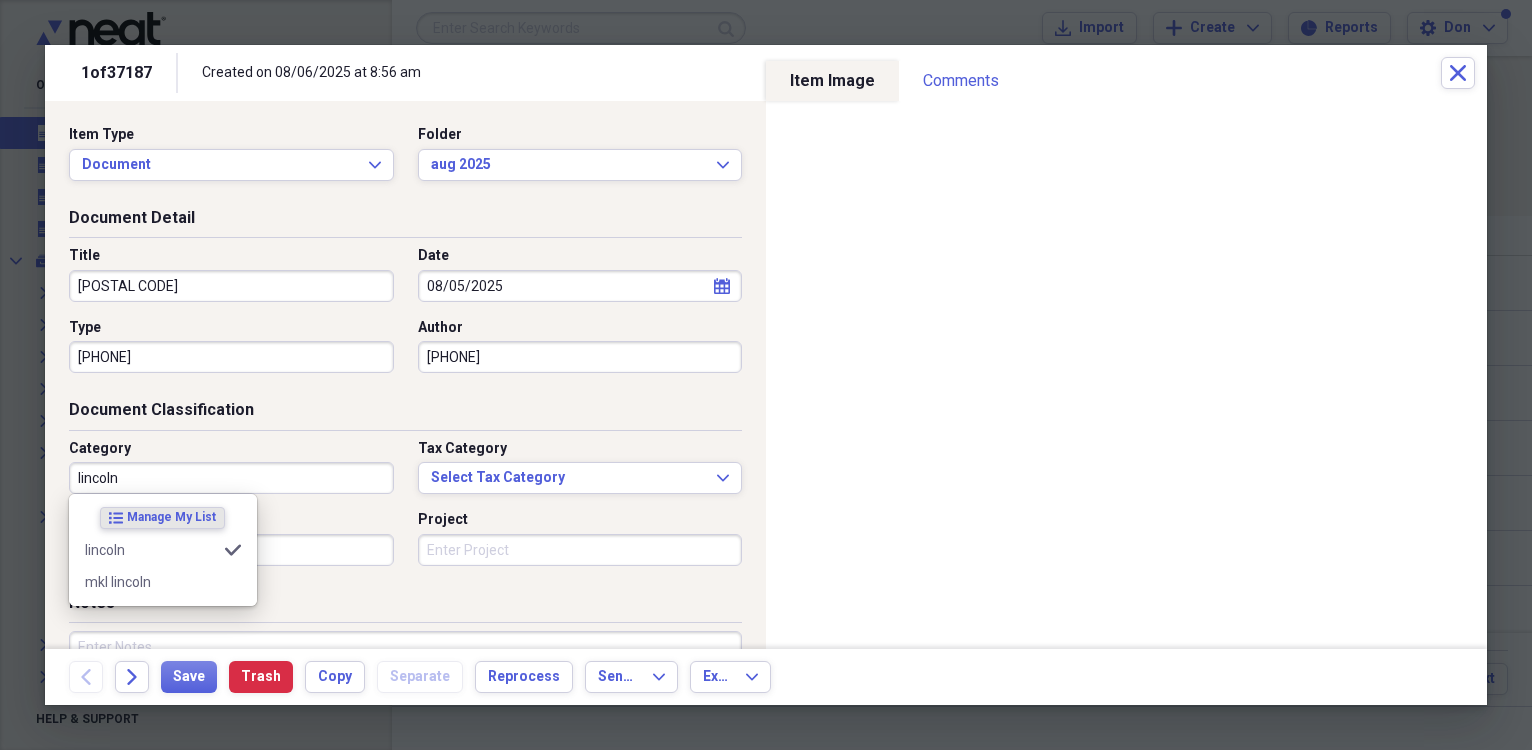 type on "lincoln" 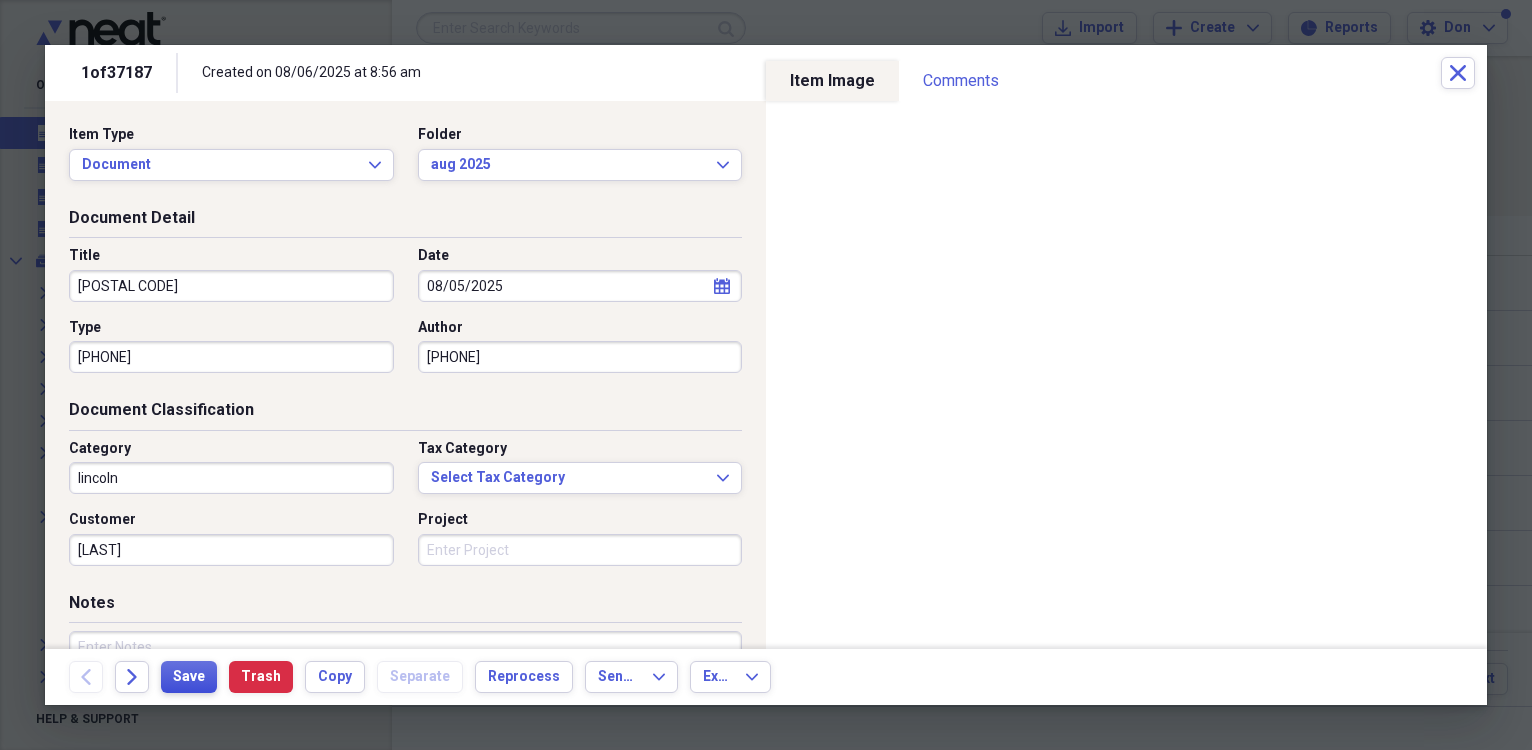 type on "[LAST]" 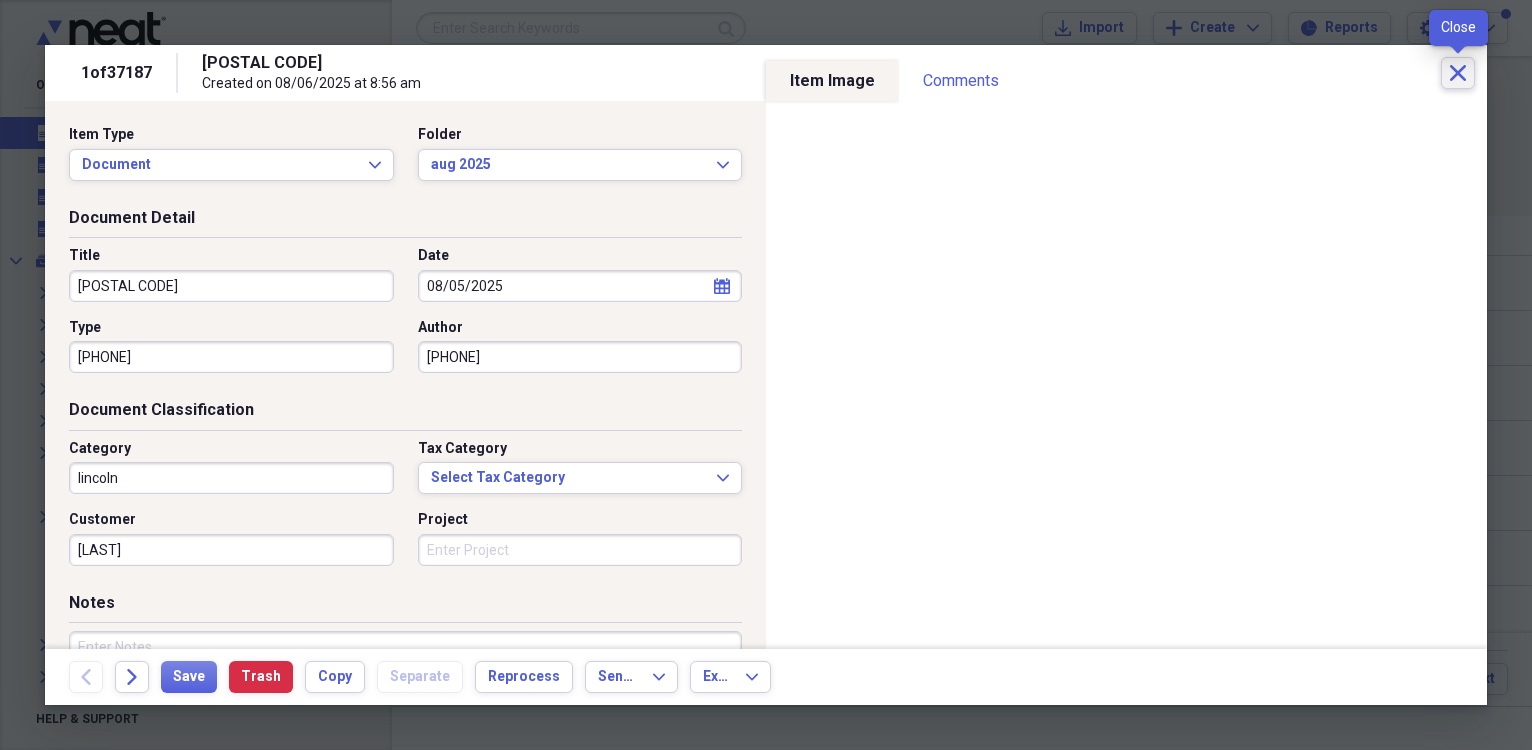 click on "Close" 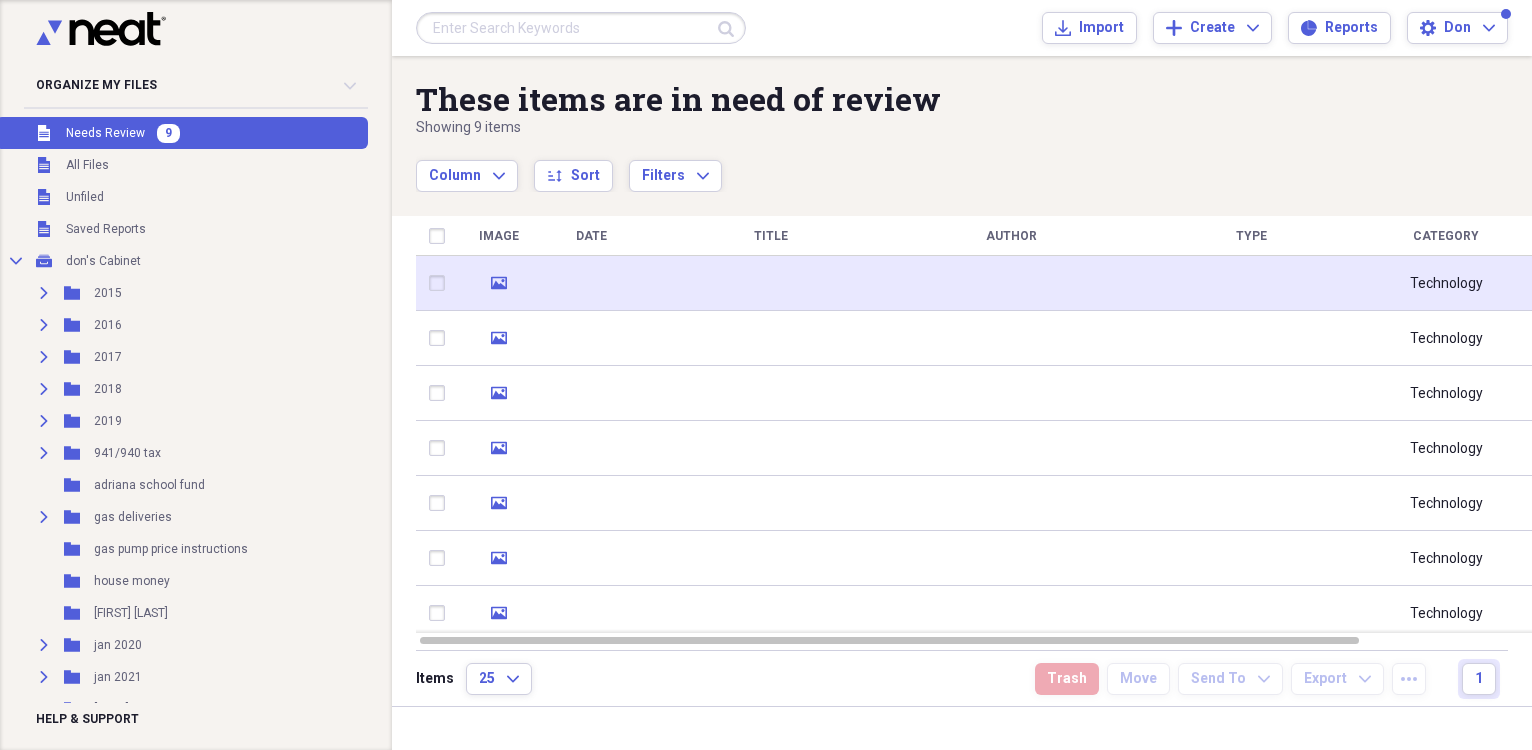 click at bounding box center [591, 283] 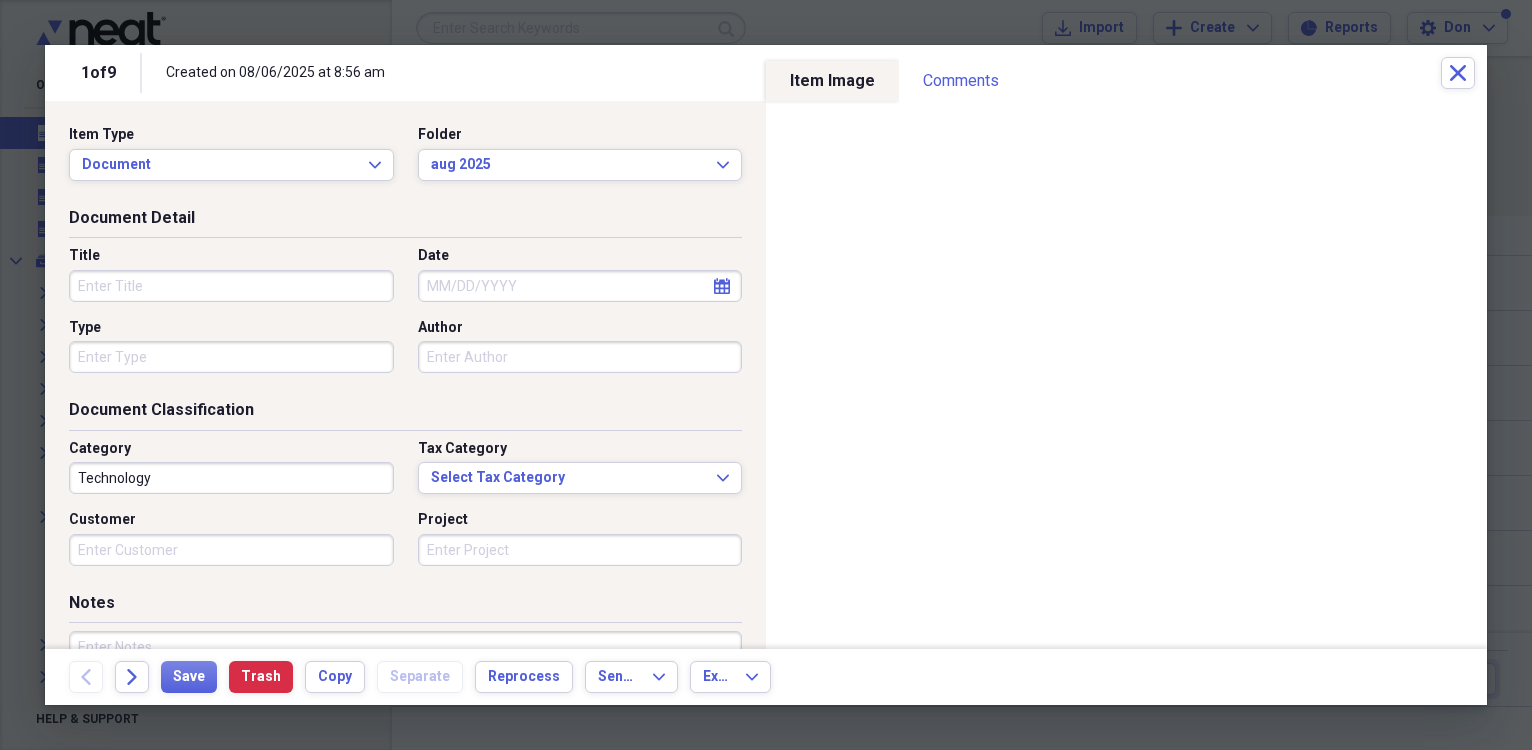 click on "Date" at bounding box center (580, 286) 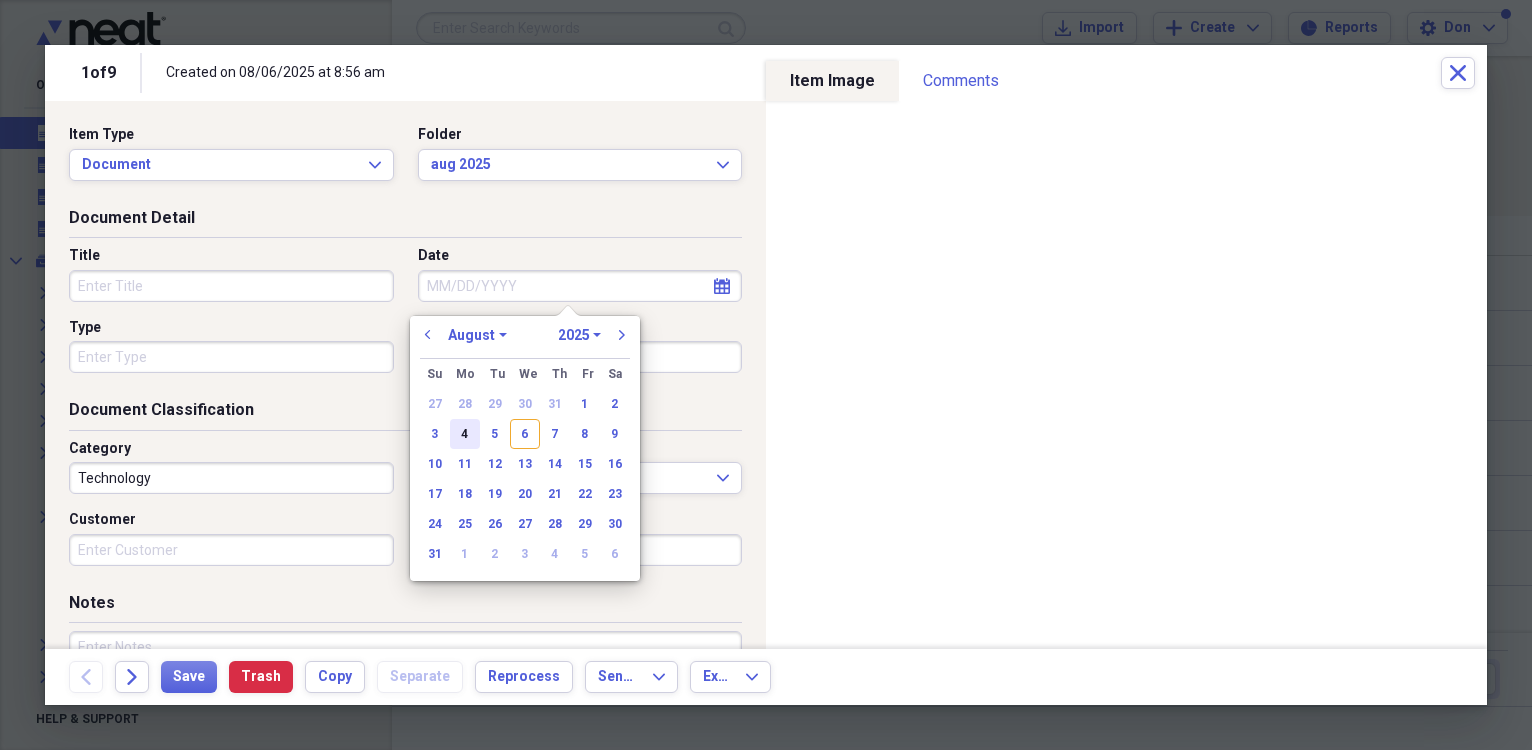 drag, startPoint x: 484, startPoint y: 432, endPoint x: 474, endPoint y: 419, distance: 16.40122 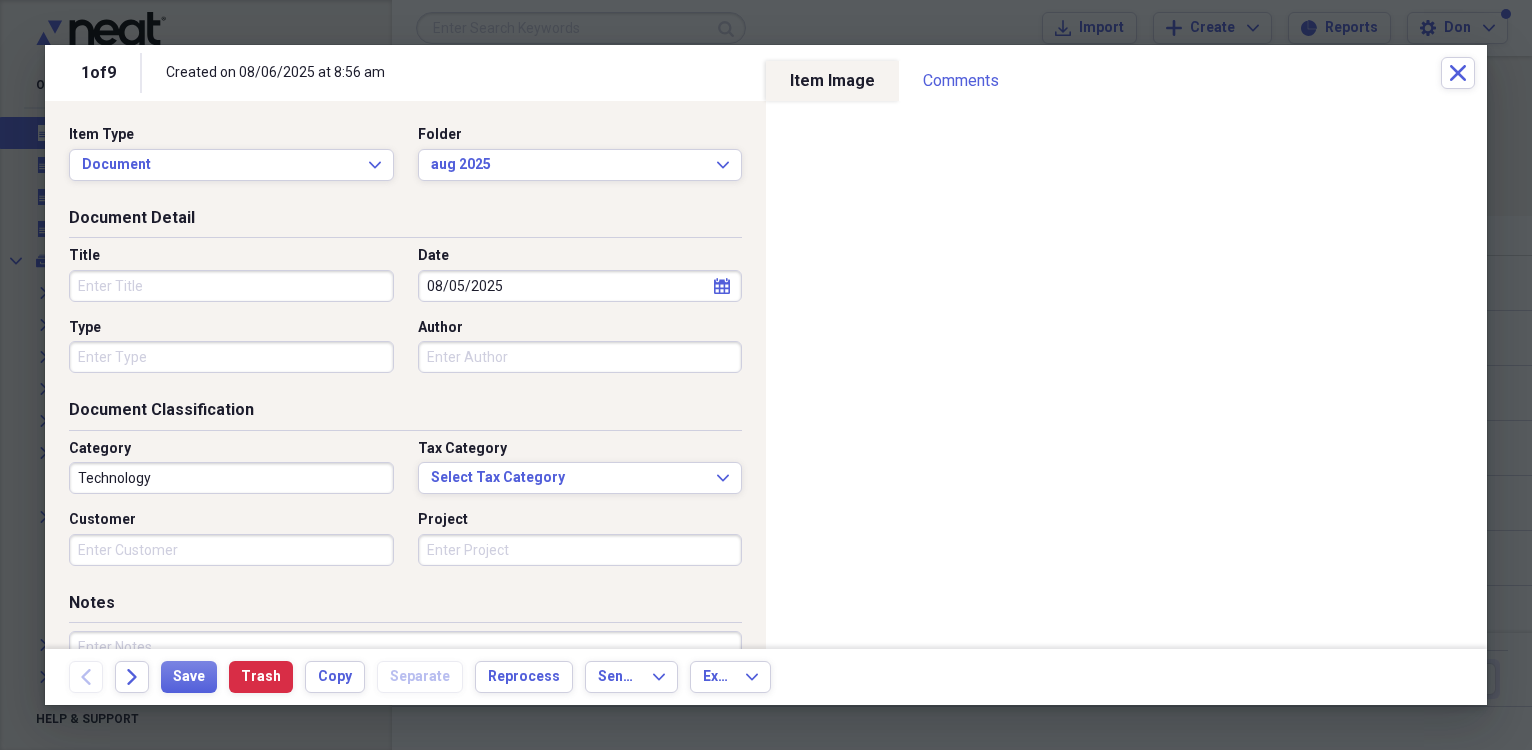 click on "Title" at bounding box center [231, 286] 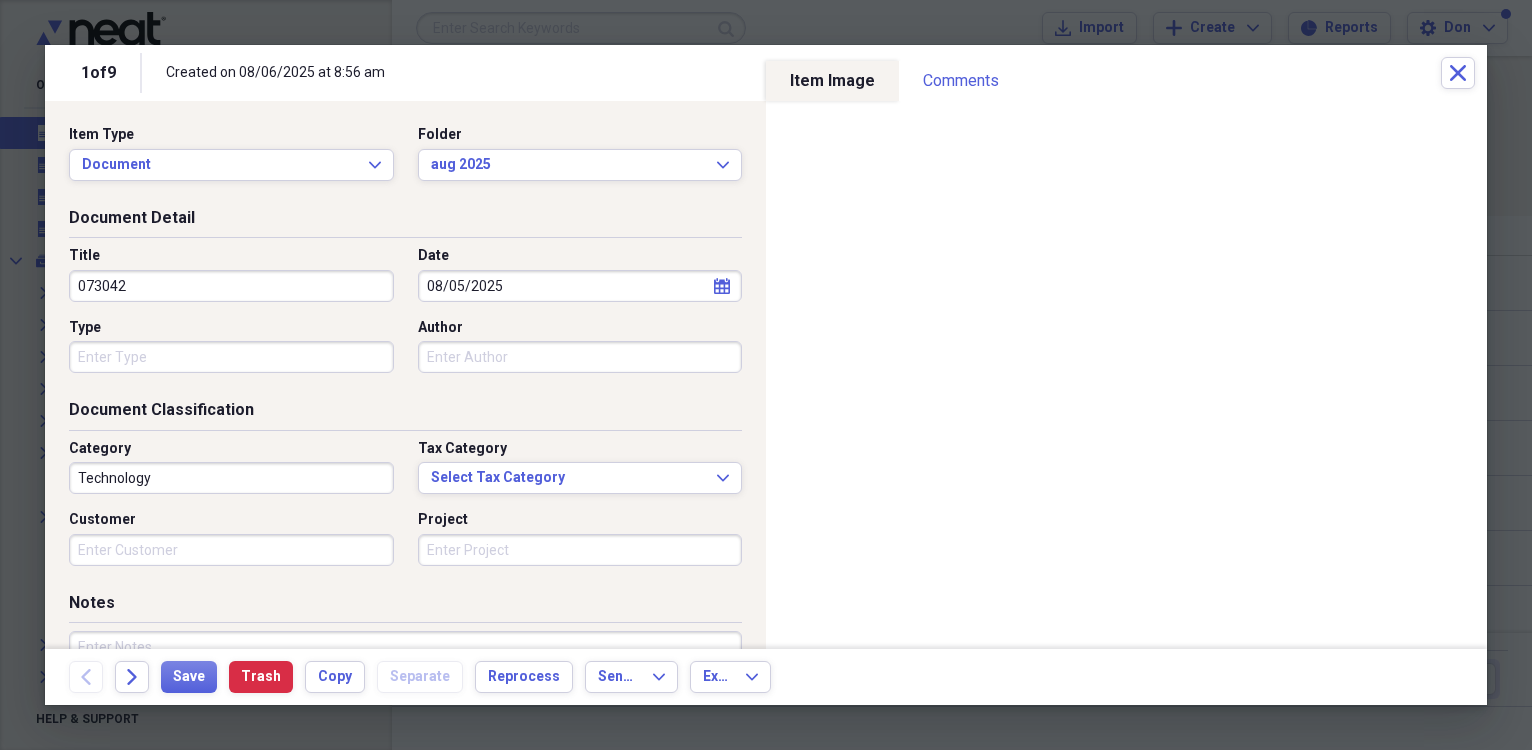 type on "073042" 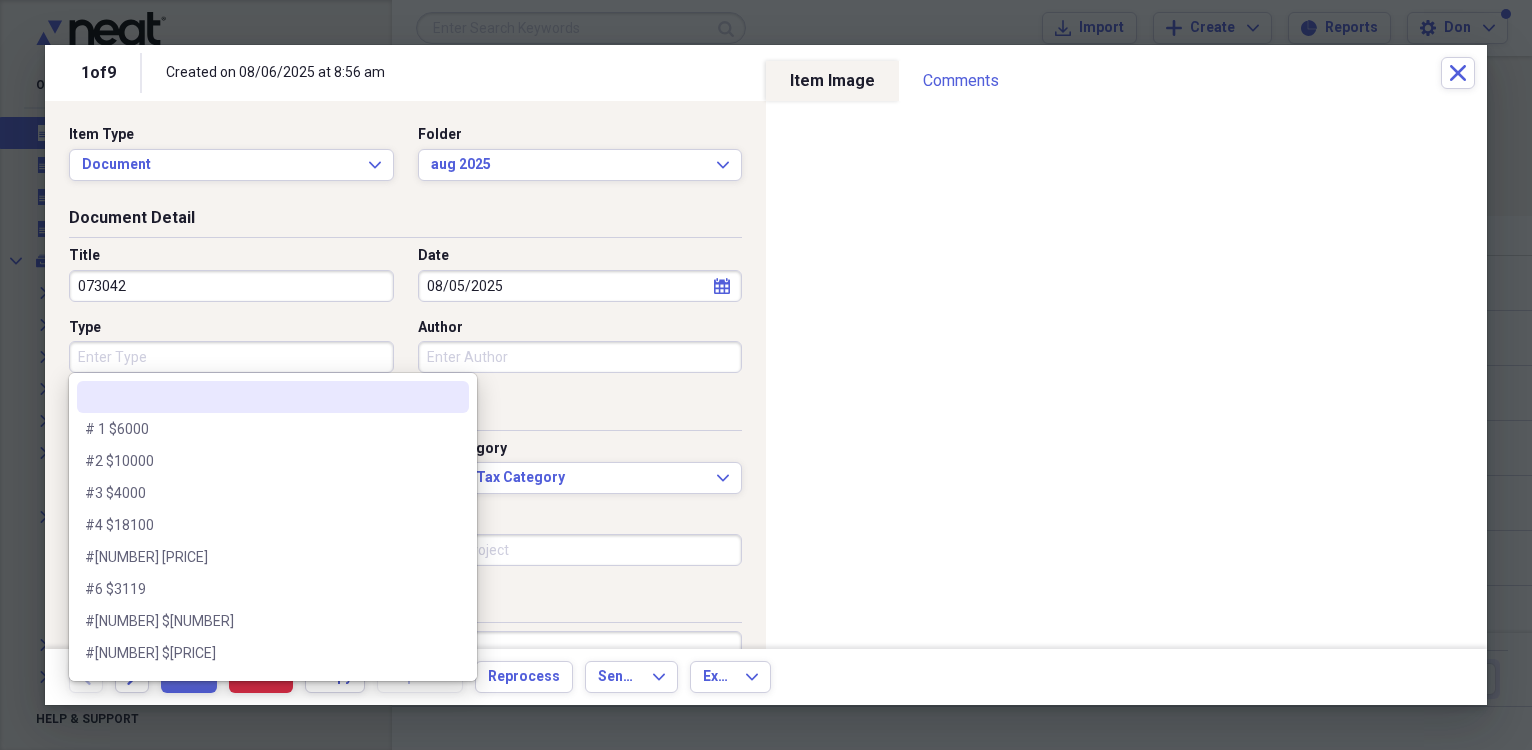 click on "Type" at bounding box center [231, 357] 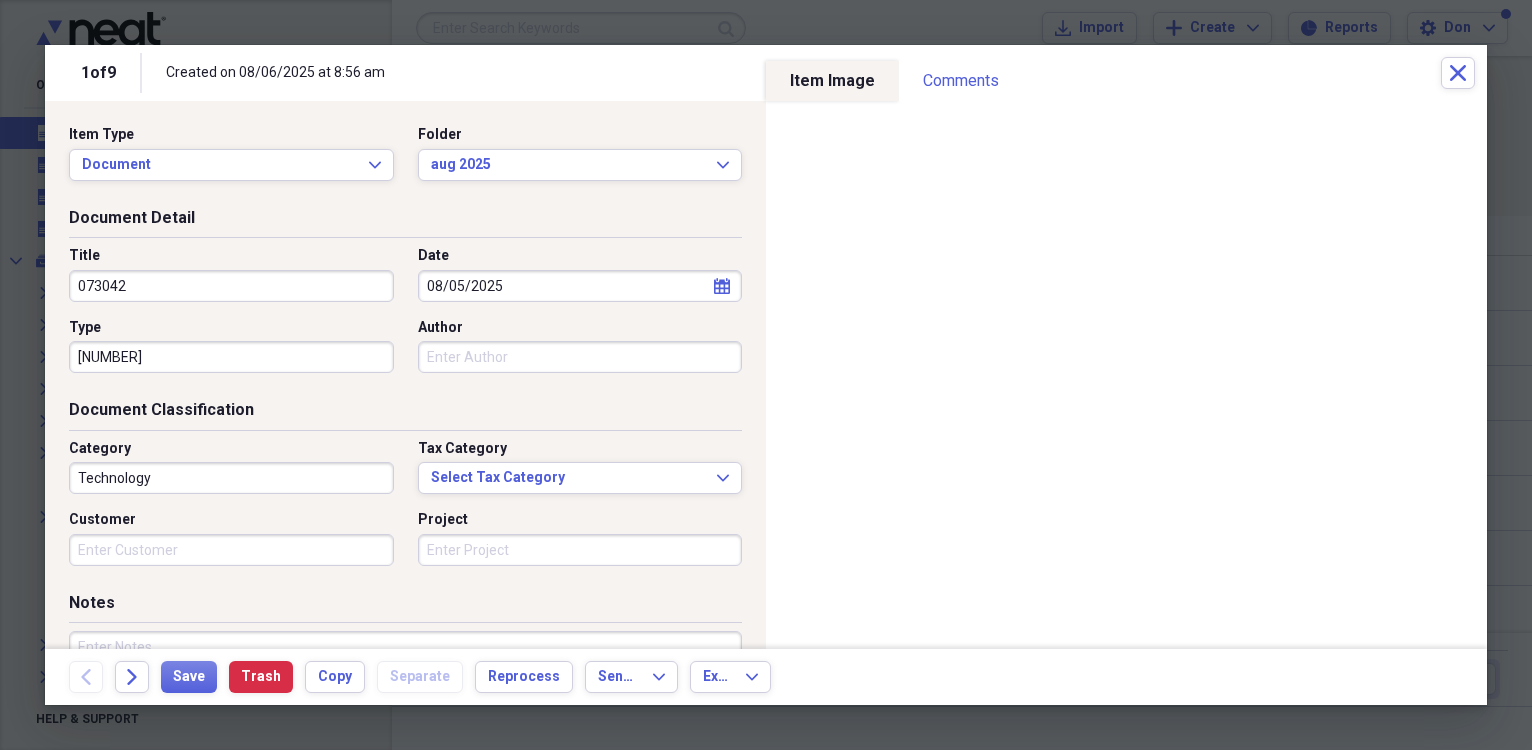 type on "[NUMBER]" 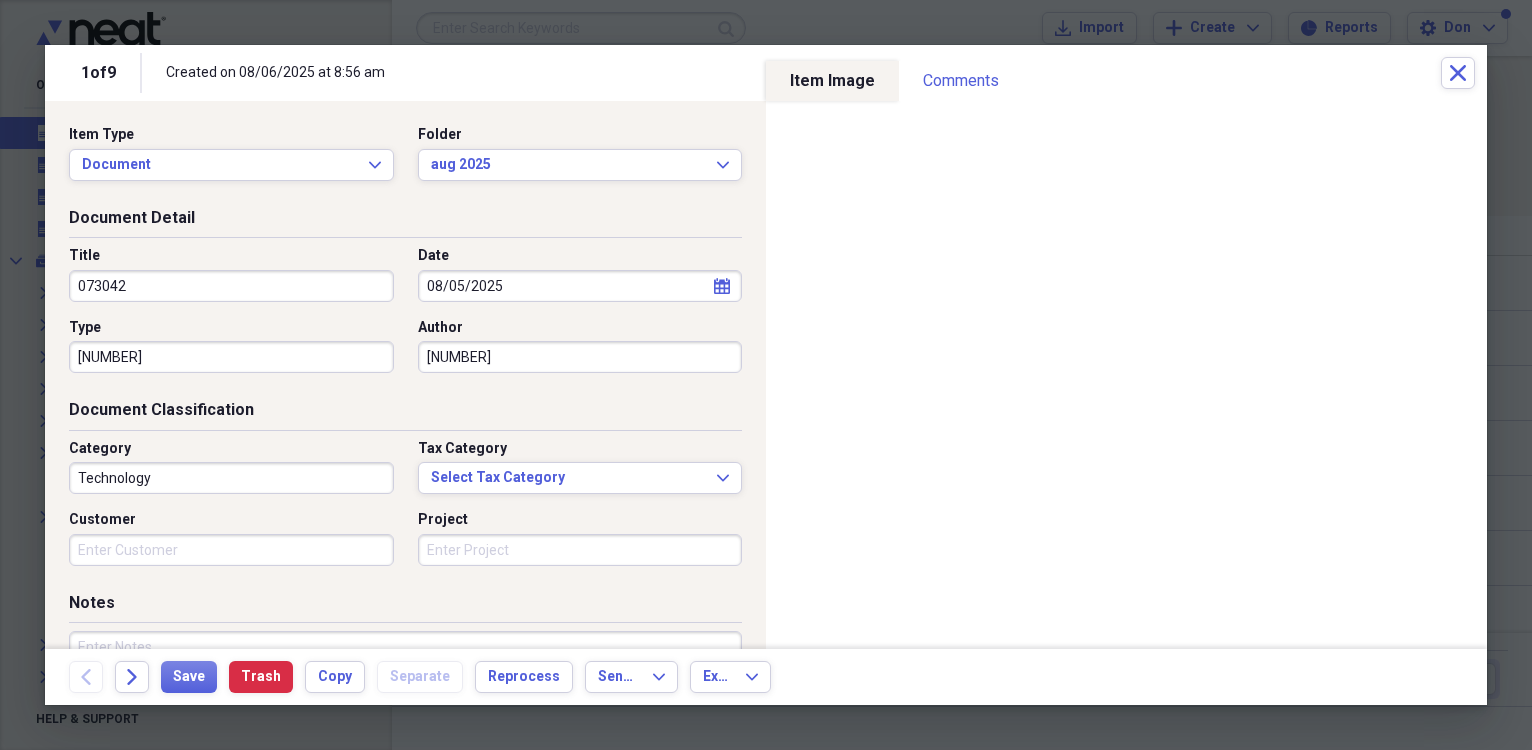 type on "[NUMBER]" 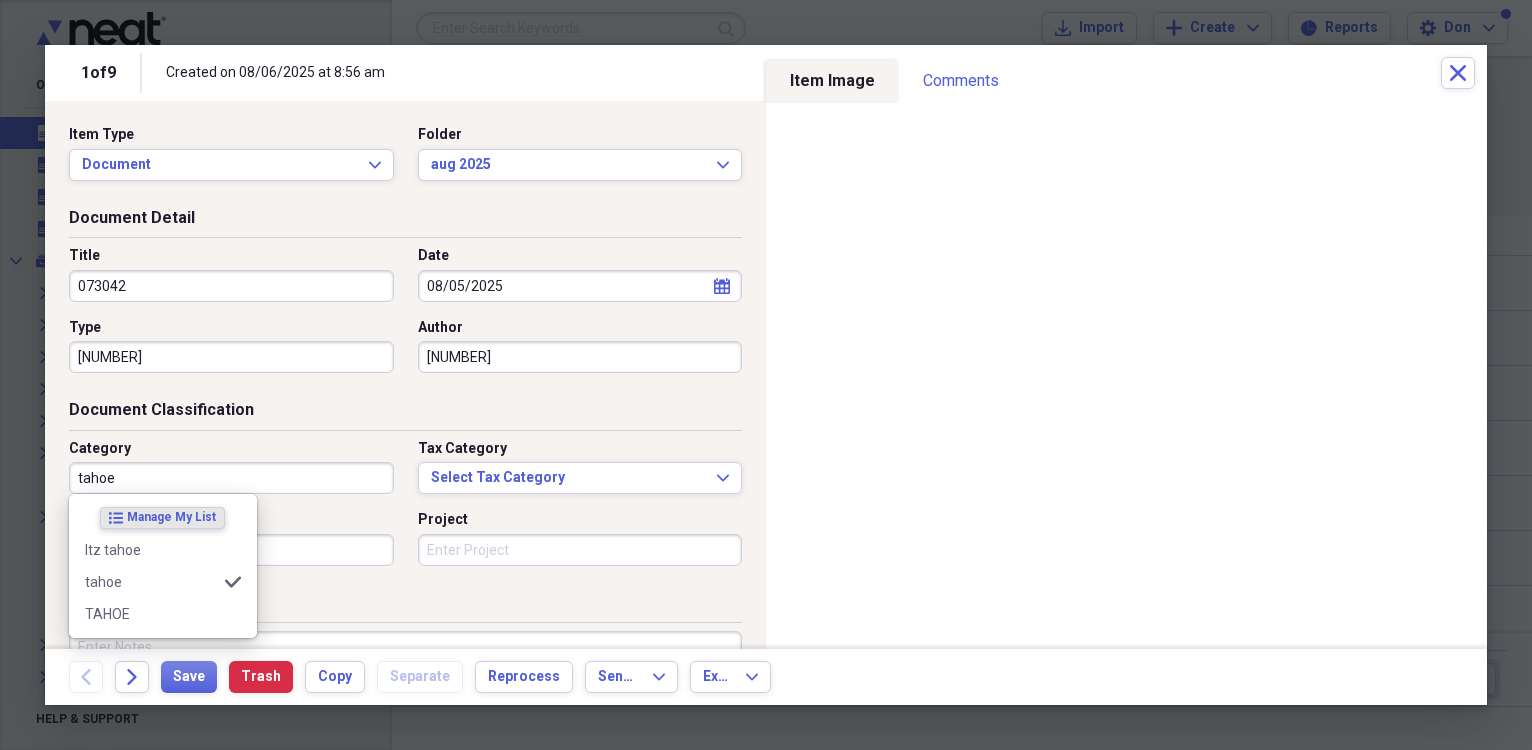 type on "tahoe" 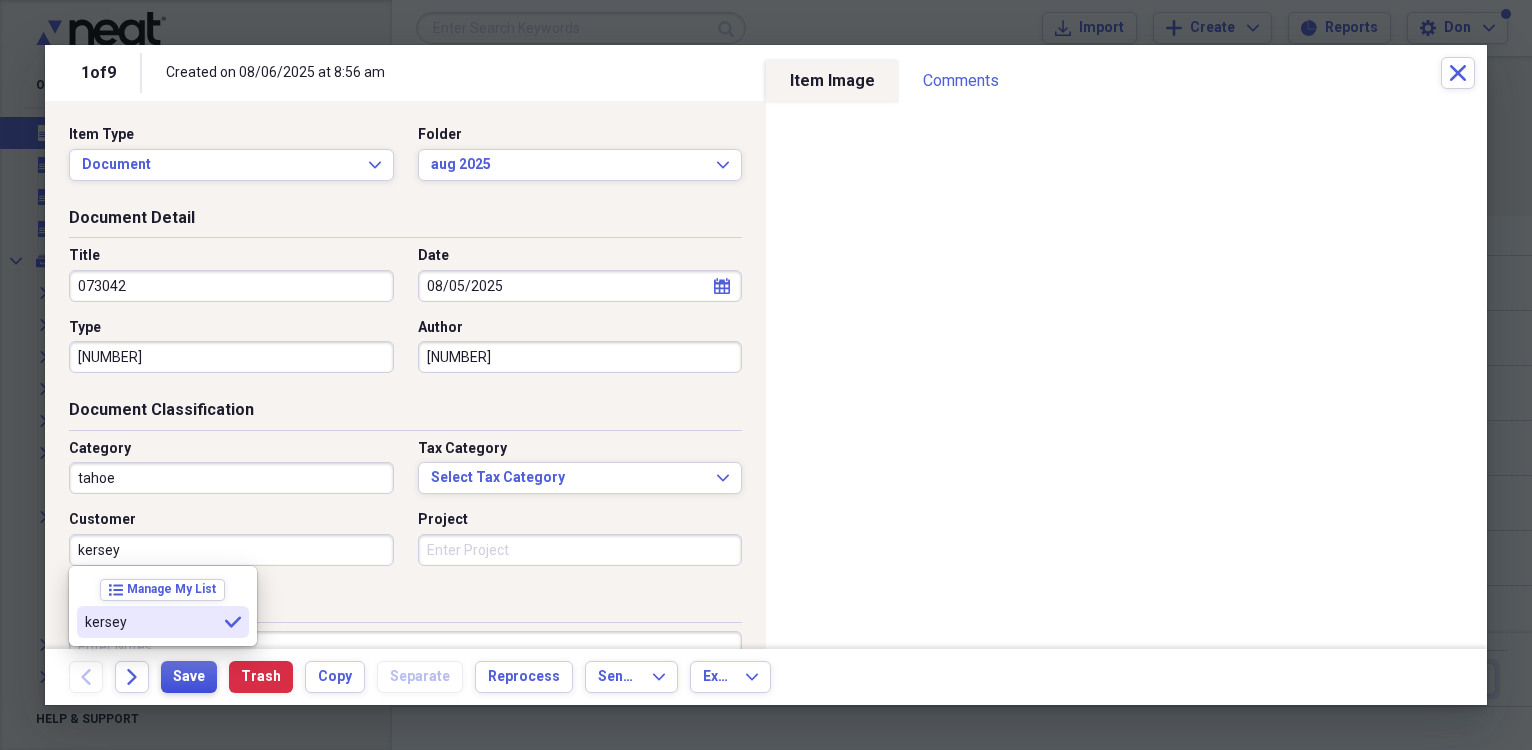 type on "kersey" 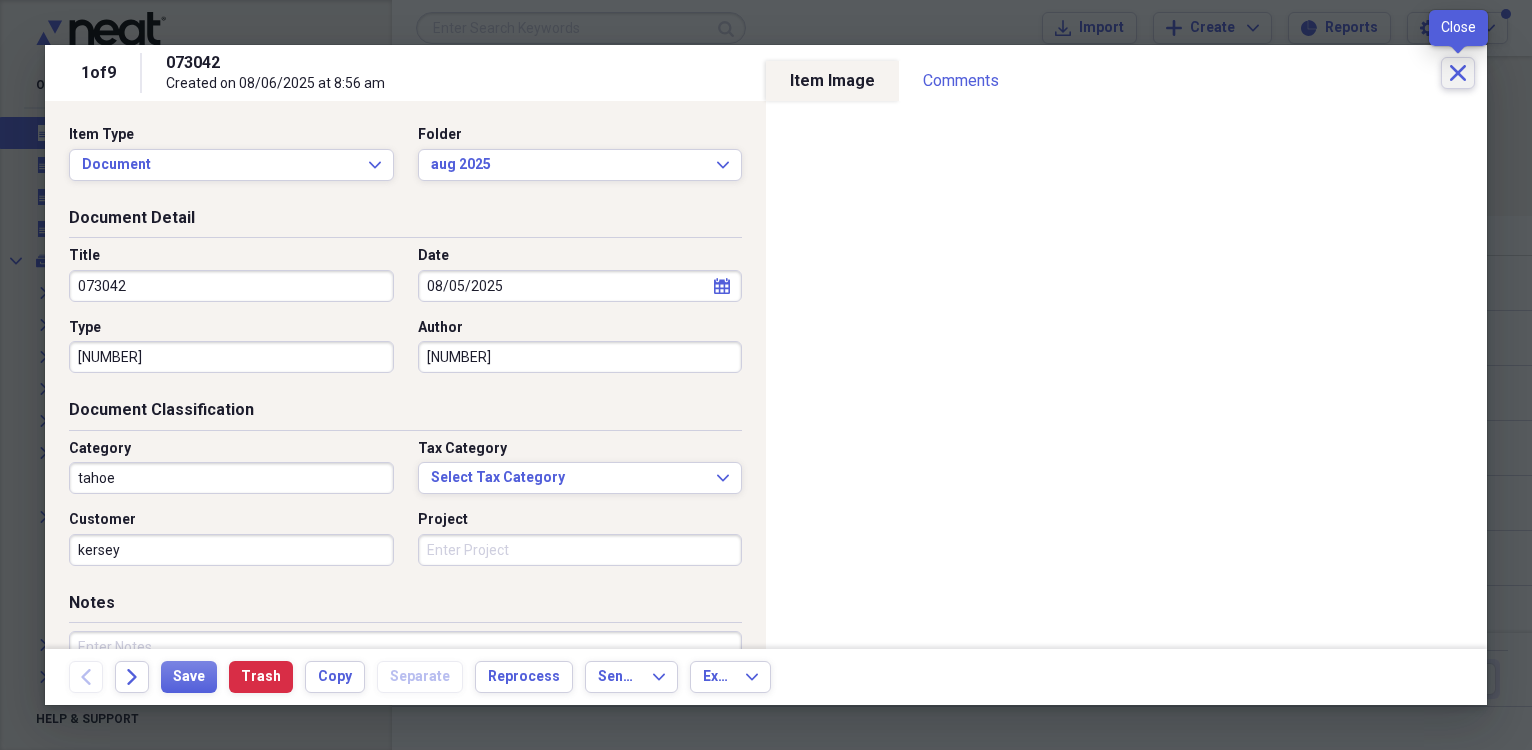 click 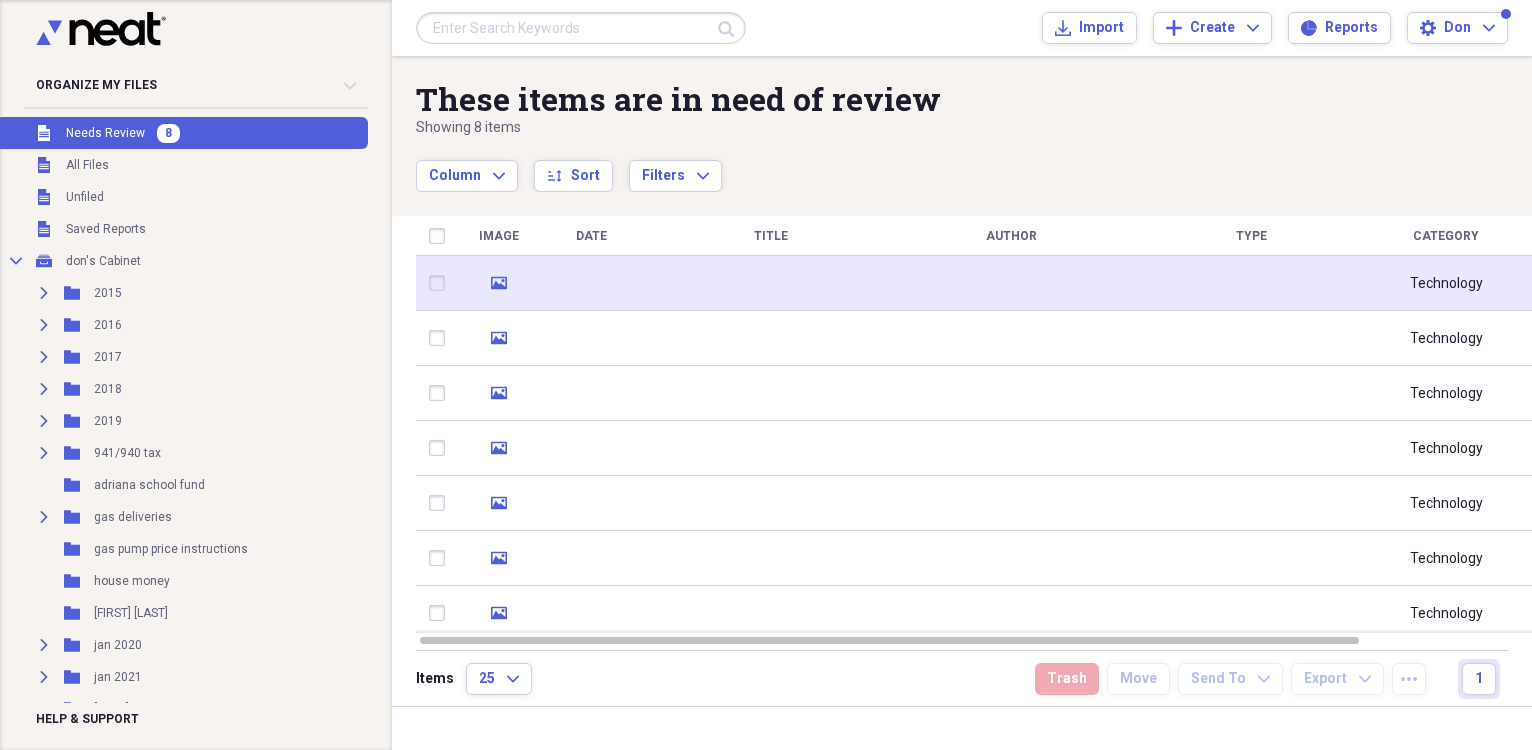click at bounding box center (591, 283) 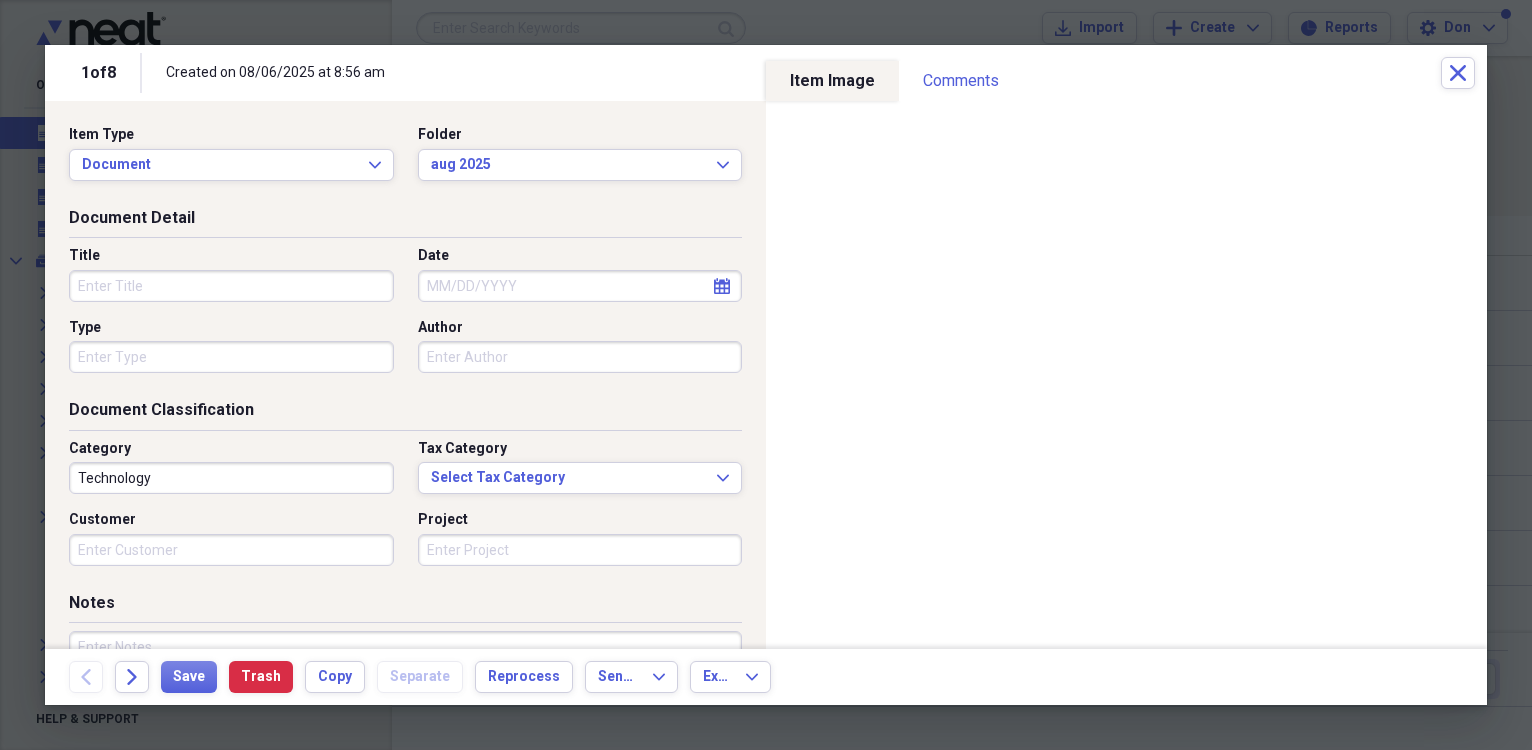 select on "7" 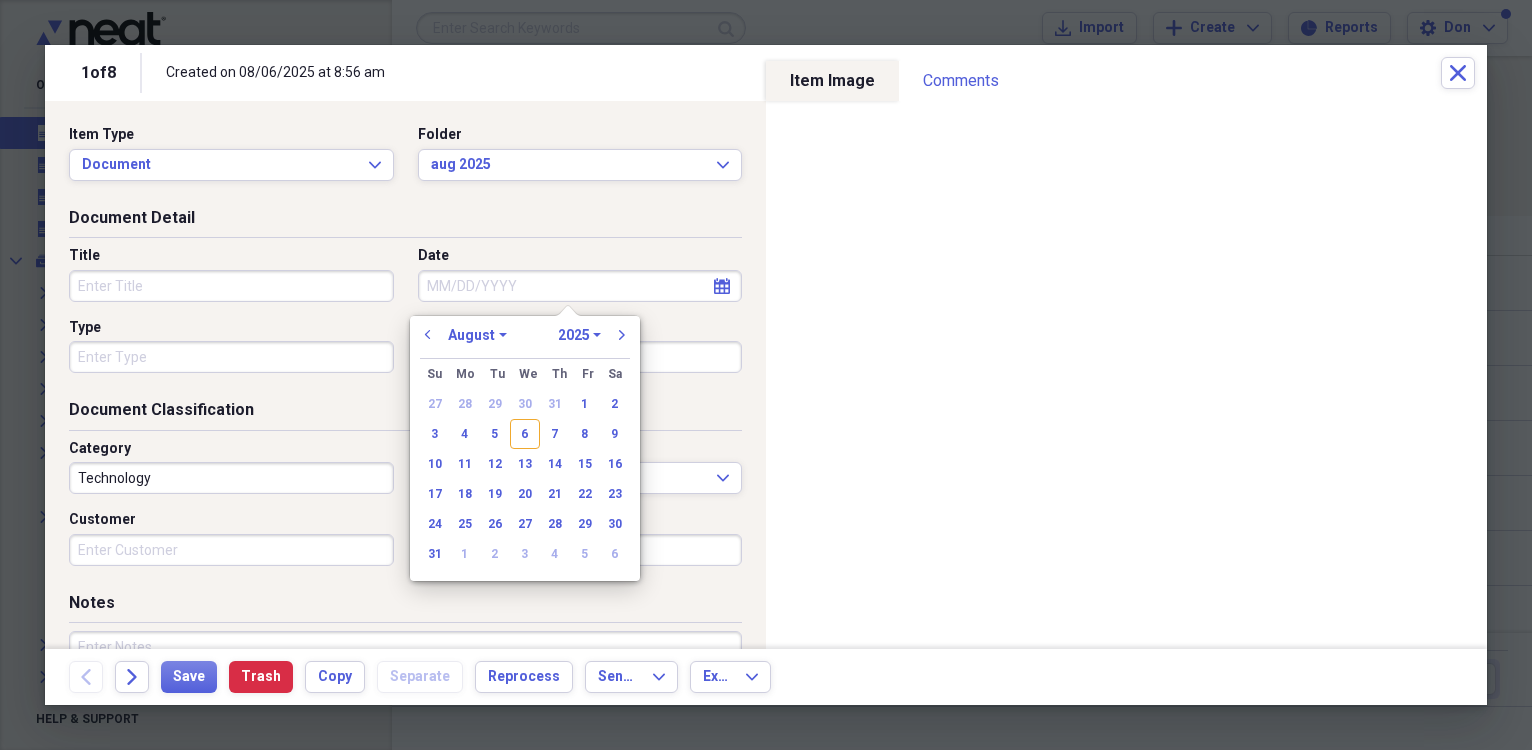 click on "Date" at bounding box center [580, 286] 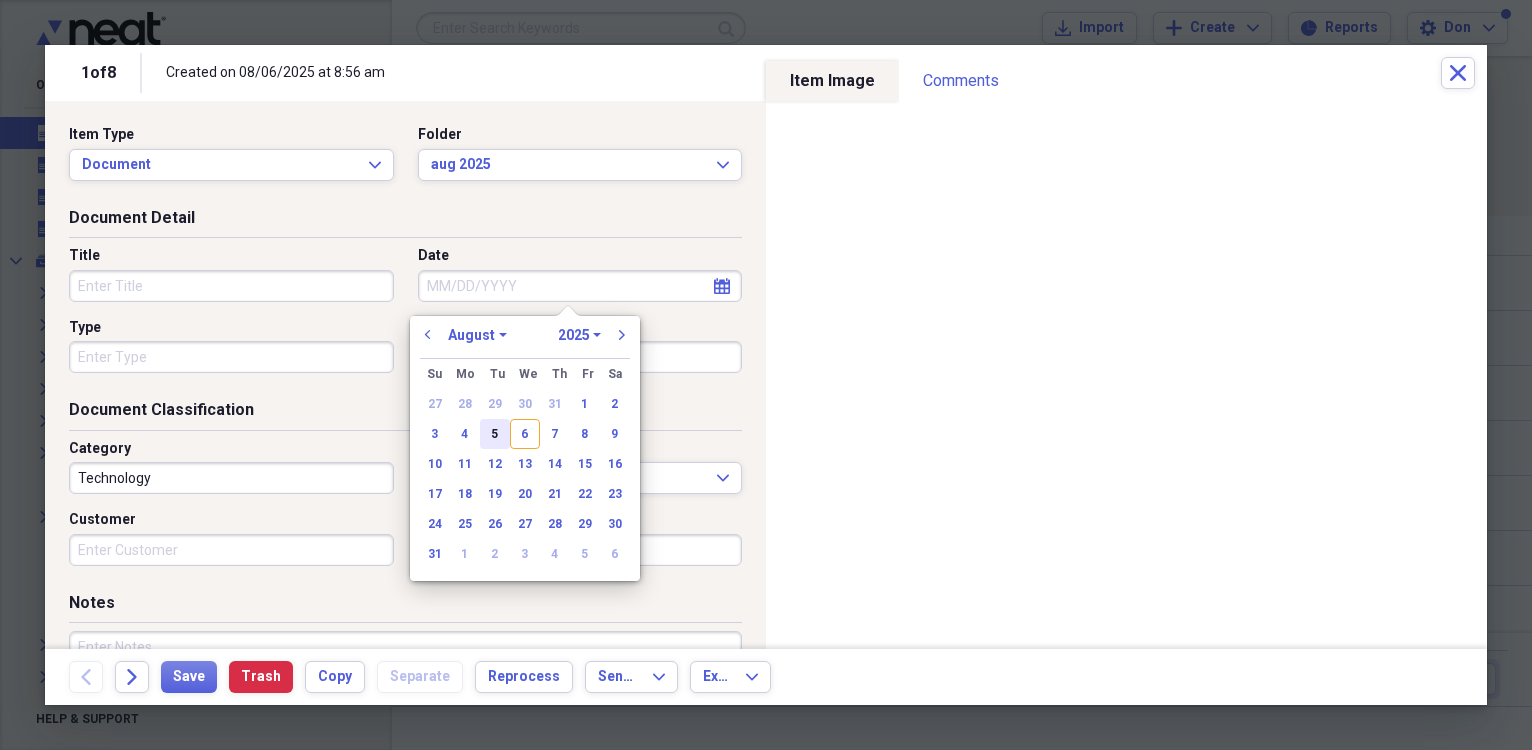 click on "5" at bounding box center (495, 434) 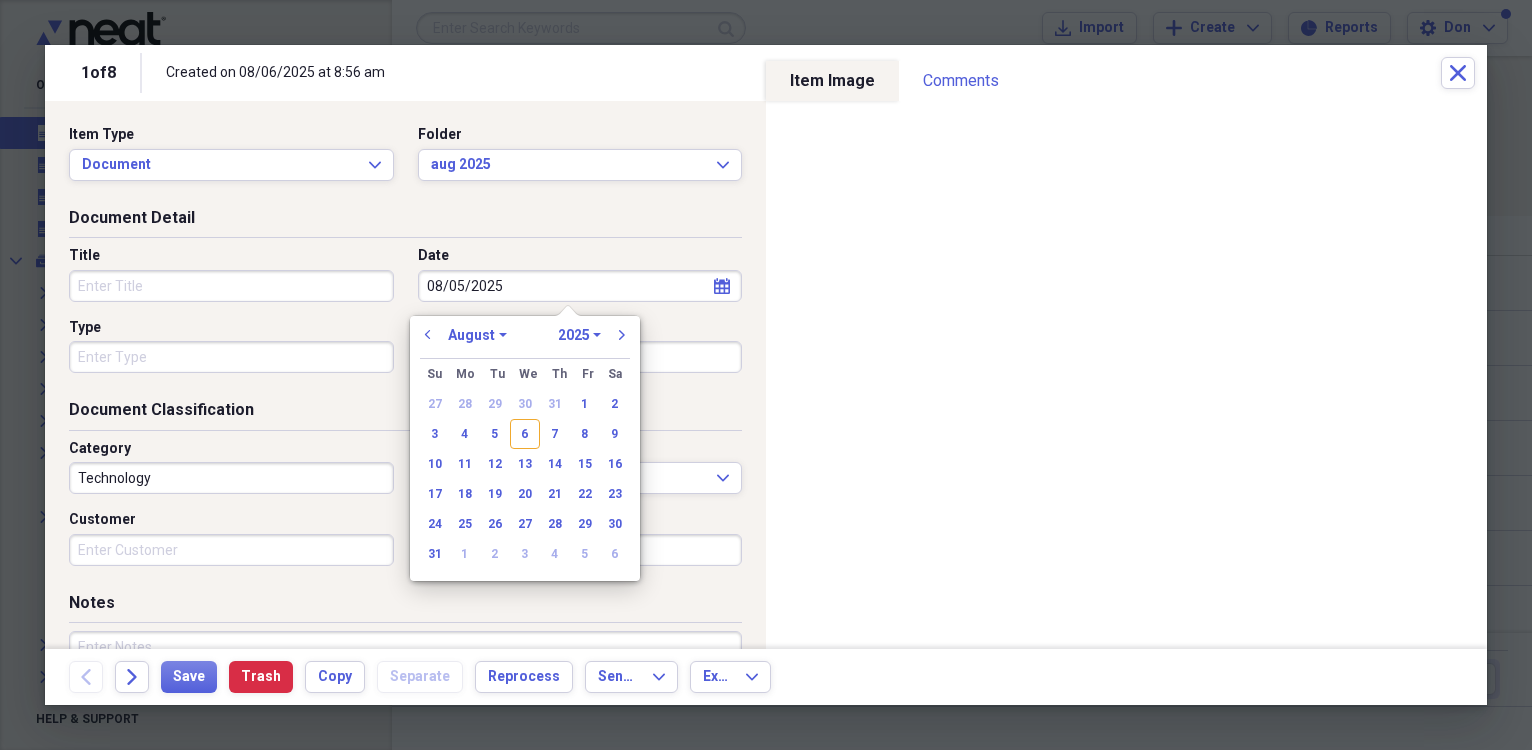 type on "08/05/2025" 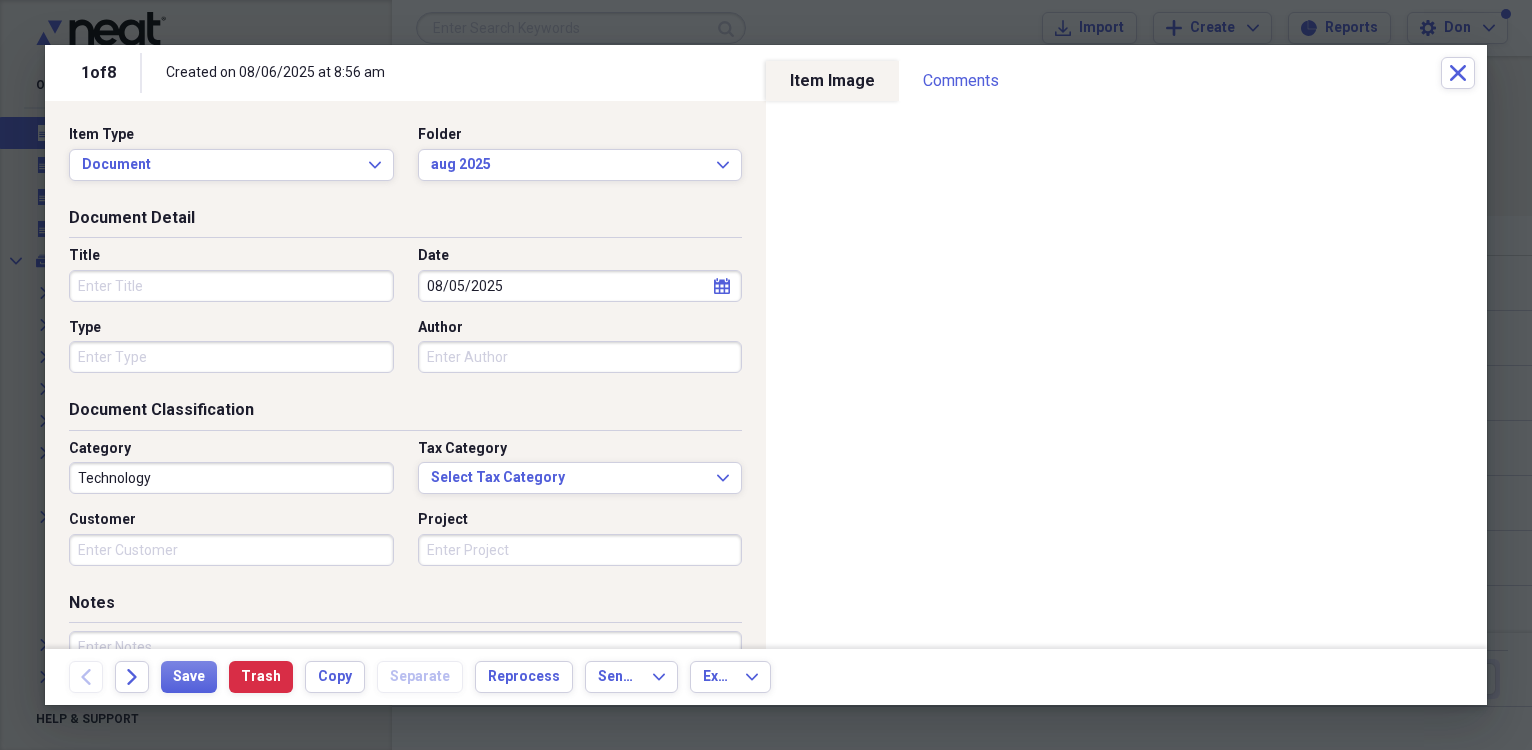 click on "Title" at bounding box center [231, 286] 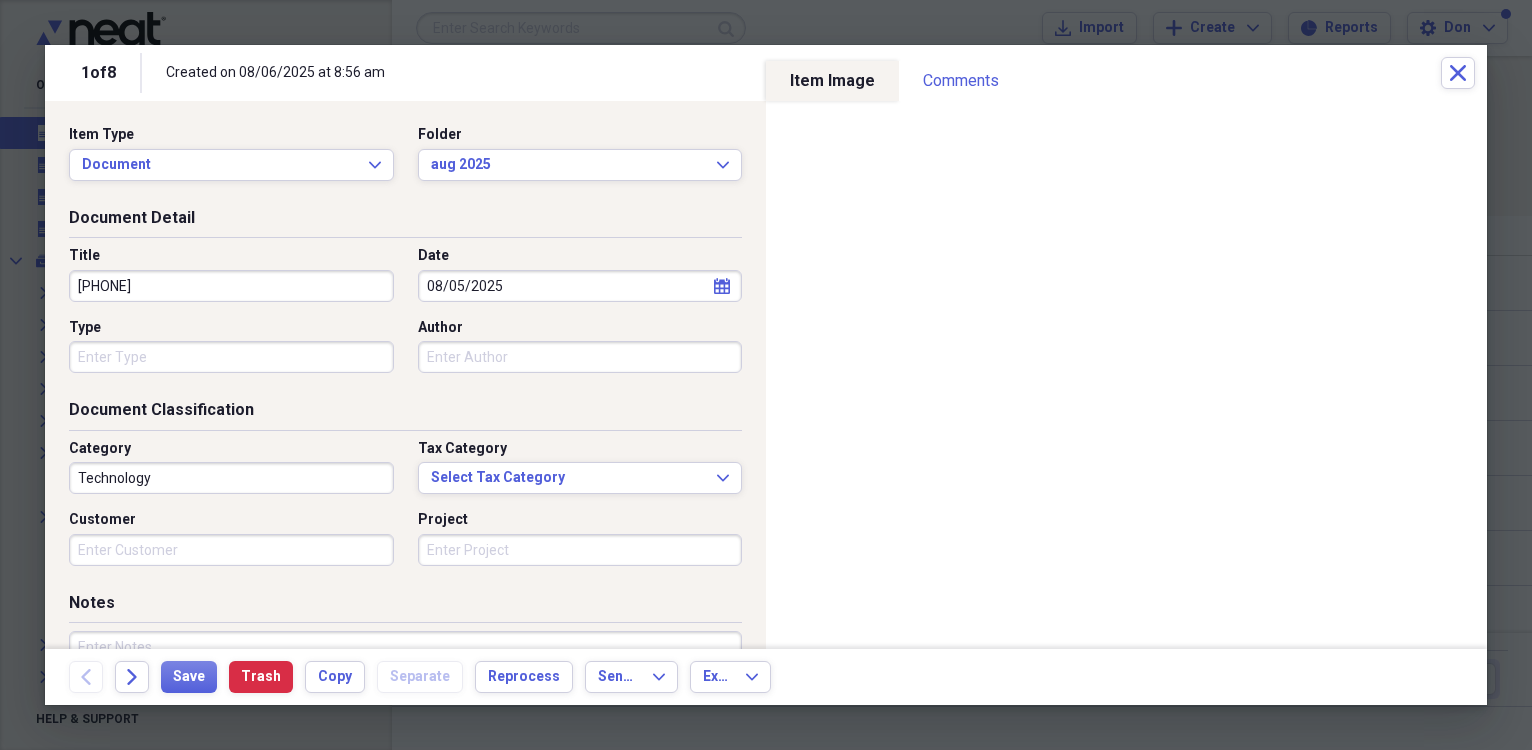 type on "[PHONE]" 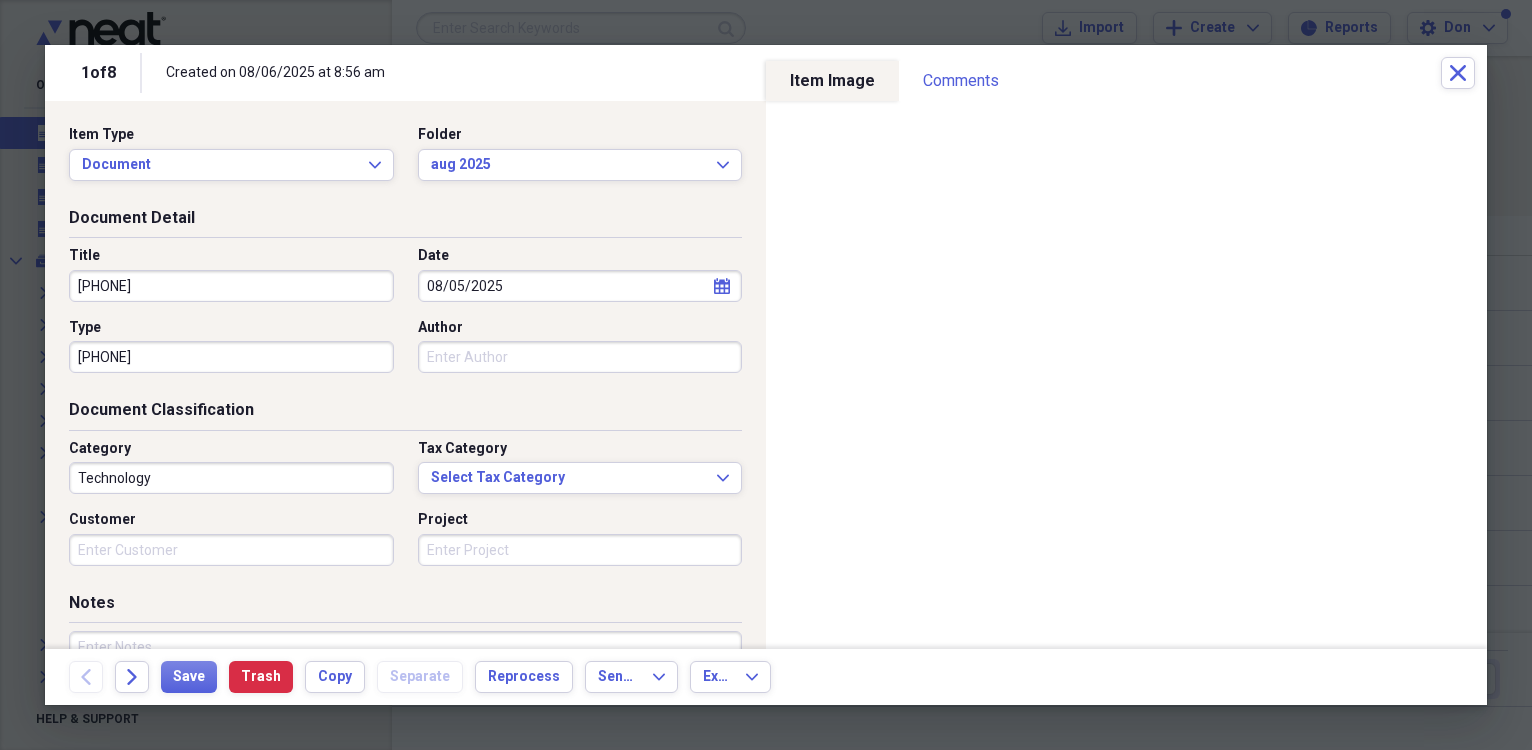 click on "[PHONE]" at bounding box center [231, 357] 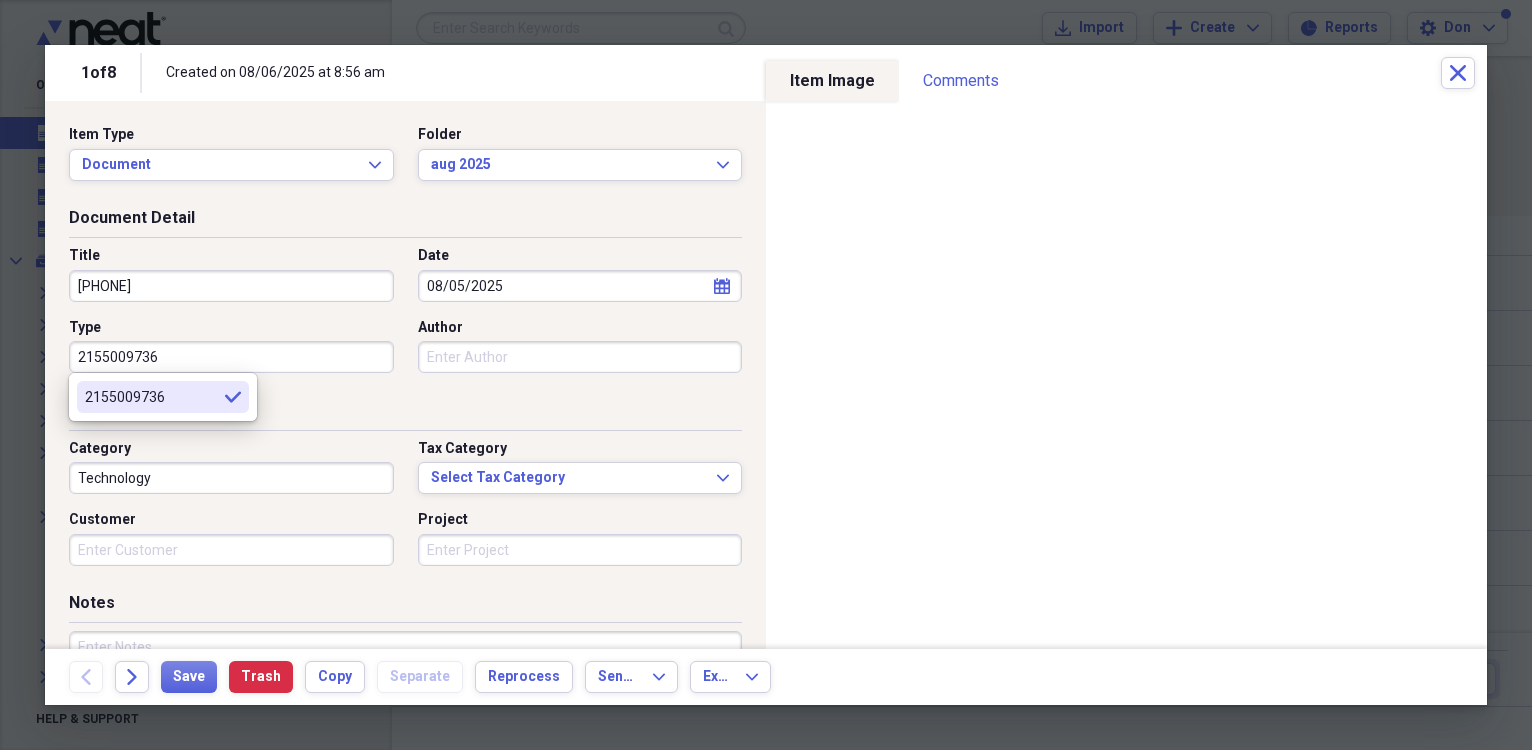 type on "2155009736" 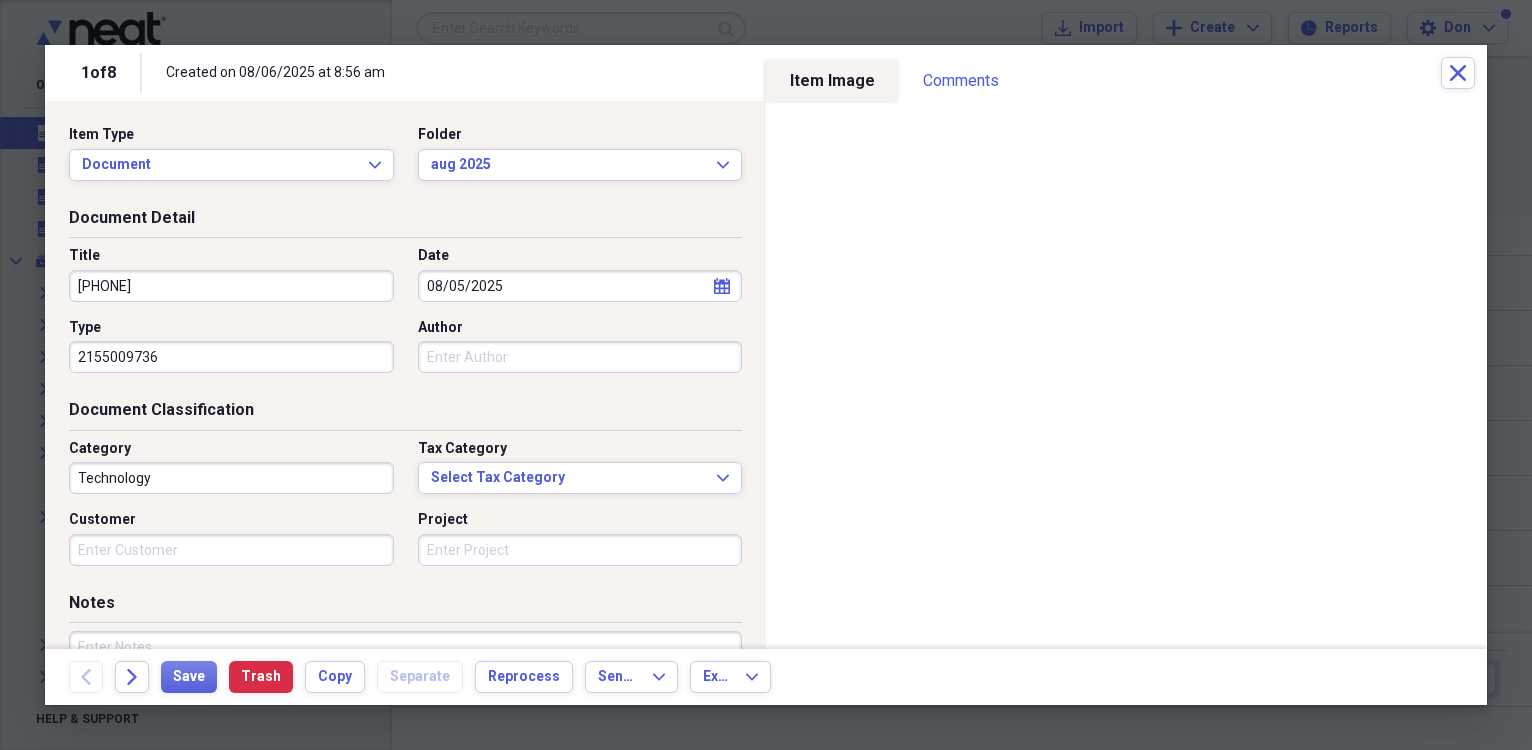 click on "Author" at bounding box center [580, 357] 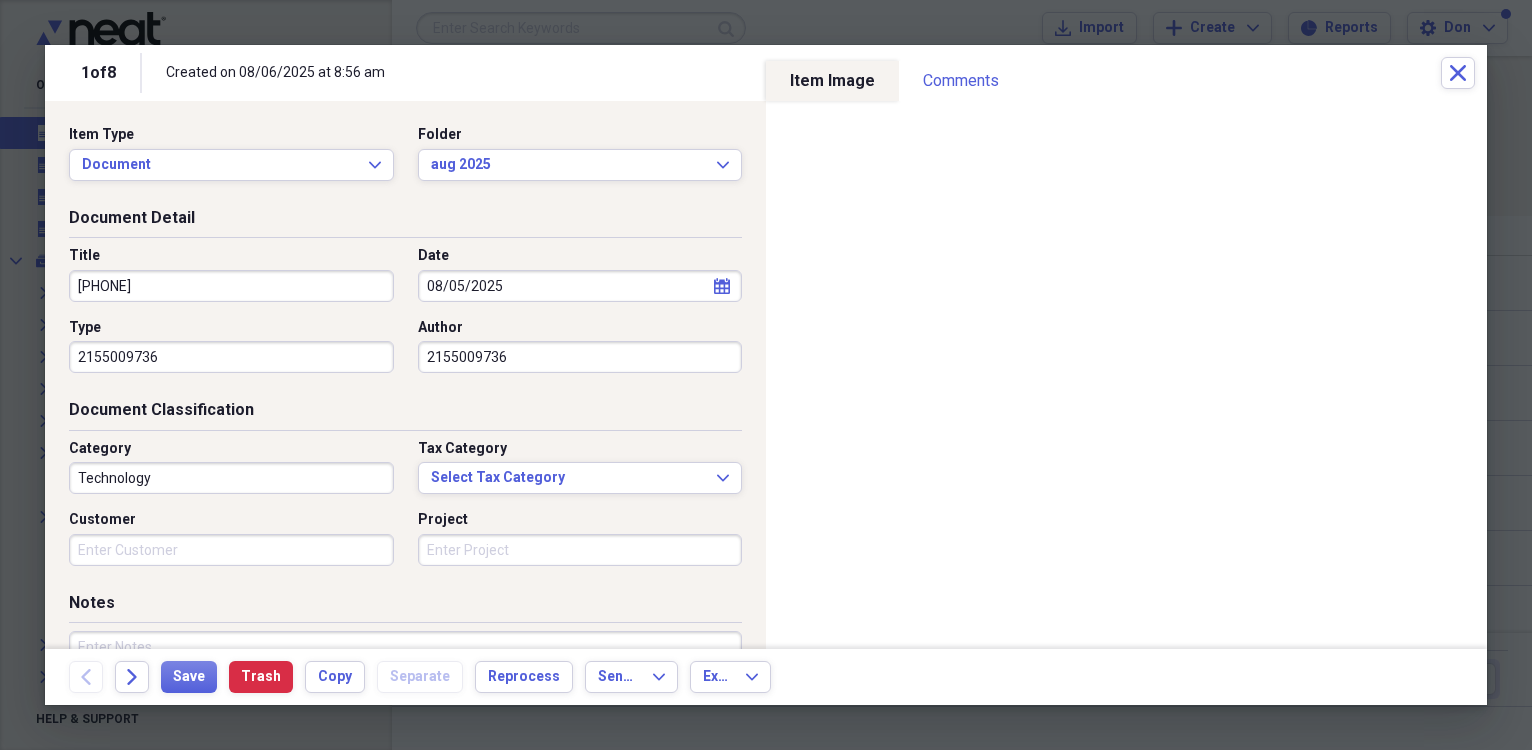 type on "2155009736" 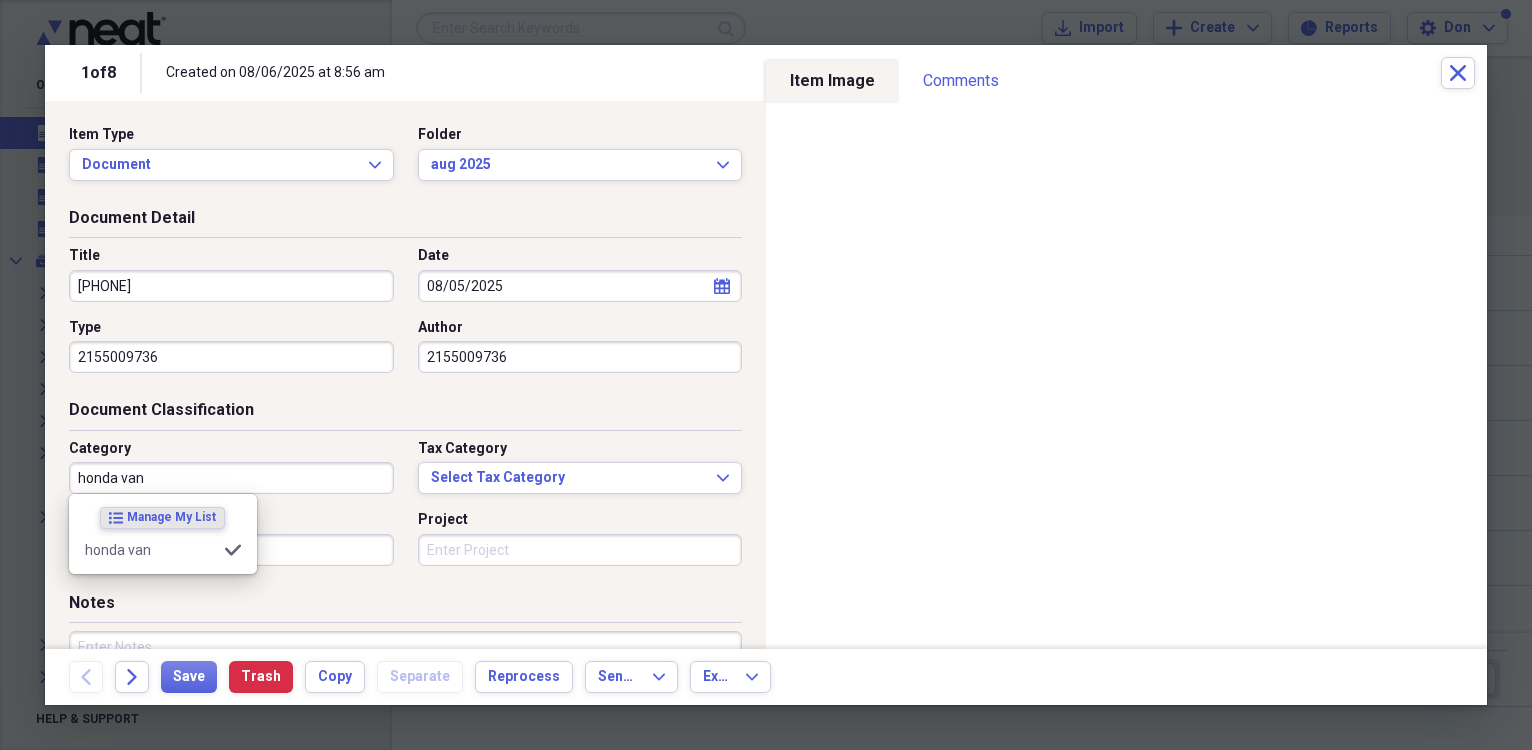 type on "honda van" 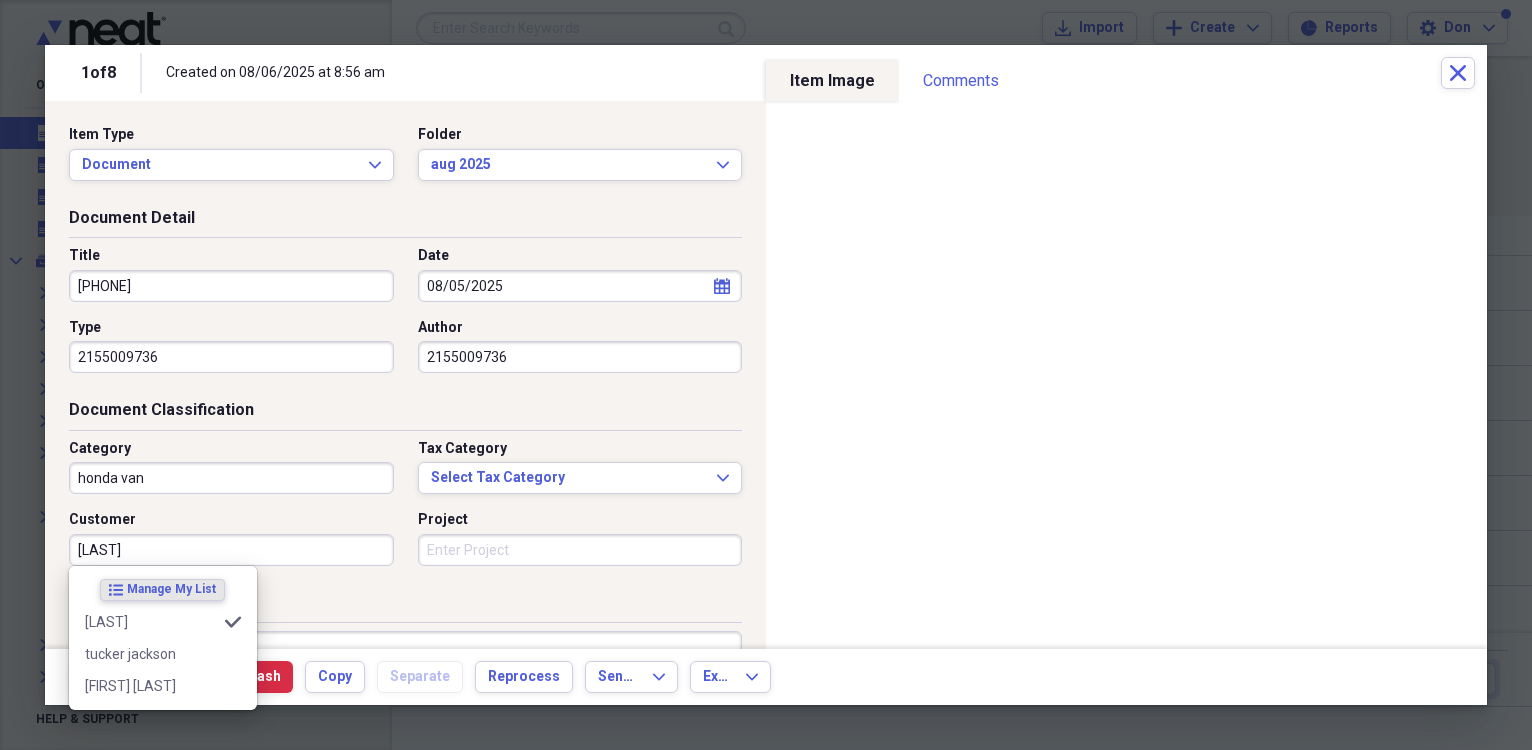 type on "[LAST]" 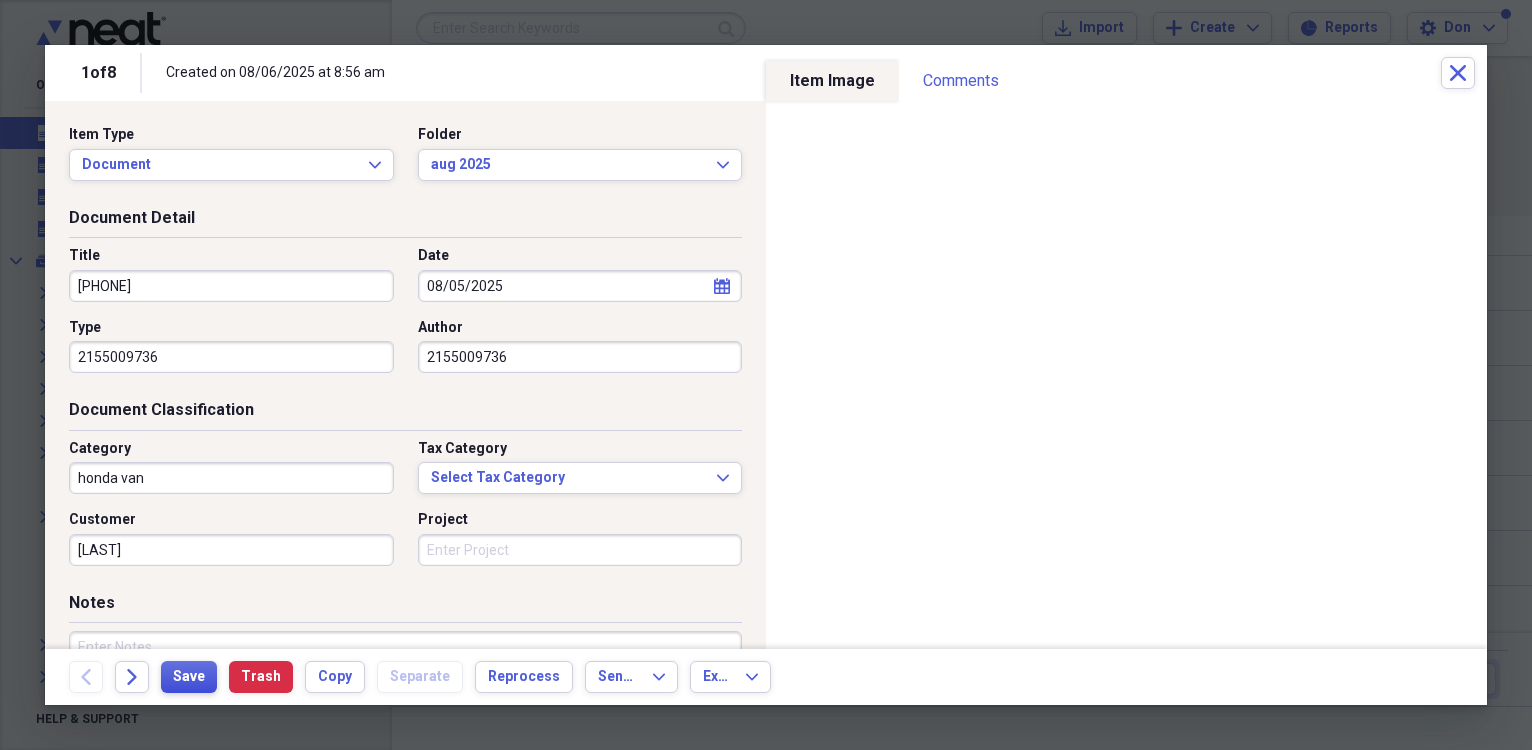 click on "Save" at bounding box center (189, 677) 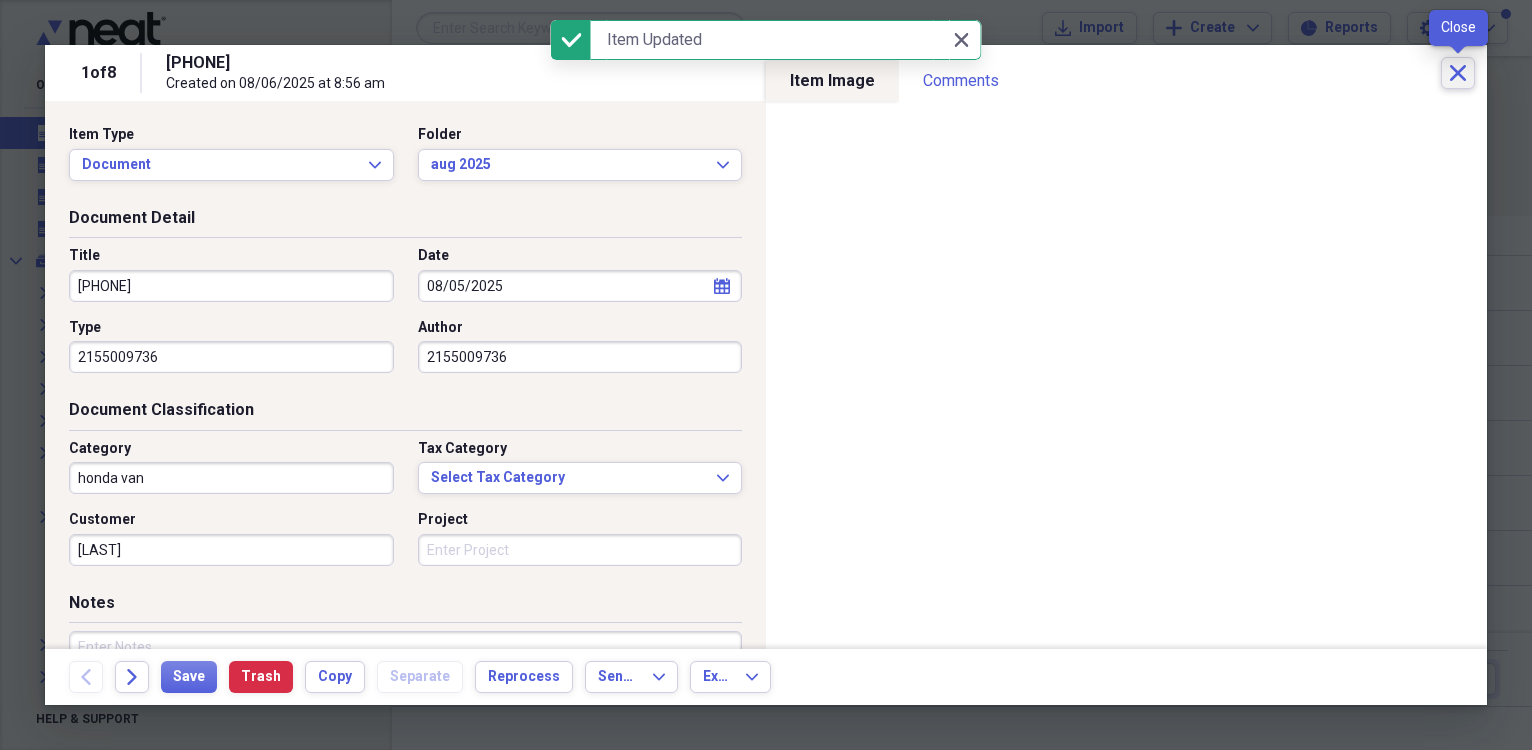 click on "Close" 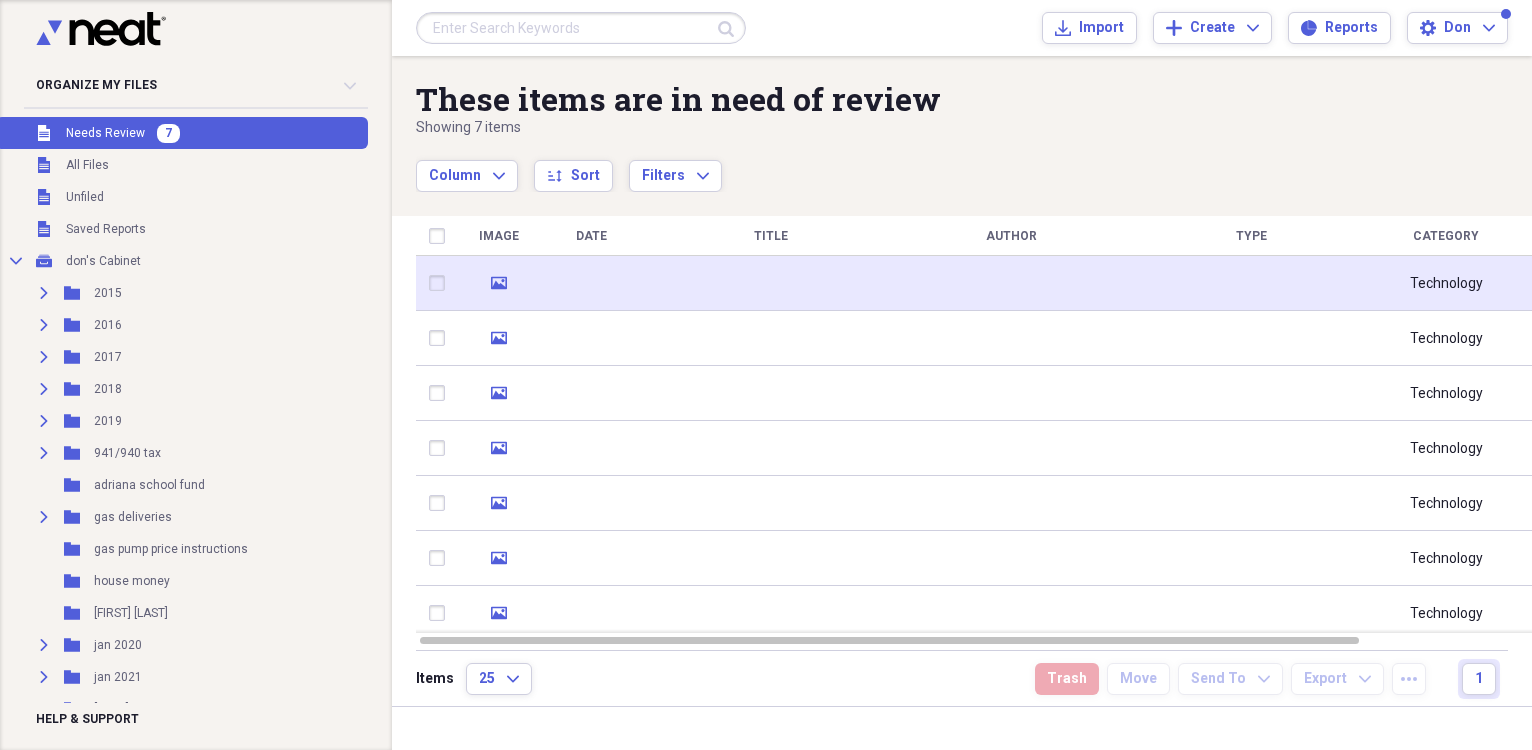 click at bounding box center (591, 283) 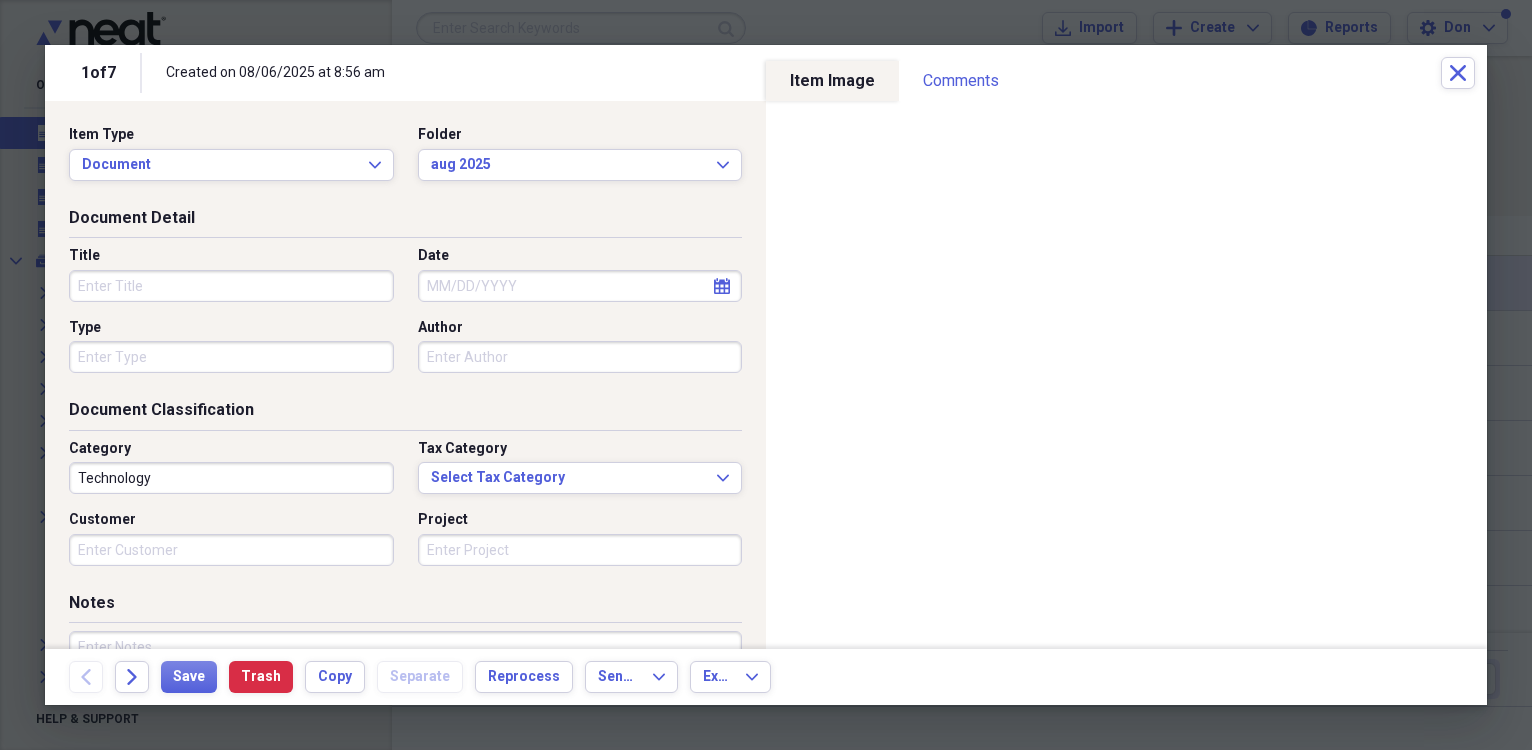 click on "Date" at bounding box center (580, 286) 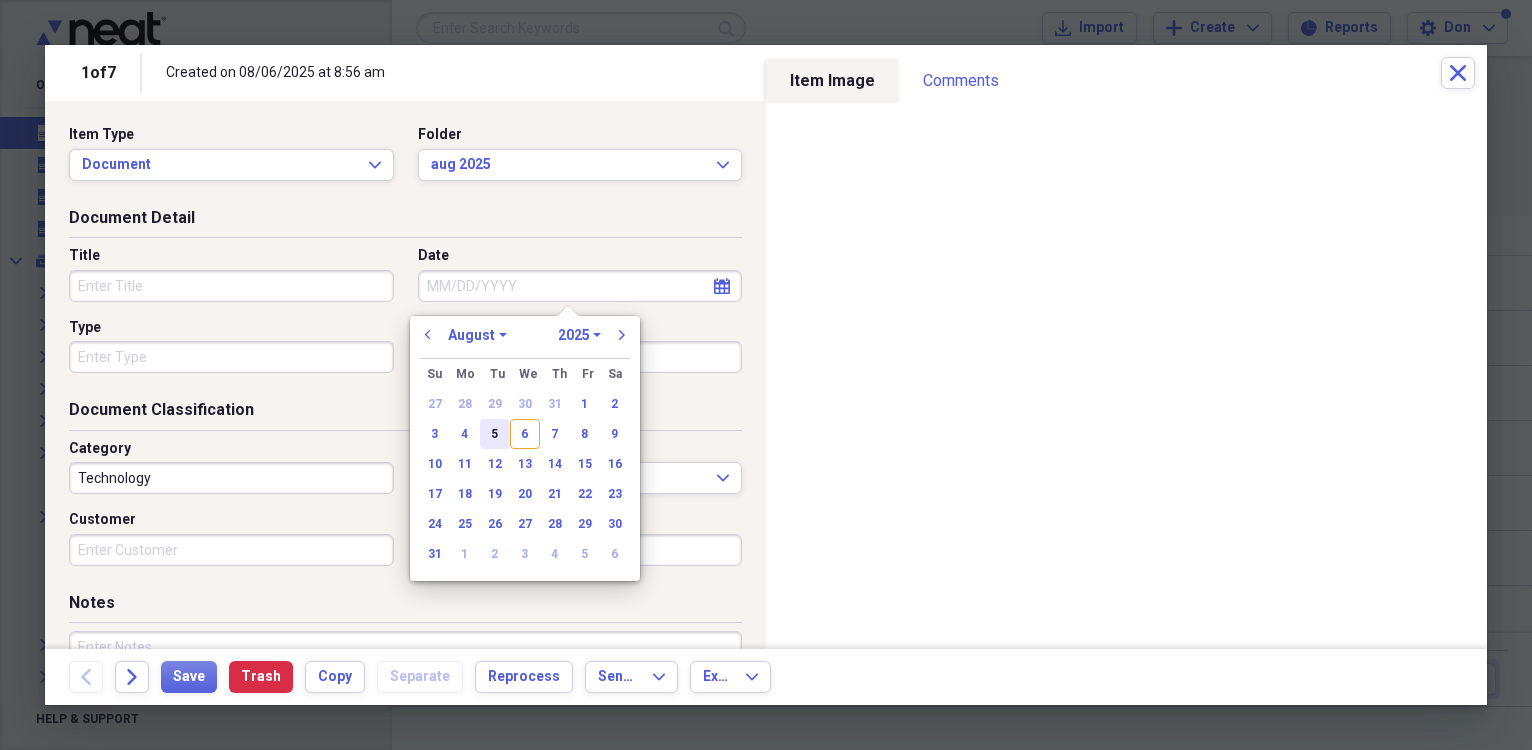 click on "5" at bounding box center [495, 434] 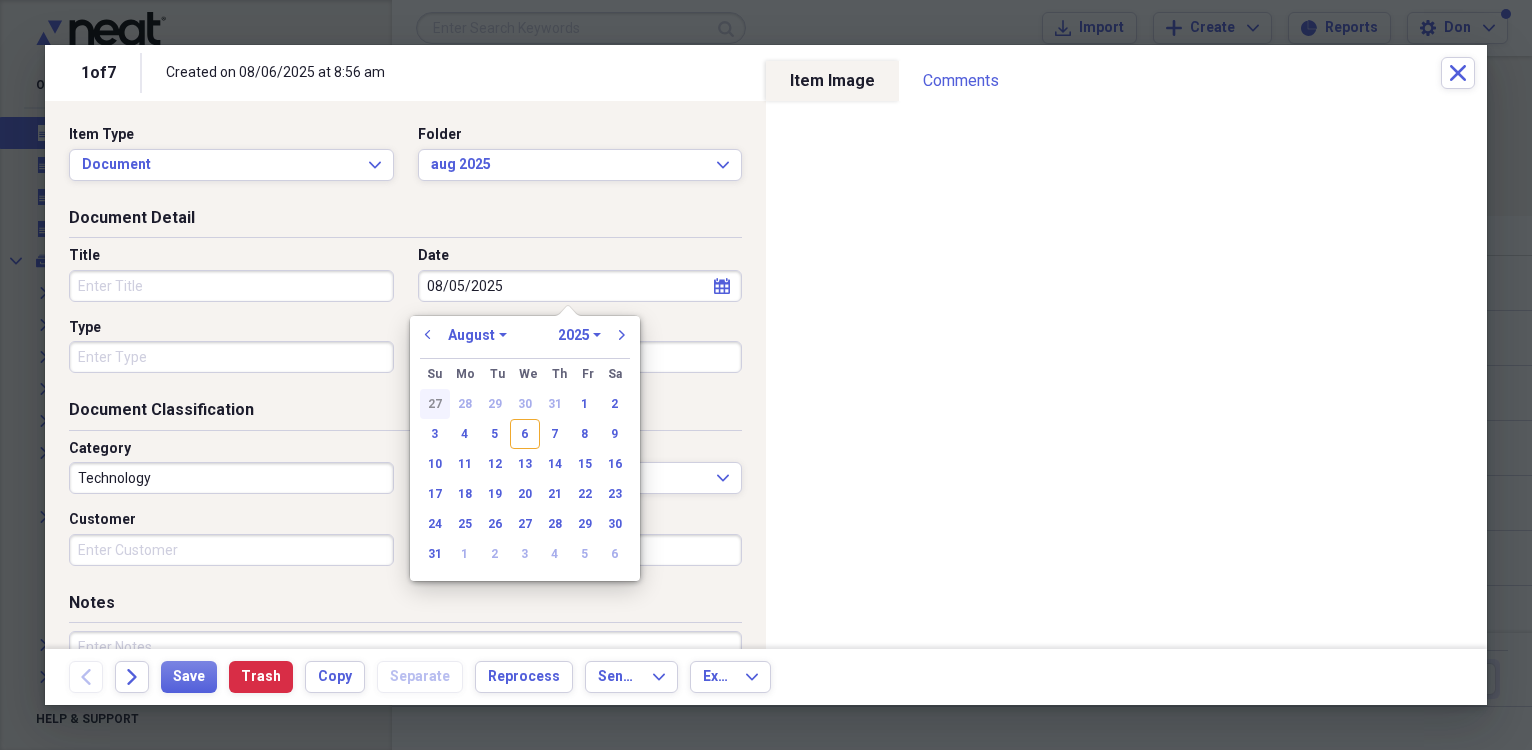 type on "08/05/2025" 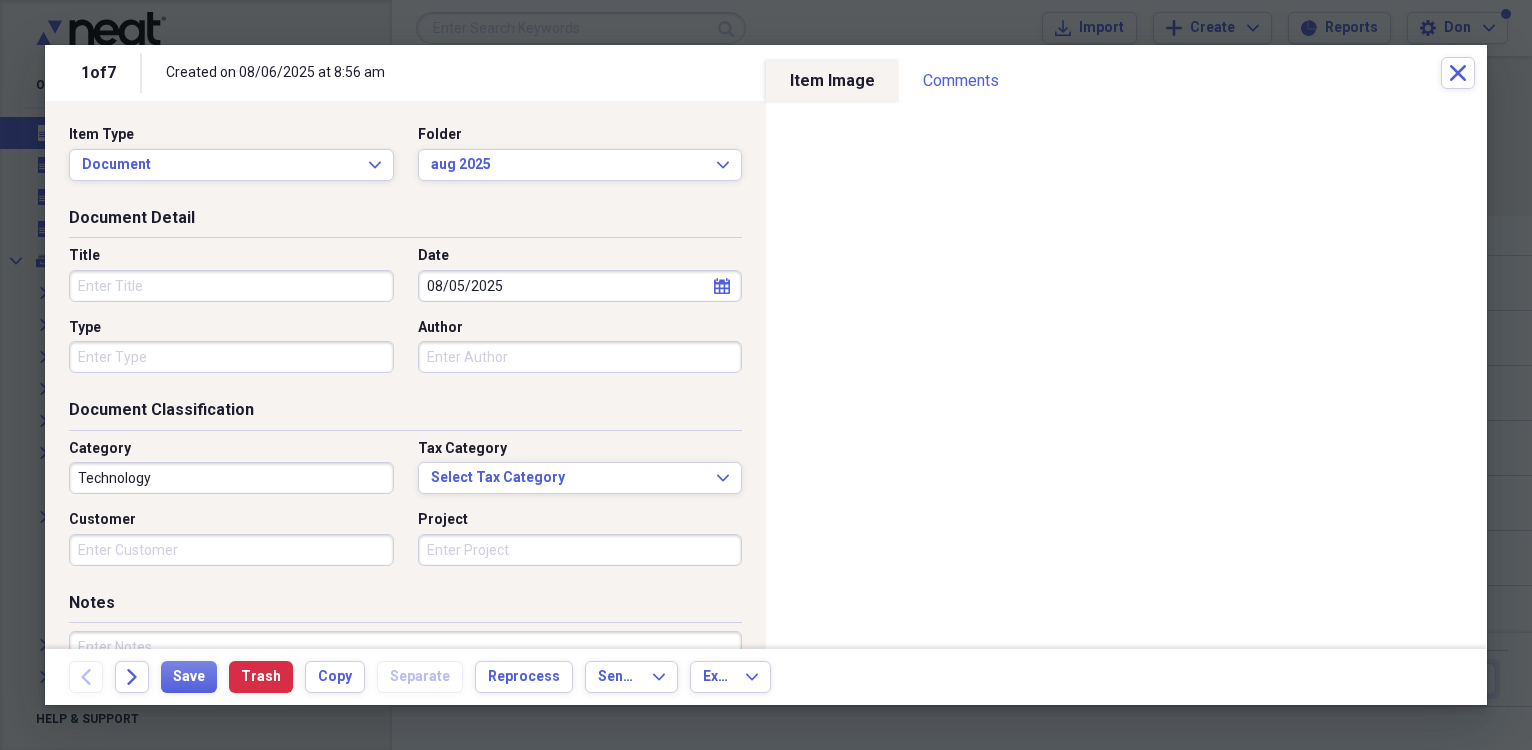 click on "Title" at bounding box center [231, 286] 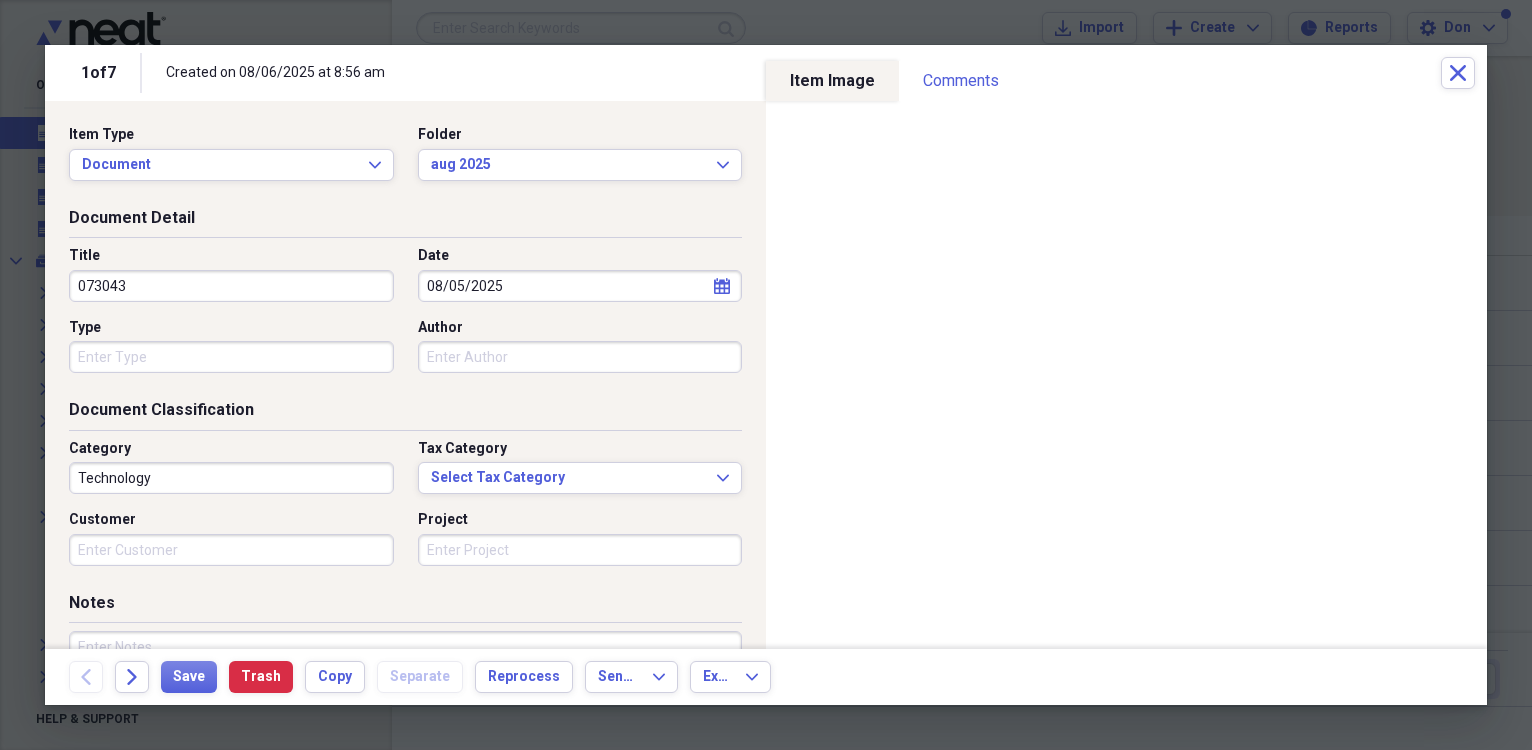 type on "073043" 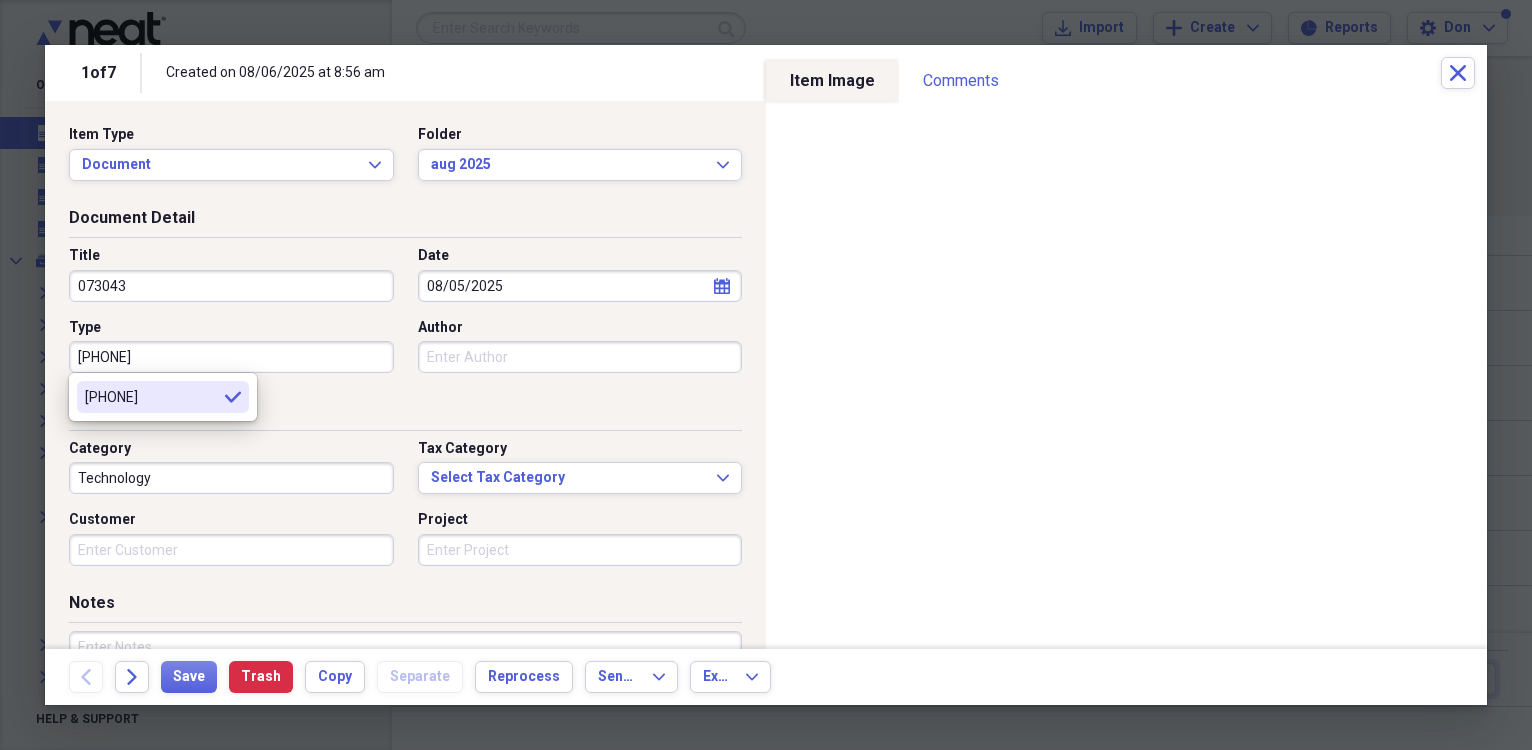 type on "[PHONE]" 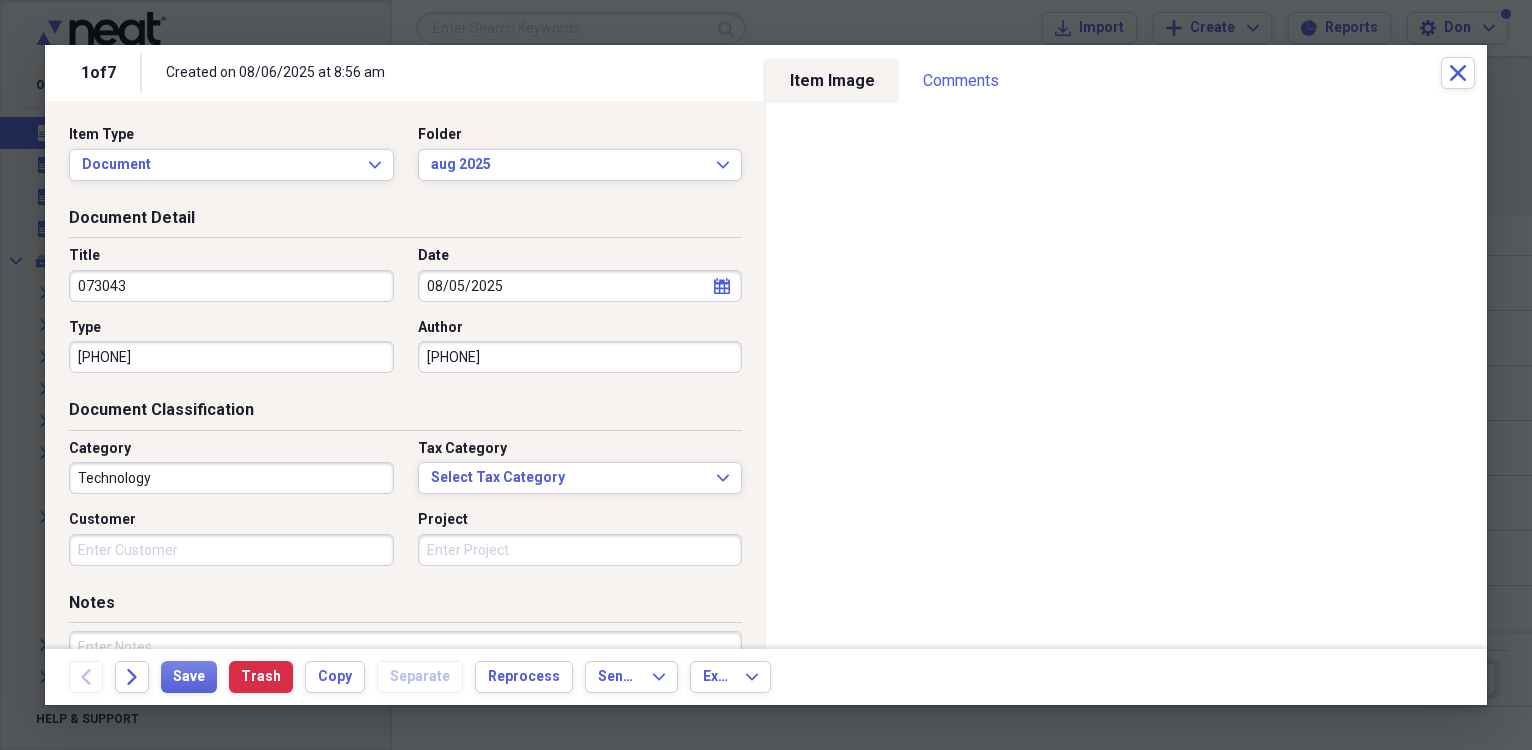 type on "[PHONE]" 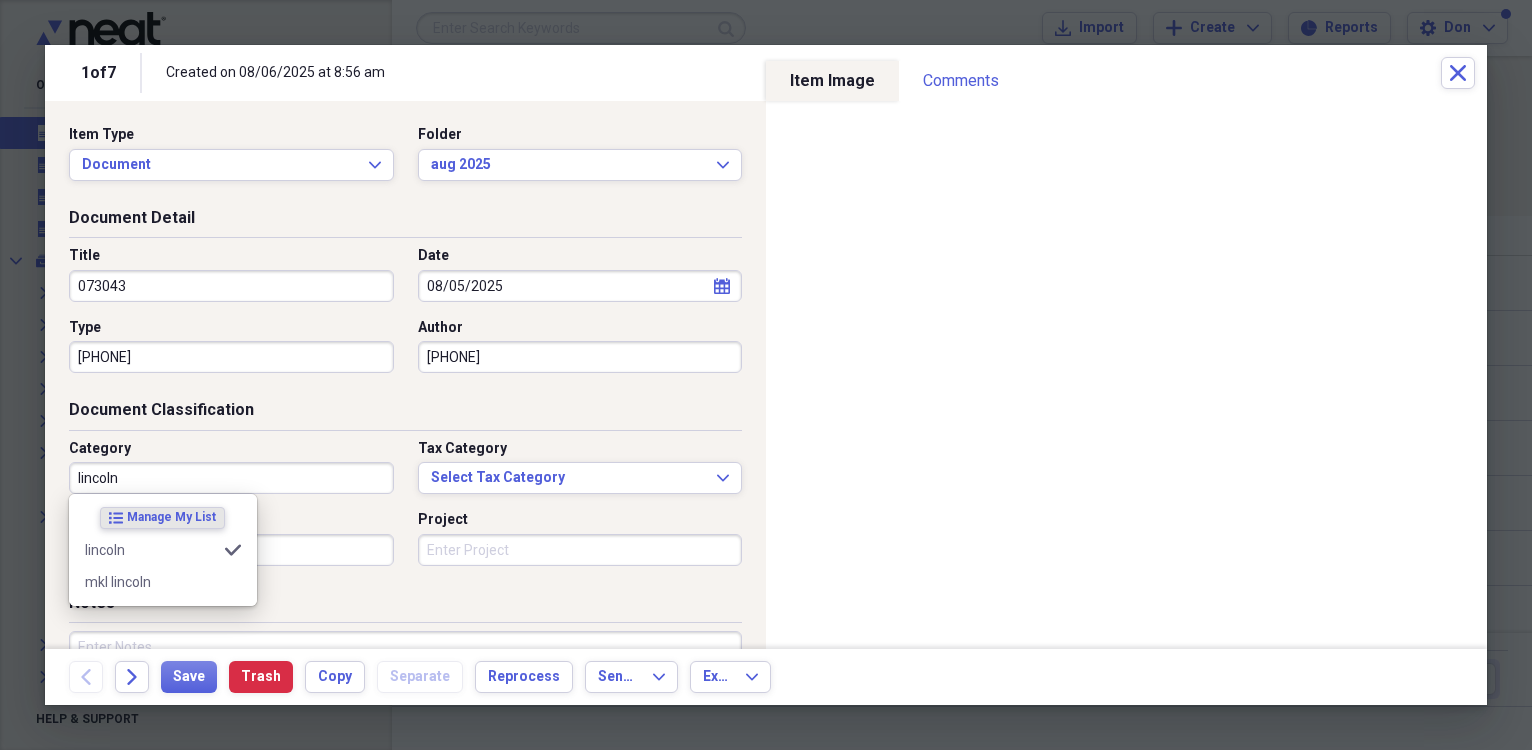 type on "lincoln" 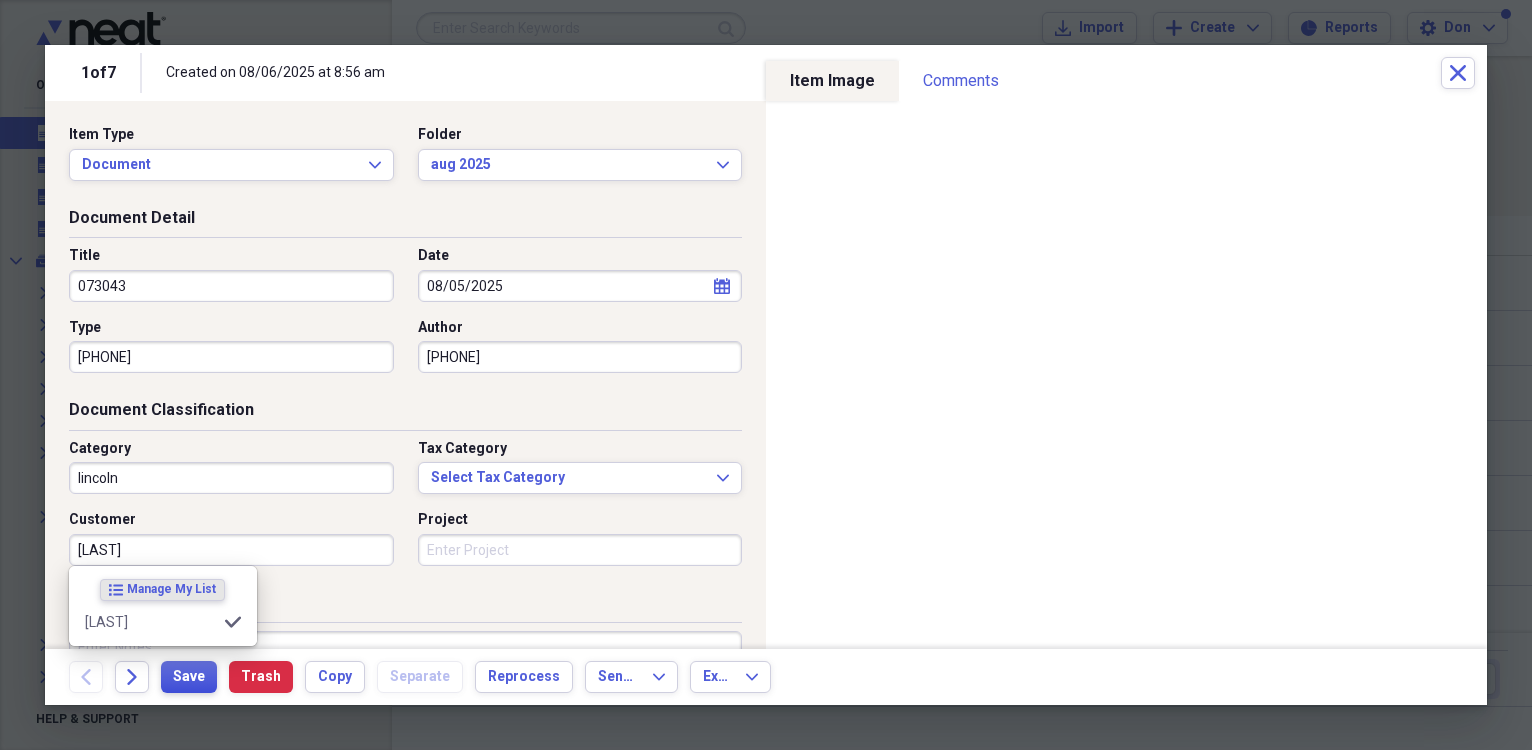 type on "[LAST]" 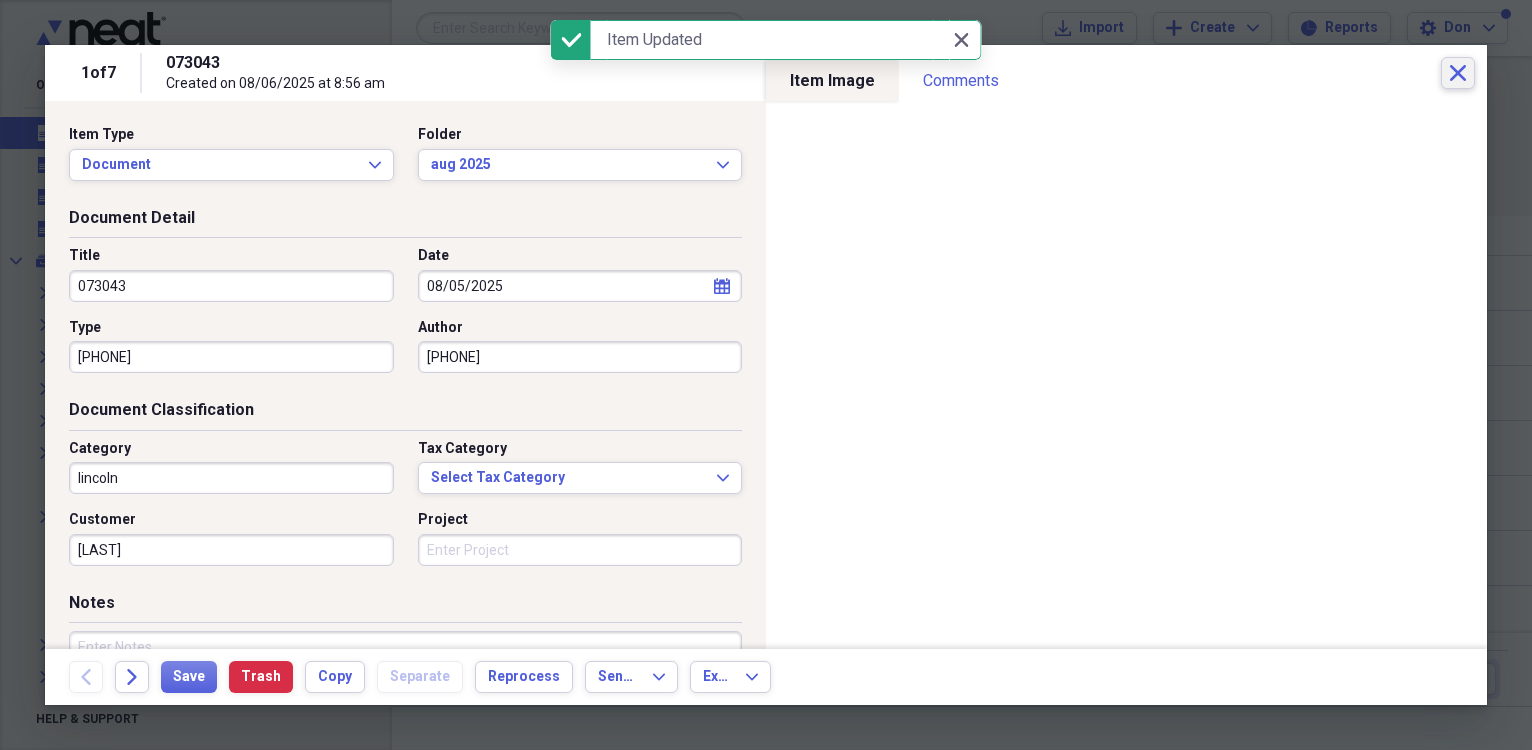 click on "Close" at bounding box center [1458, 73] 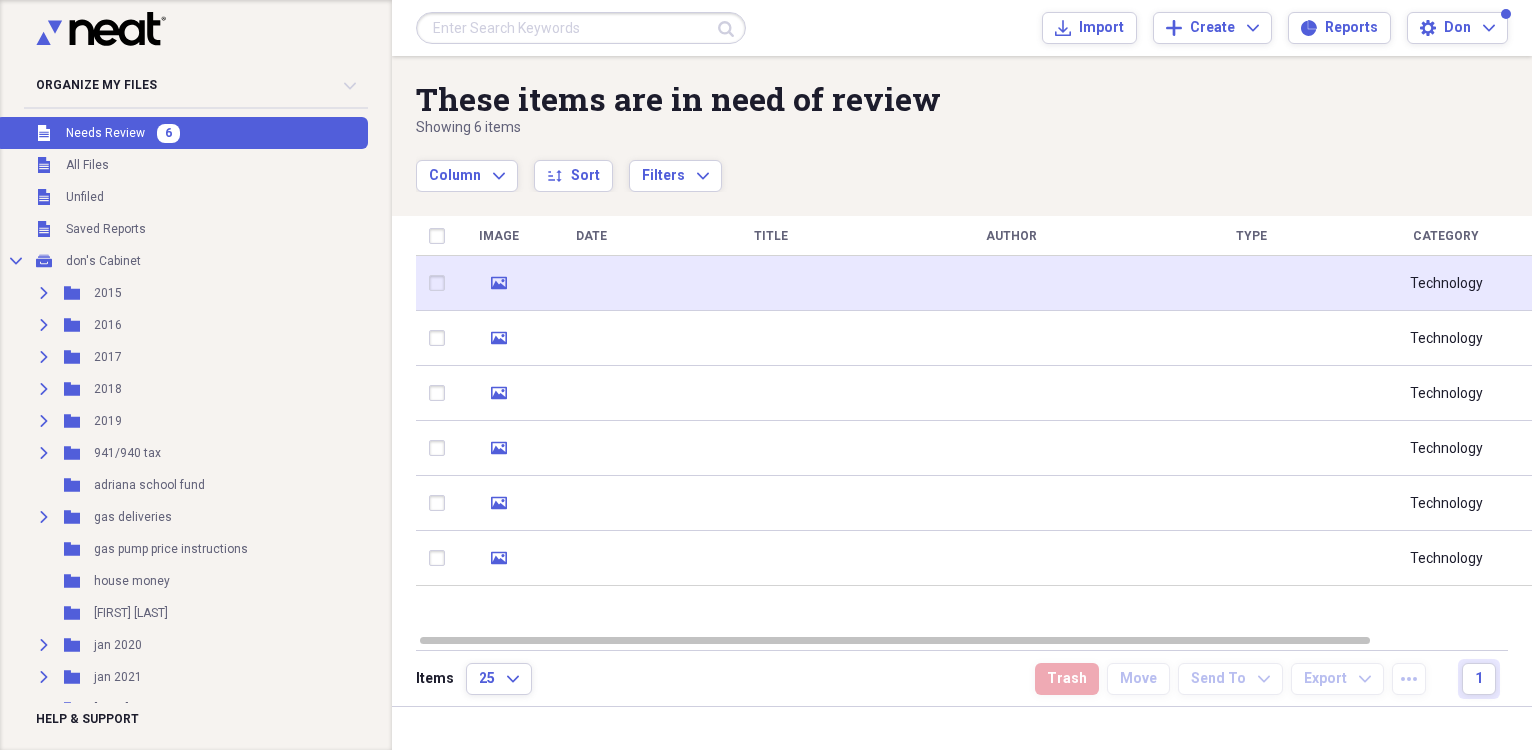 click at bounding box center [591, 283] 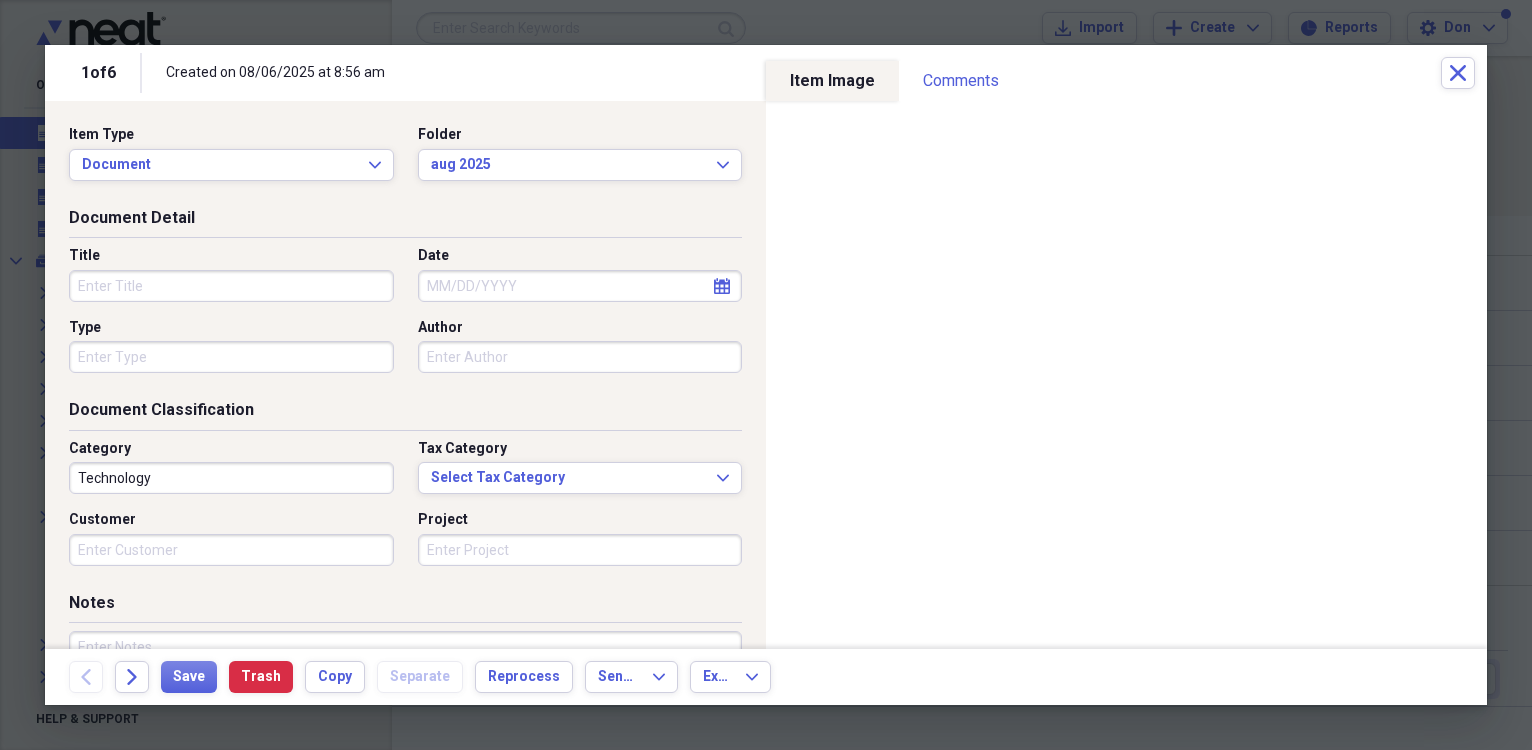 click on "Date" at bounding box center [580, 286] 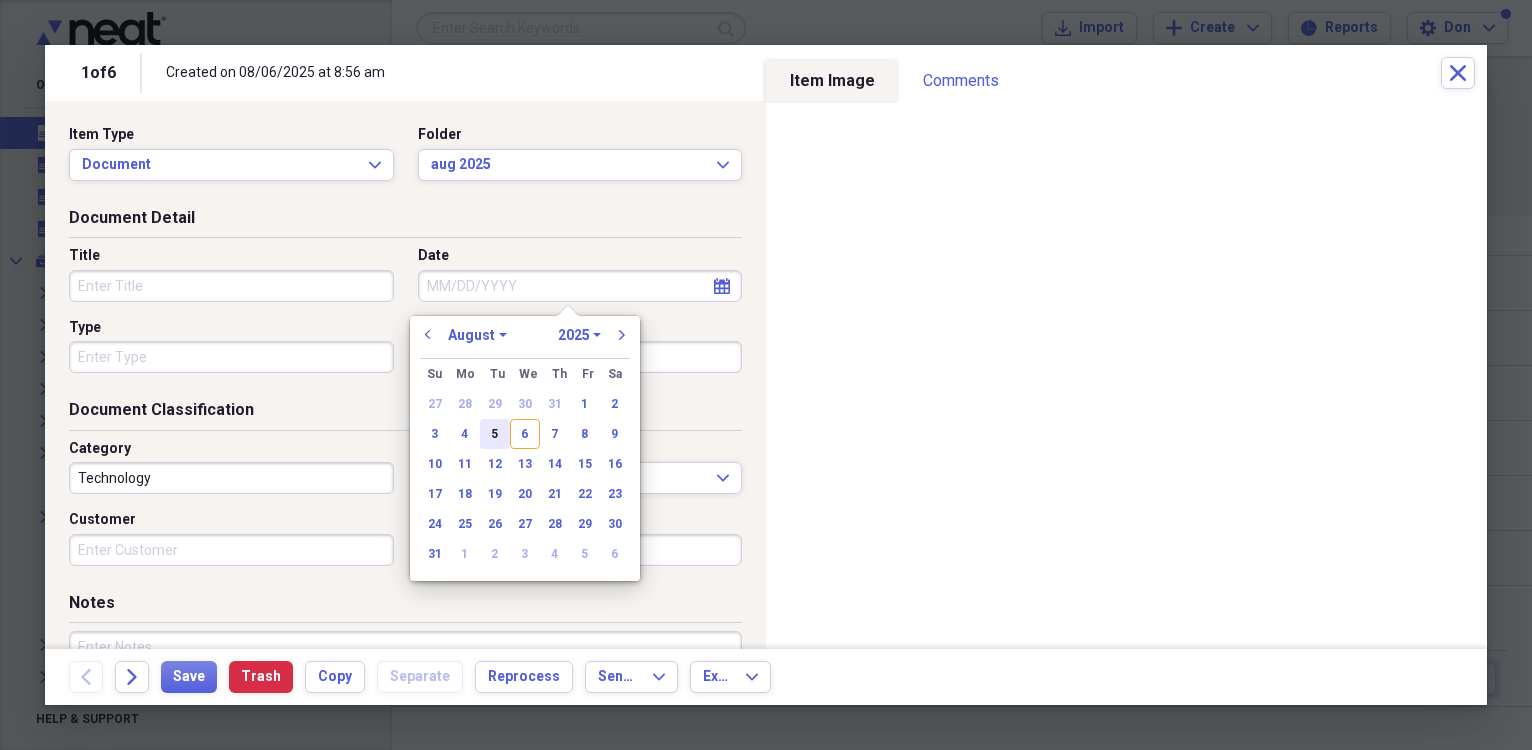 click on "5" at bounding box center (495, 434) 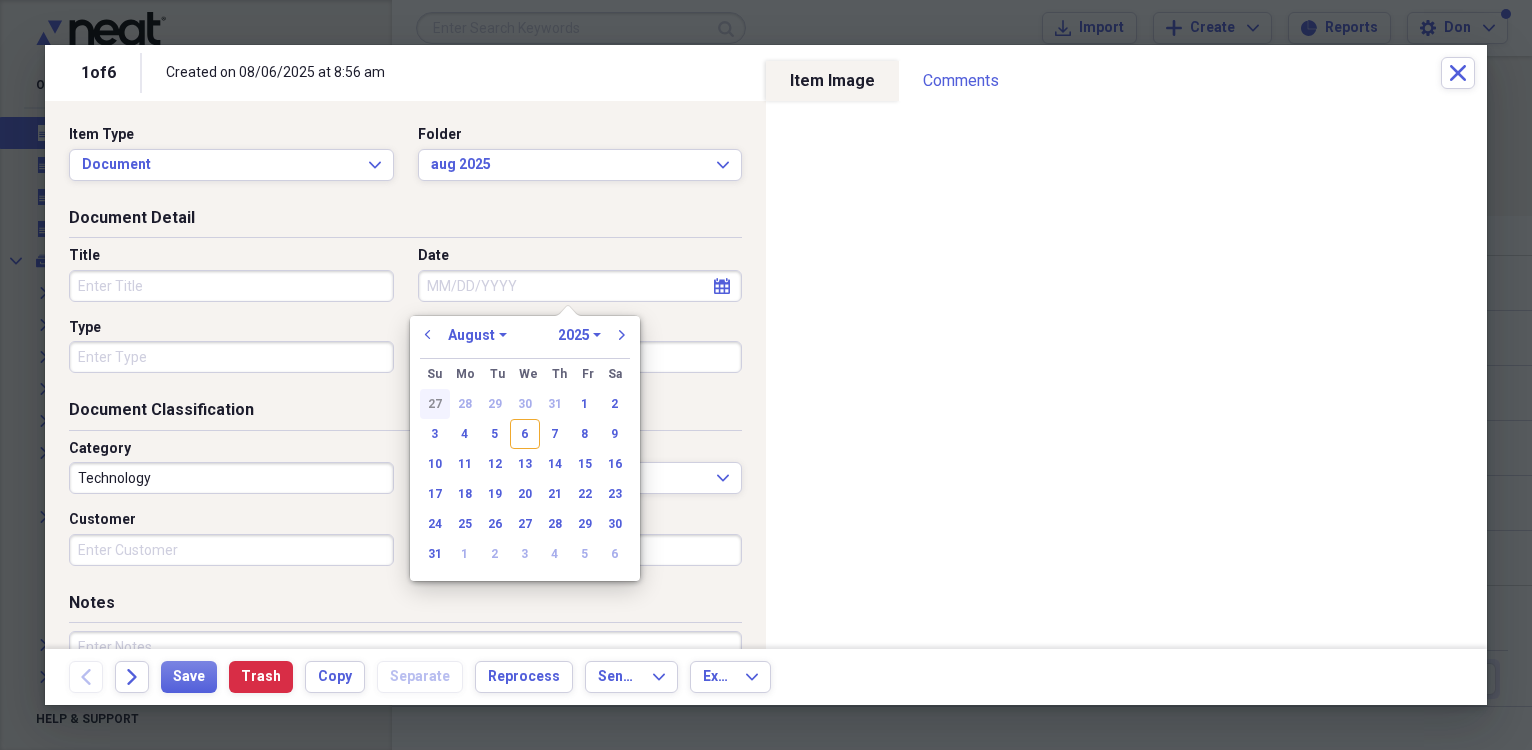 type on "08/05/2025" 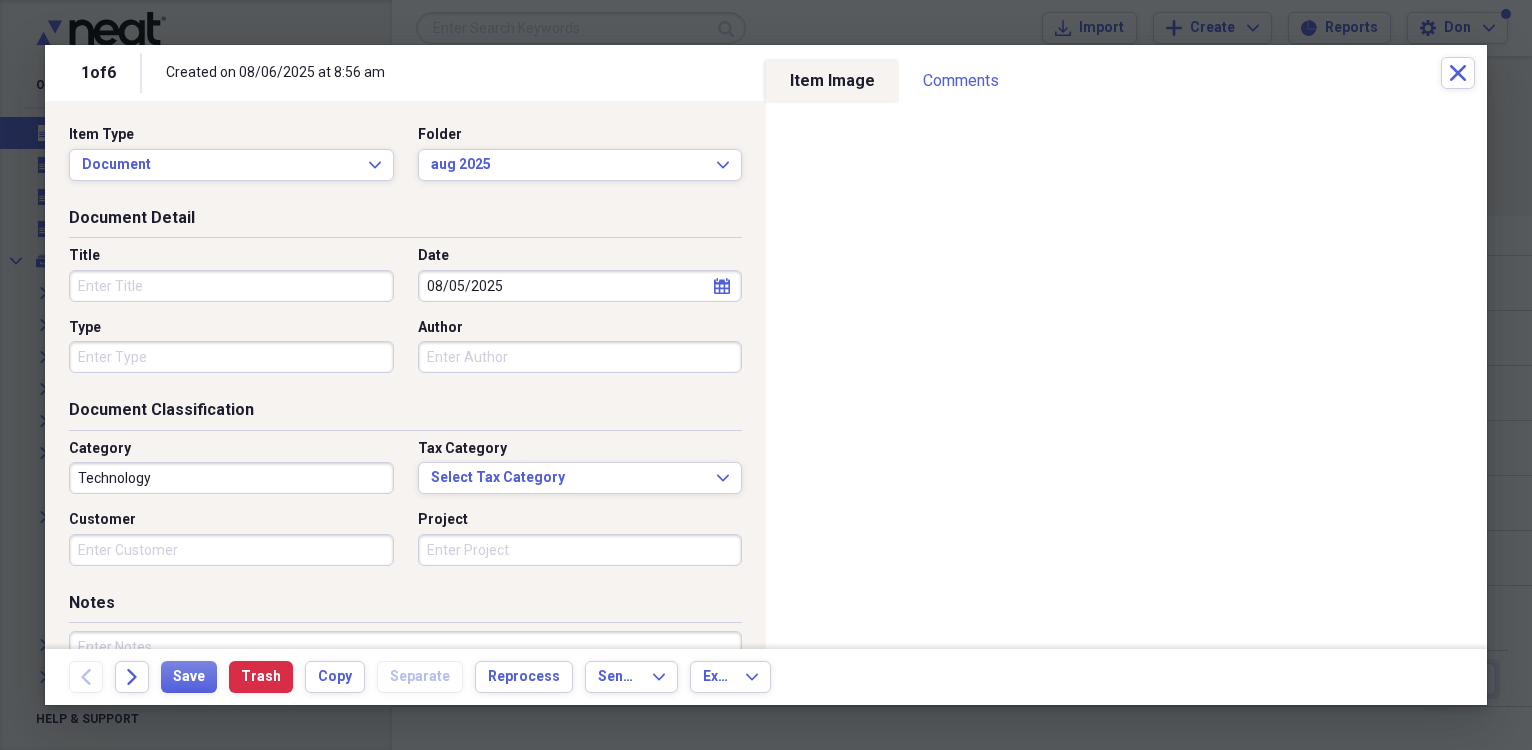 click on "Title" at bounding box center [231, 286] 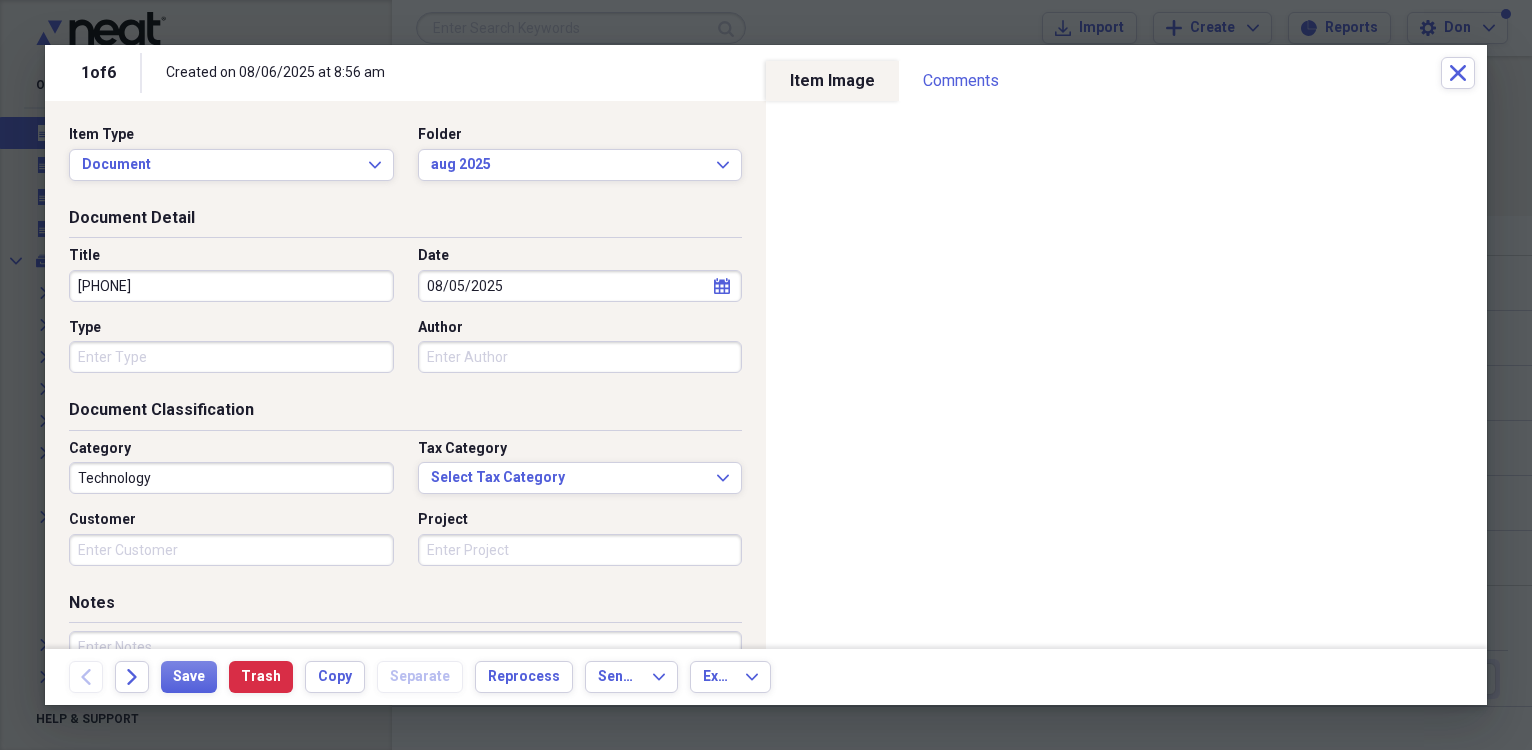 type on "[PHONE]" 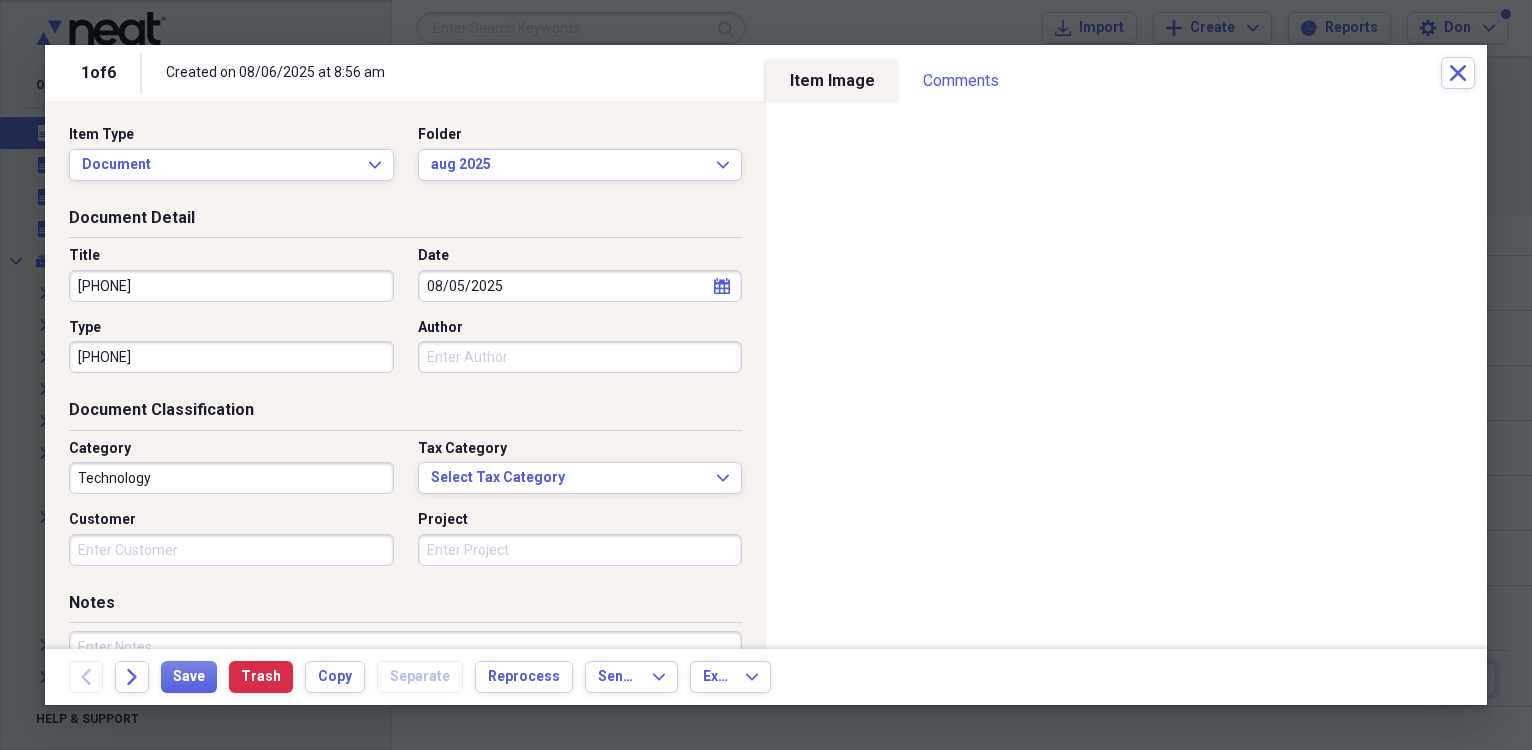 type on "[PHONE]" 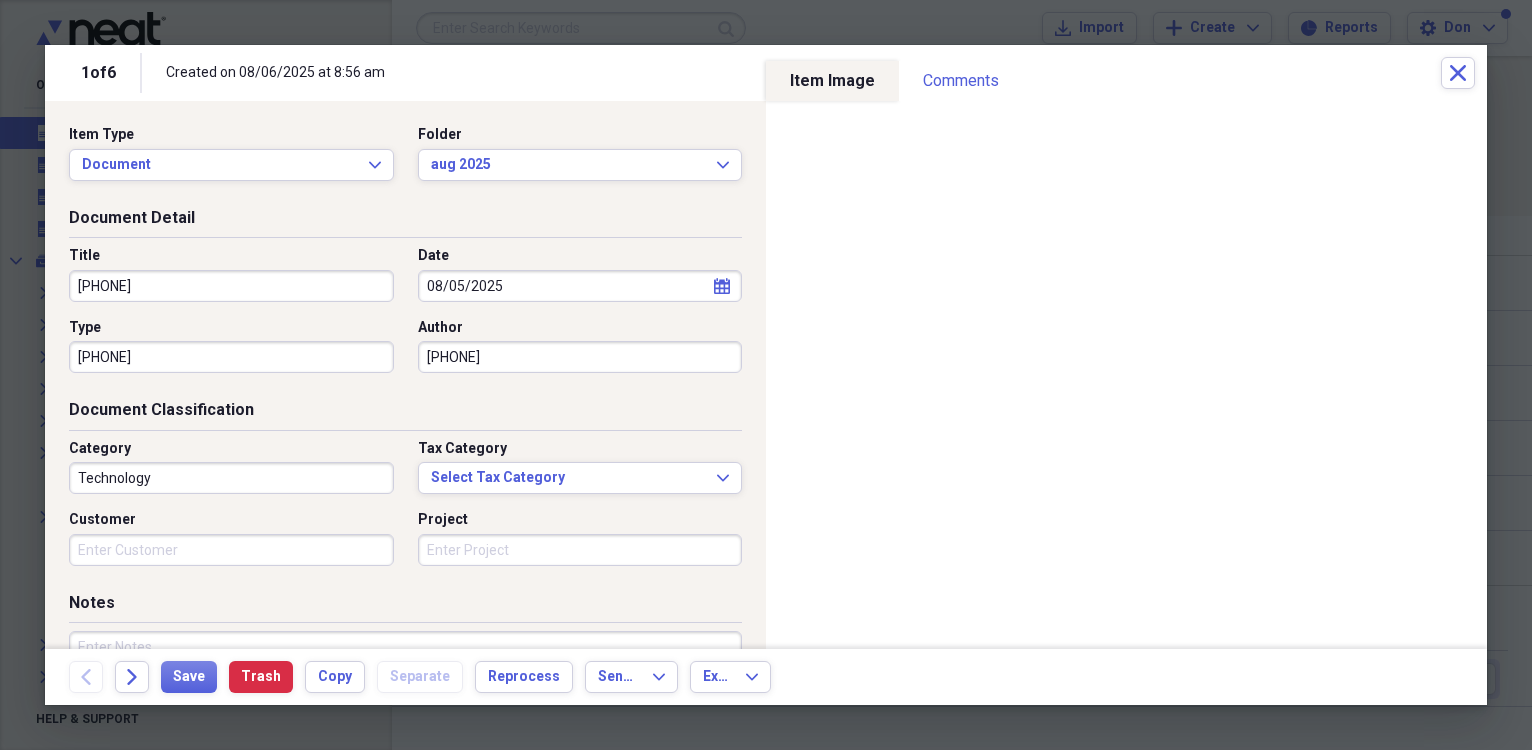 type on "[PHONE]" 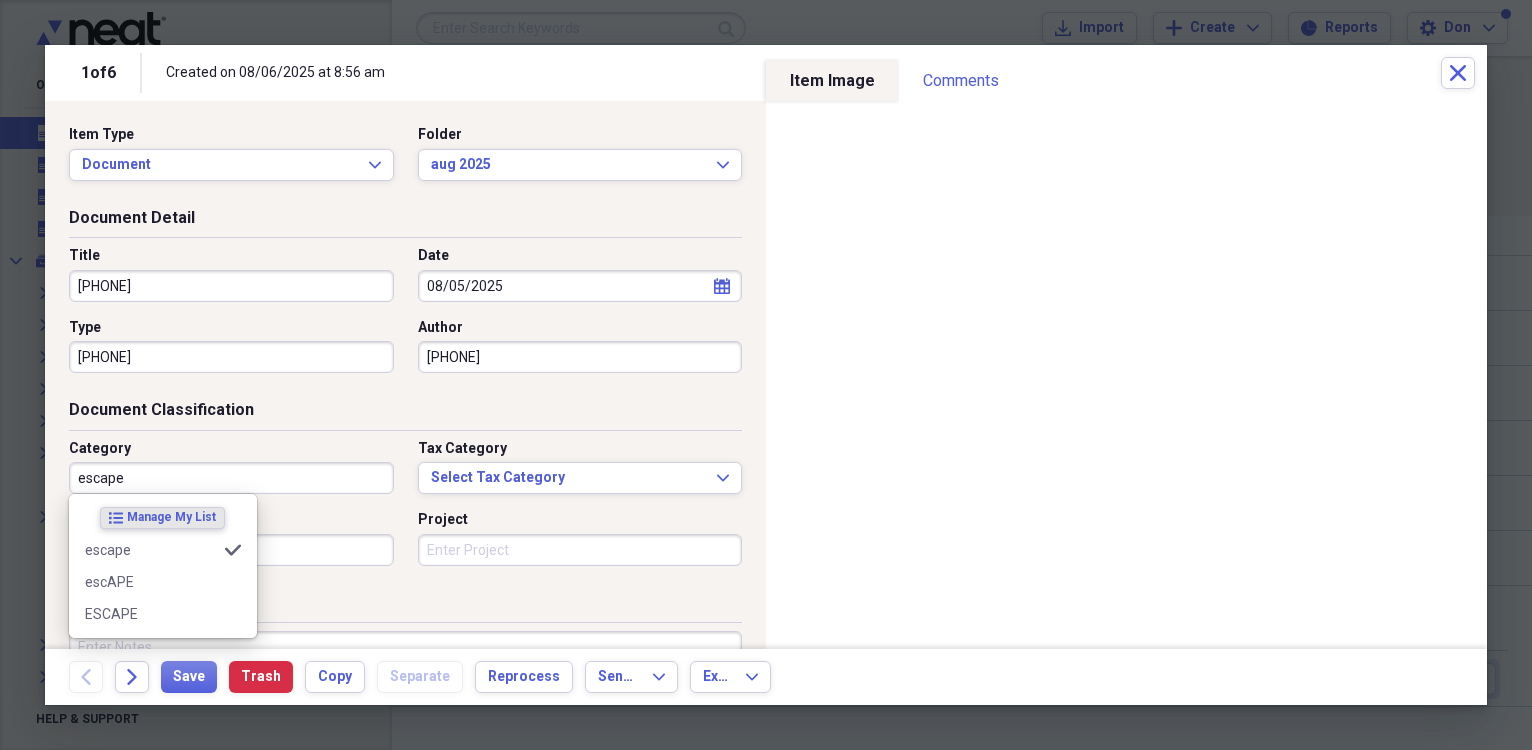 type on "escape" 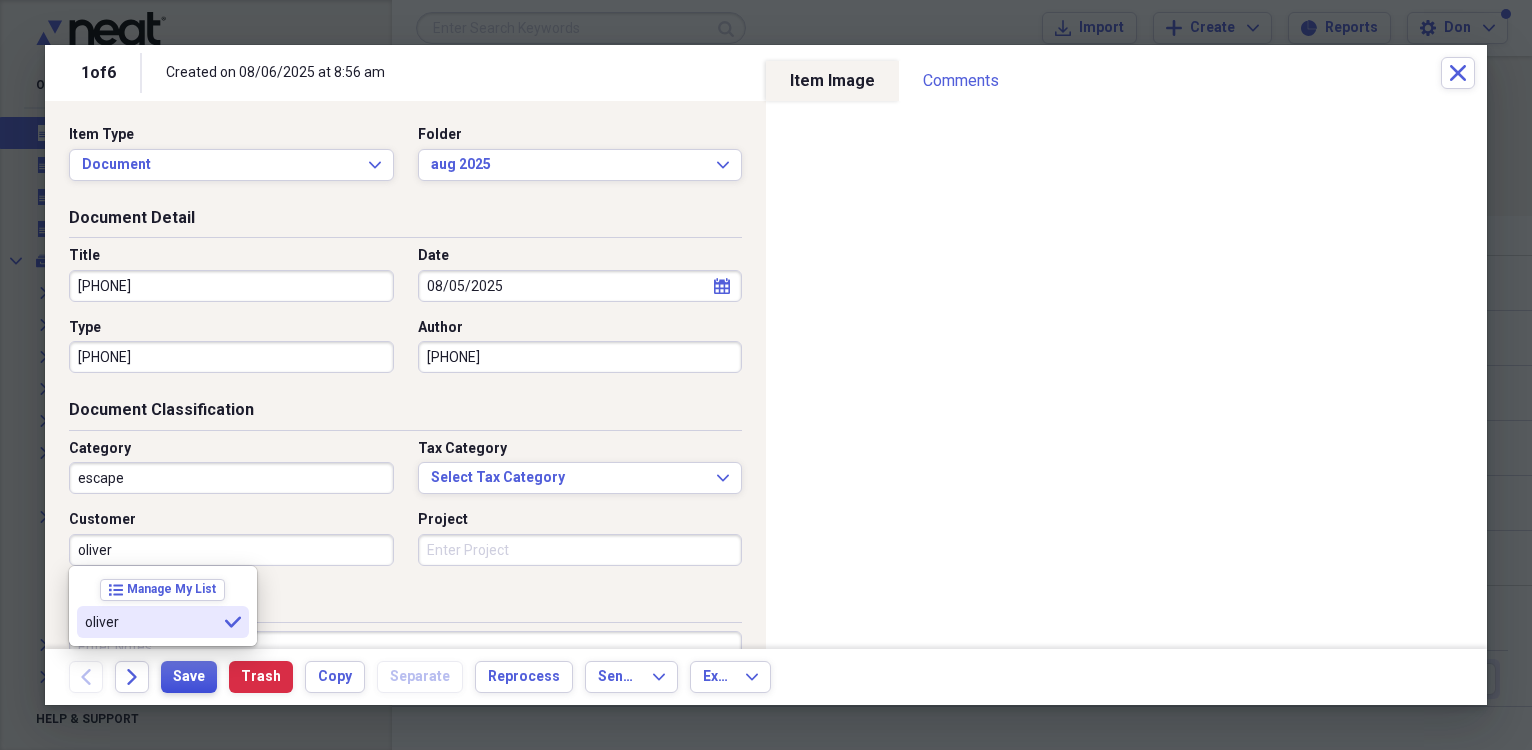 type on "oliver" 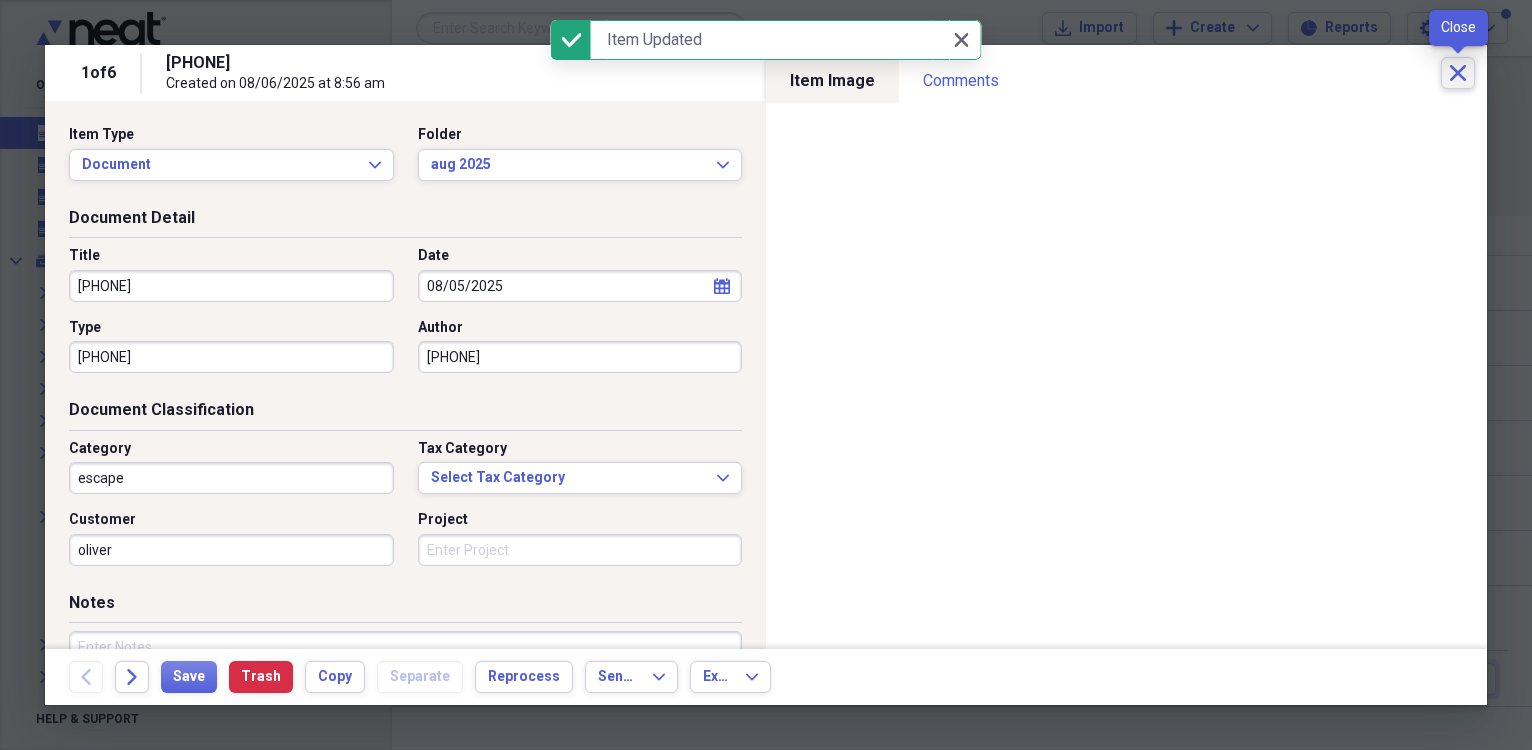 click 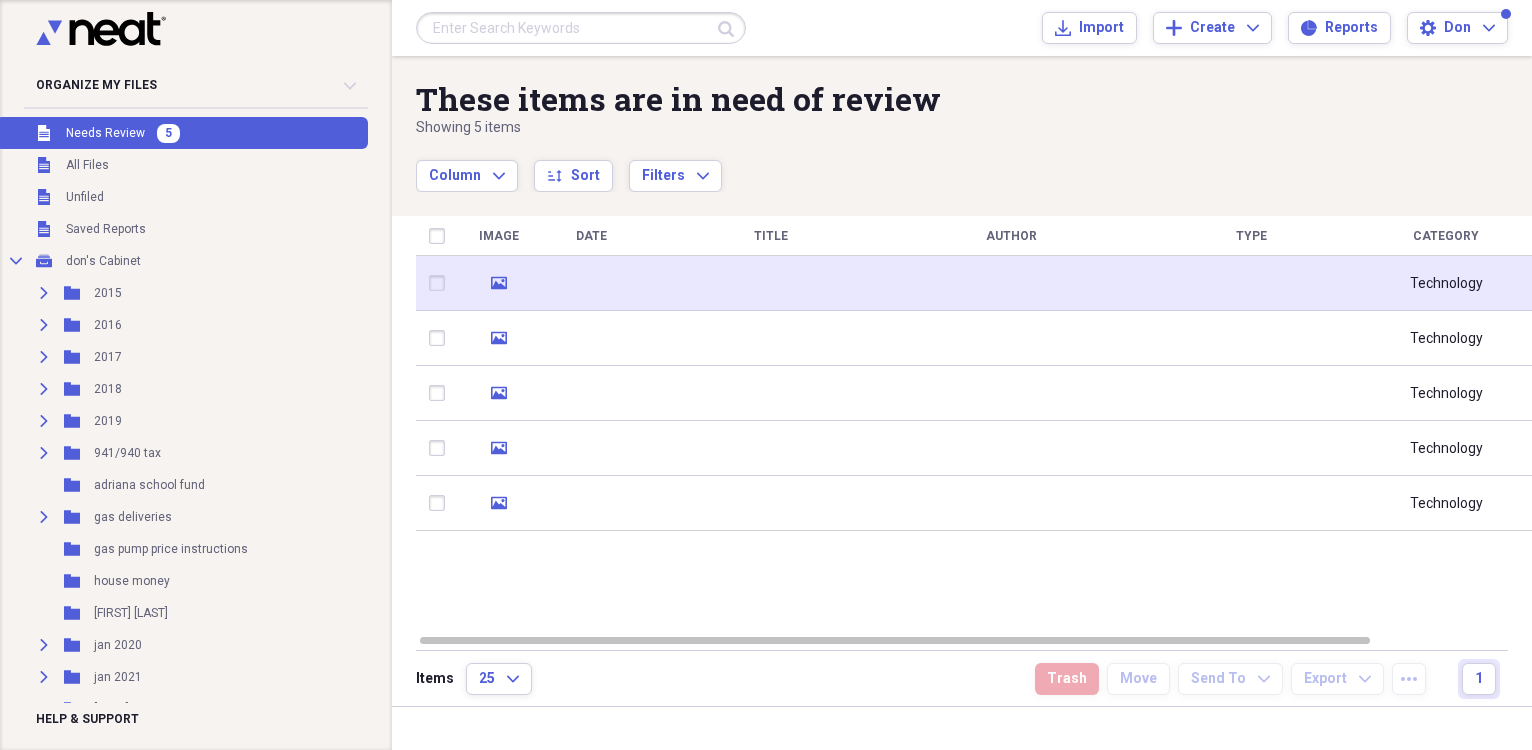 click at bounding box center [591, 283] 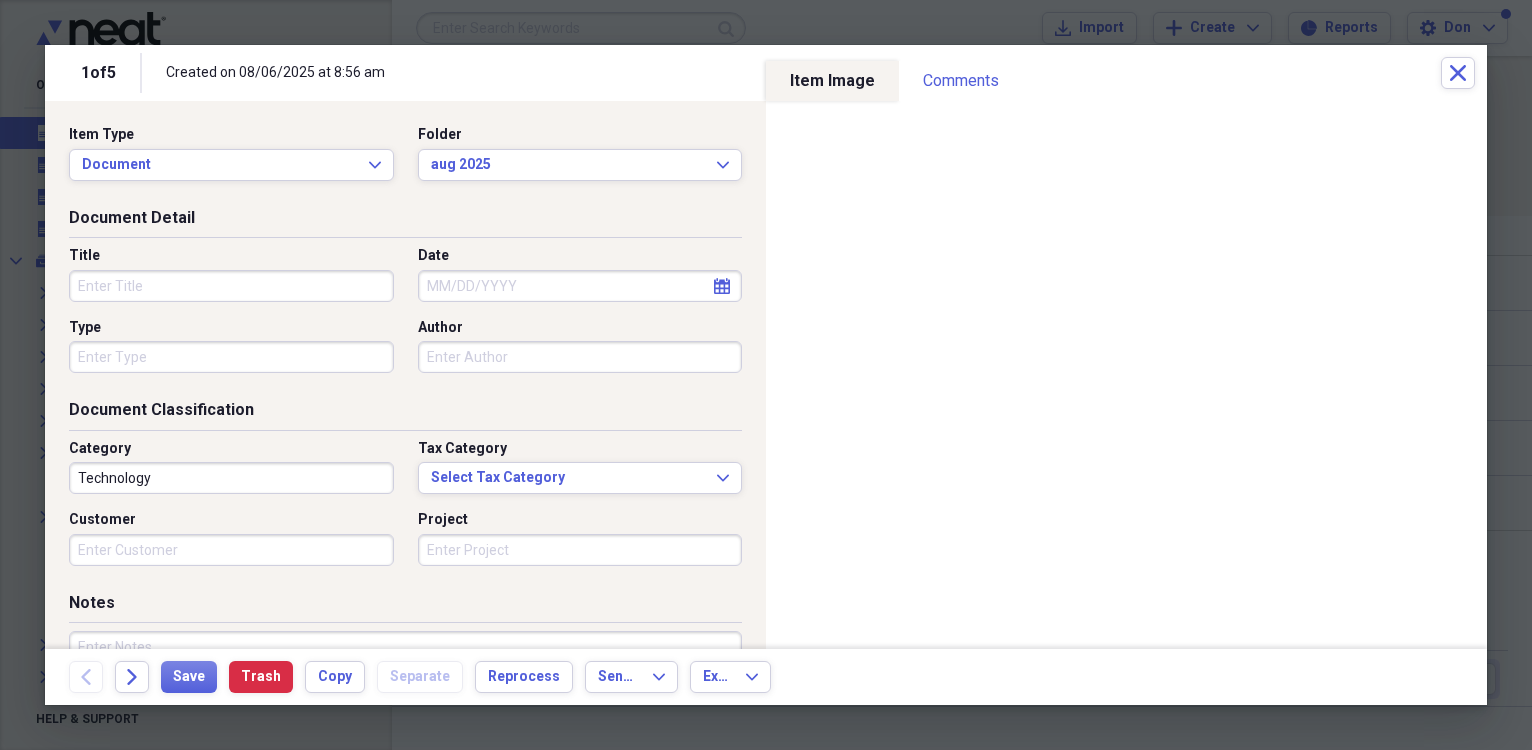 click on "Date" at bounding box center (580, 286) 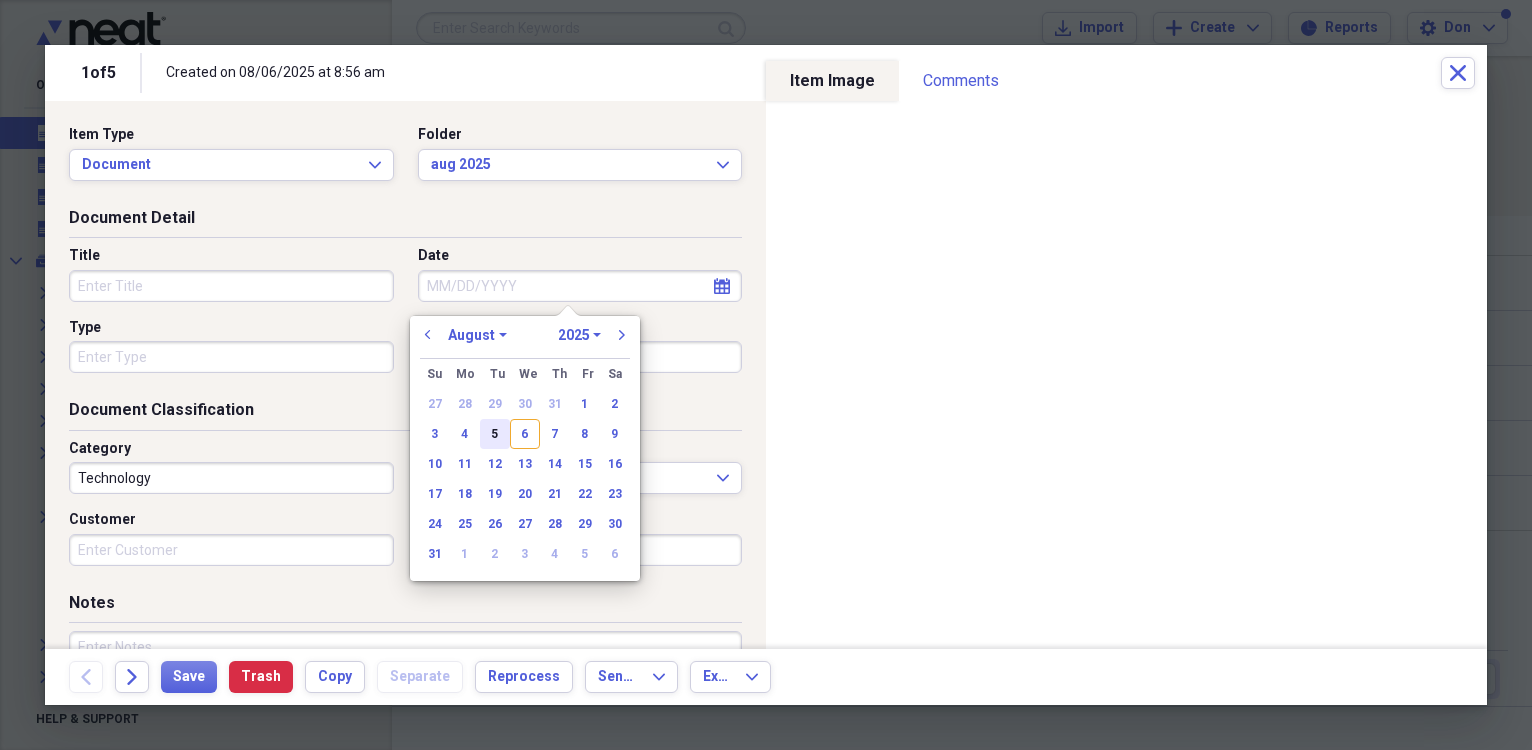 click on "5" at bounding box center [495, 434] 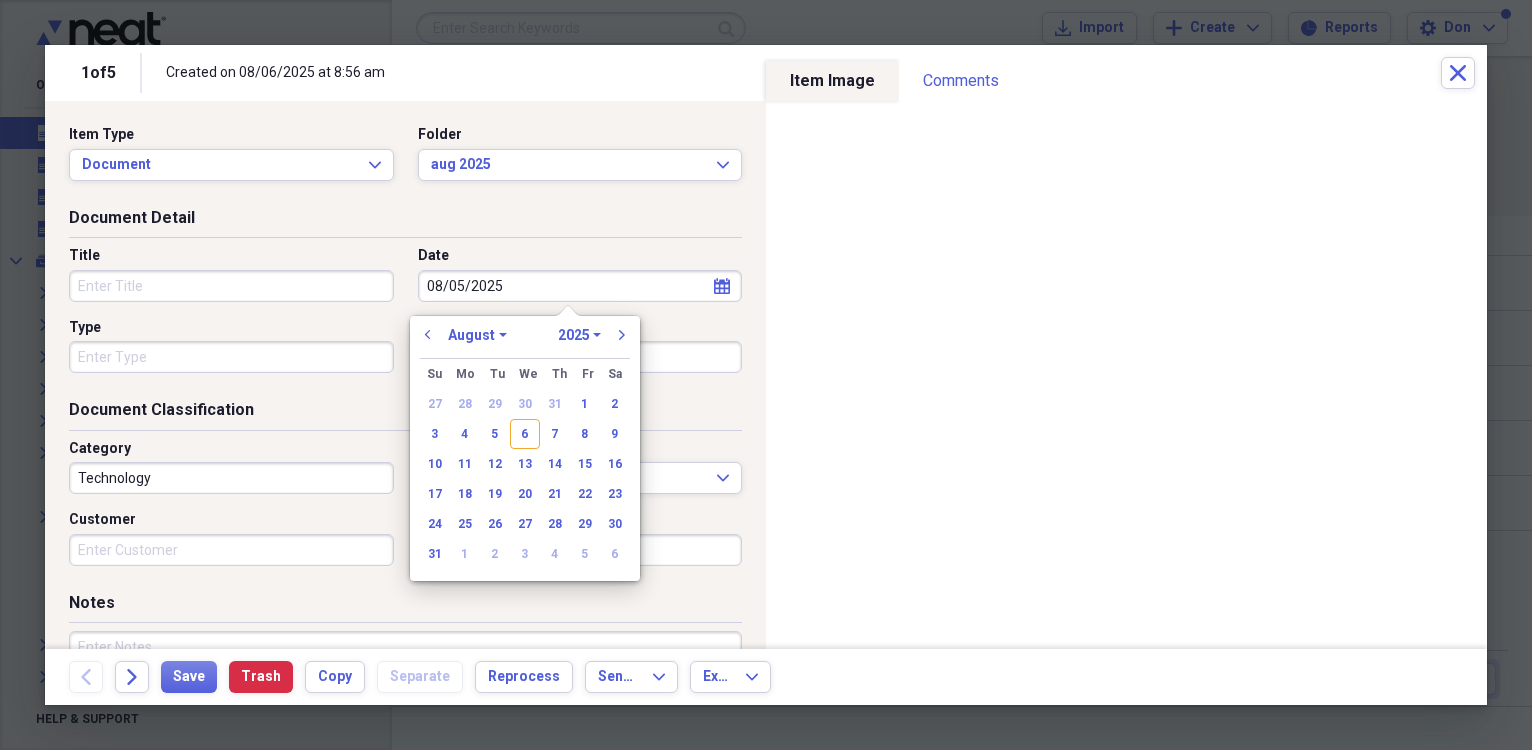 type on "08/05/2025" 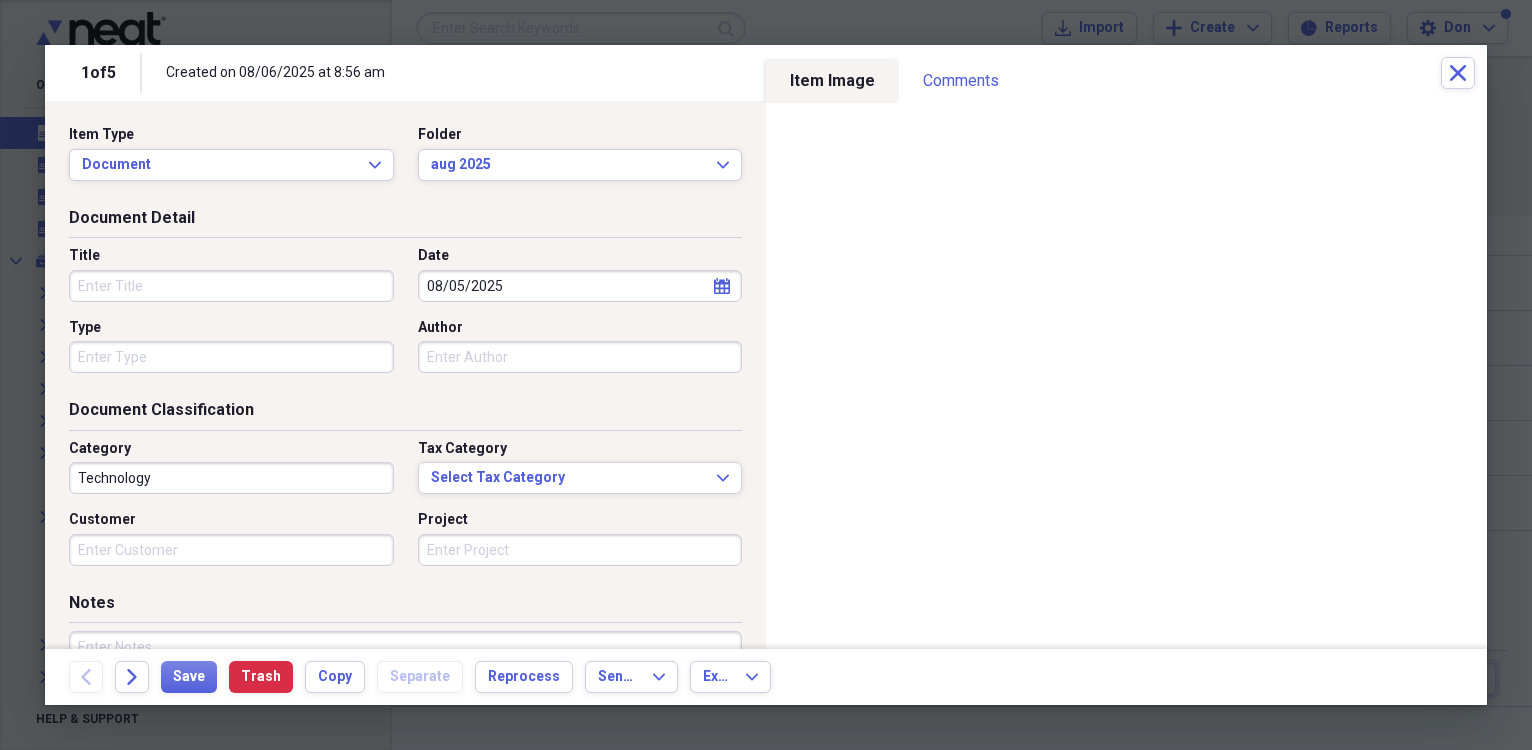 click on "Title" at bounding box center (231, 286) 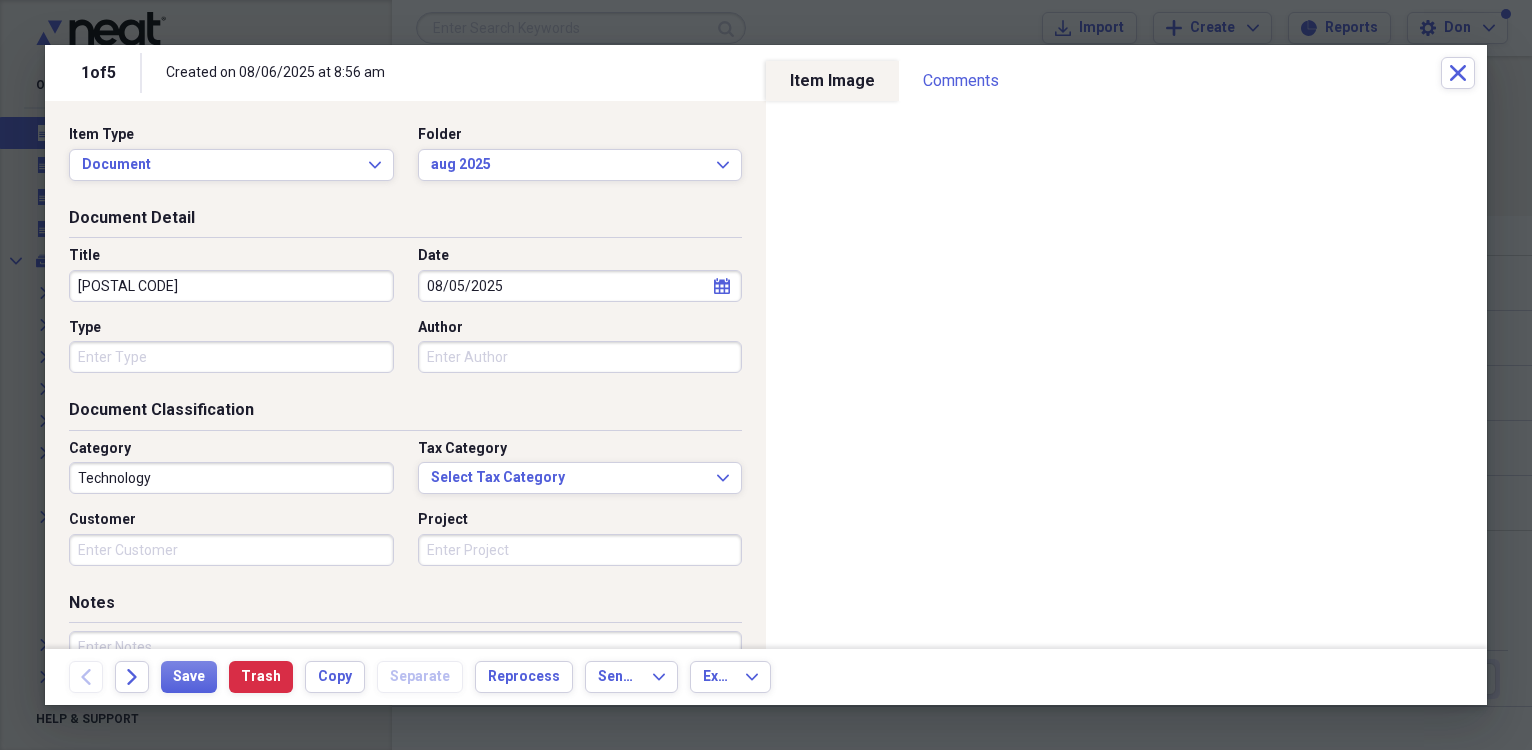 type on "[POSTAL CODE]" 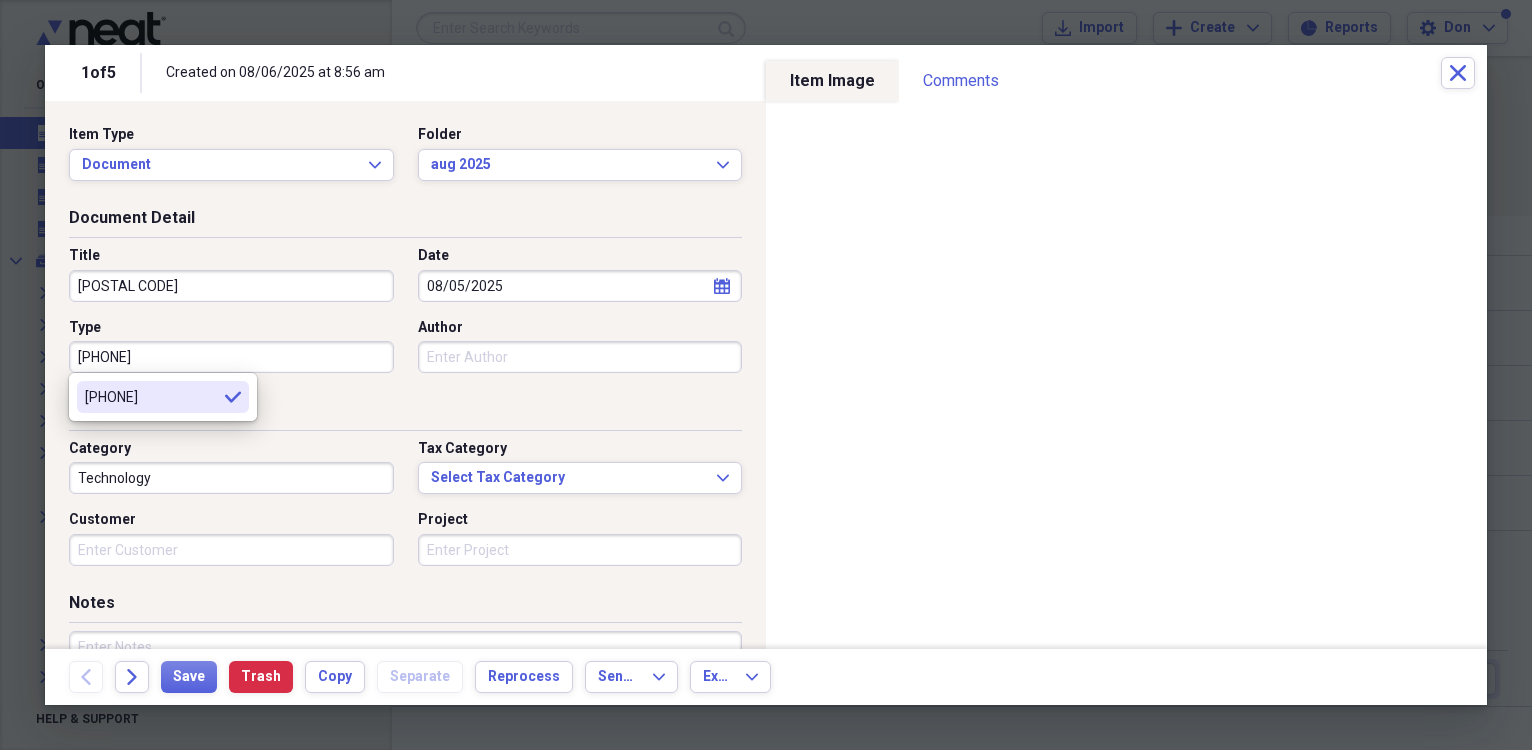 type on "[PHONE]" 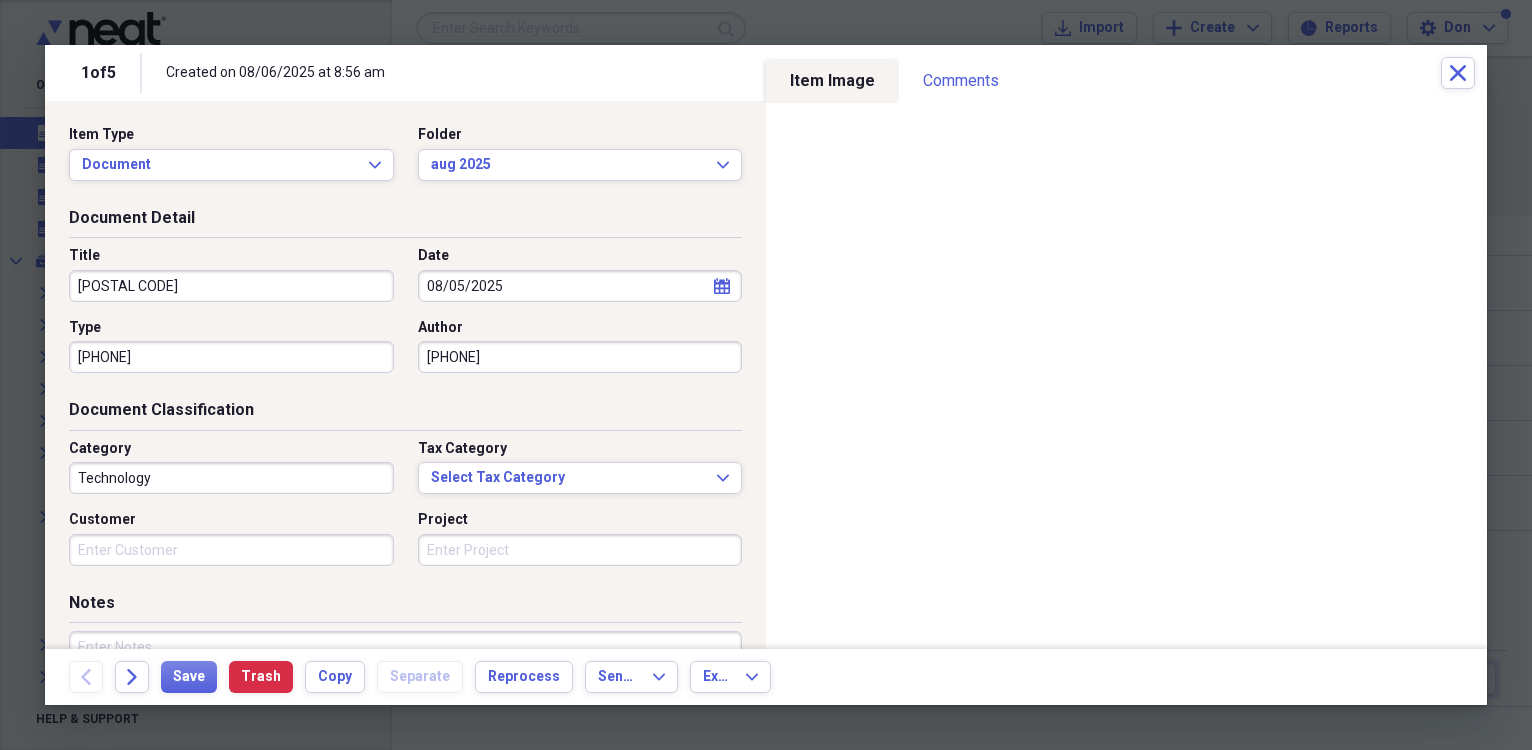 type on "[PHONE]" 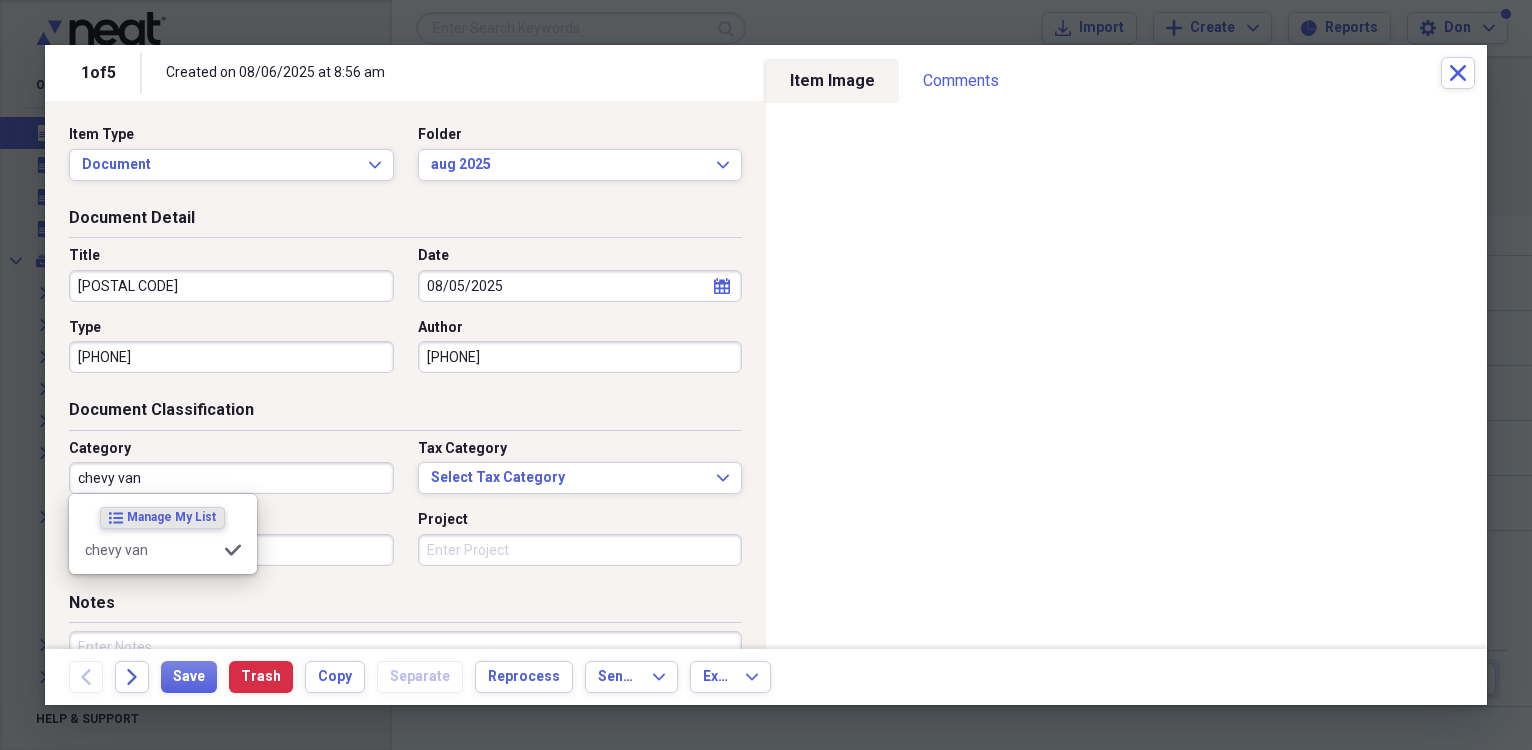 type on "chevy van" 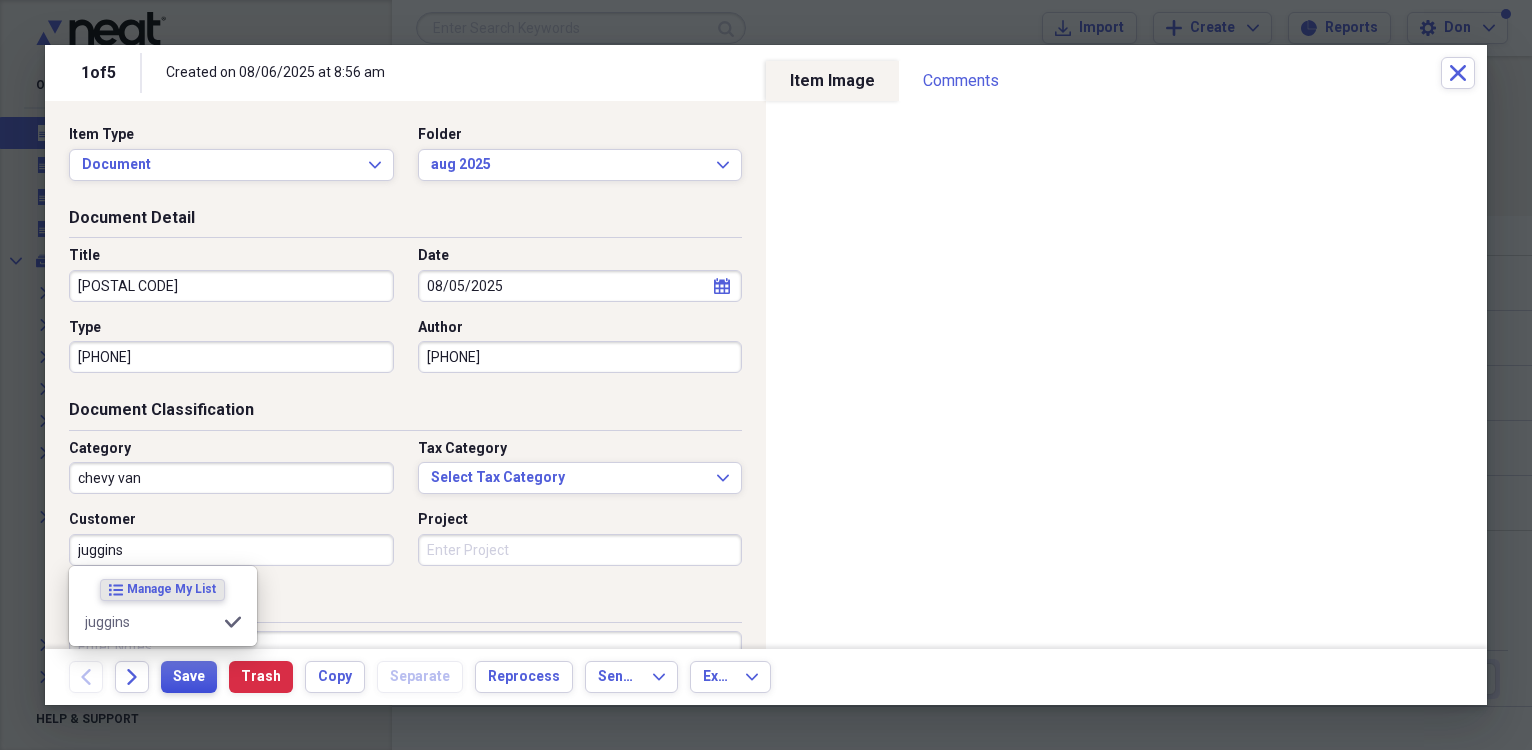 type on "juggins" 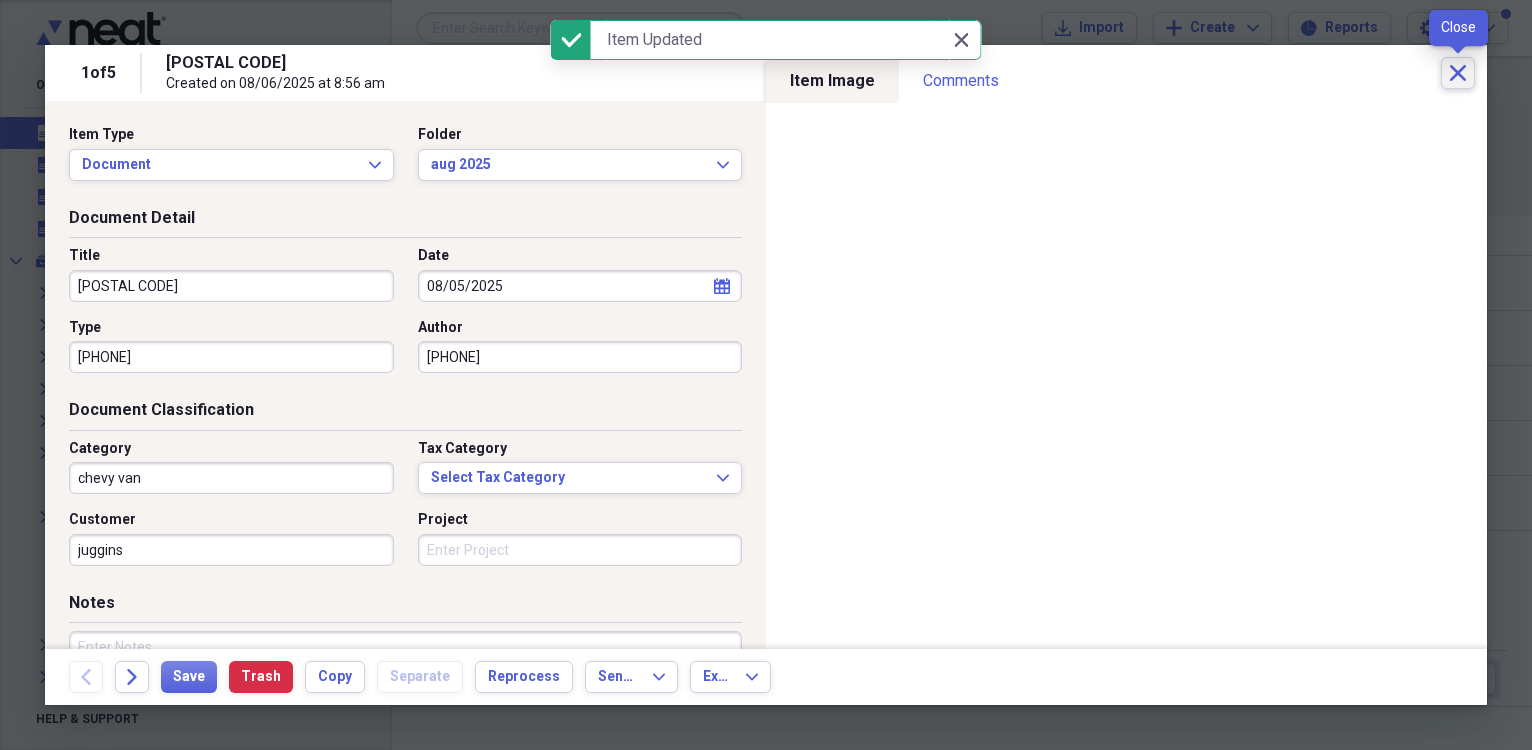 click on "Close" at bounding box center (1458, 73) 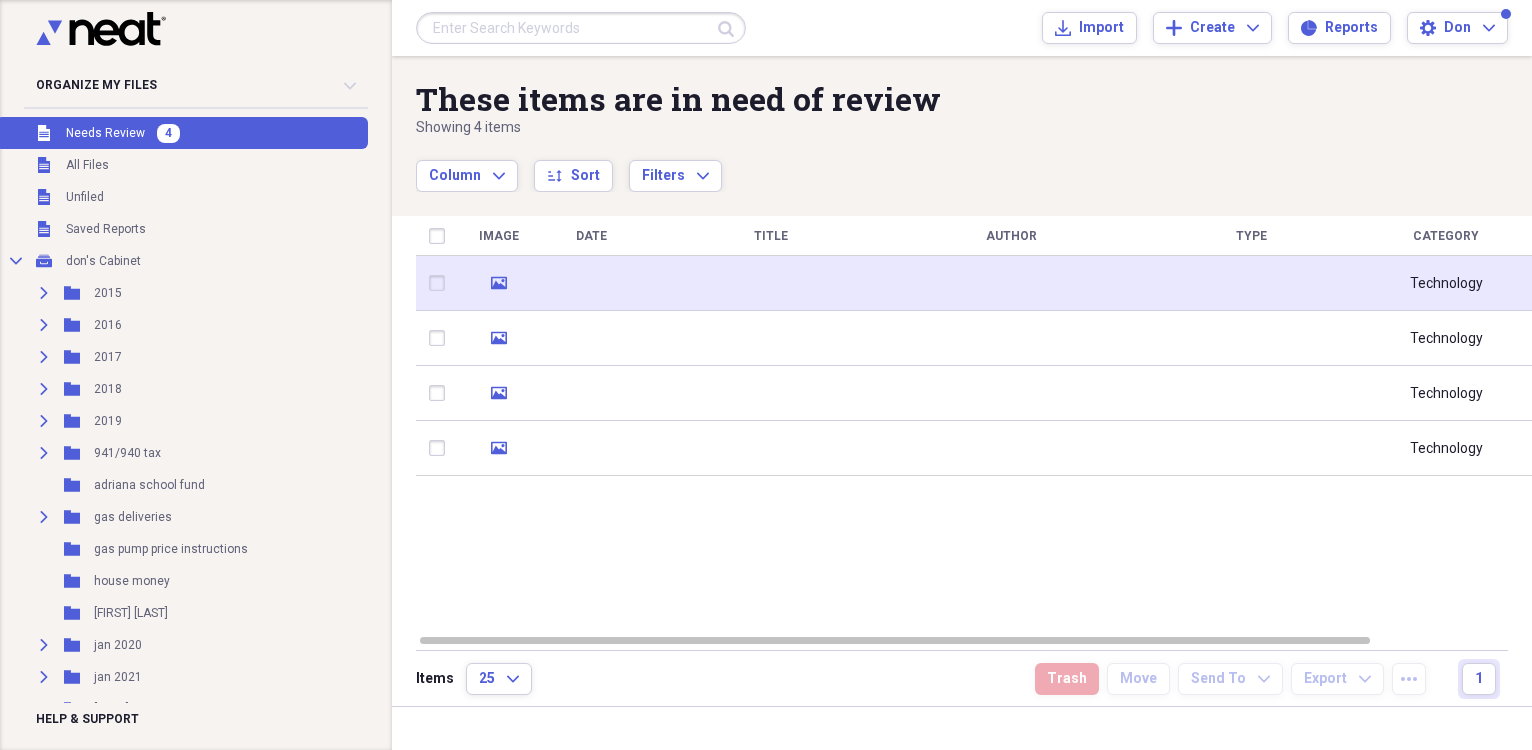 click at bounding box center [591, 283] 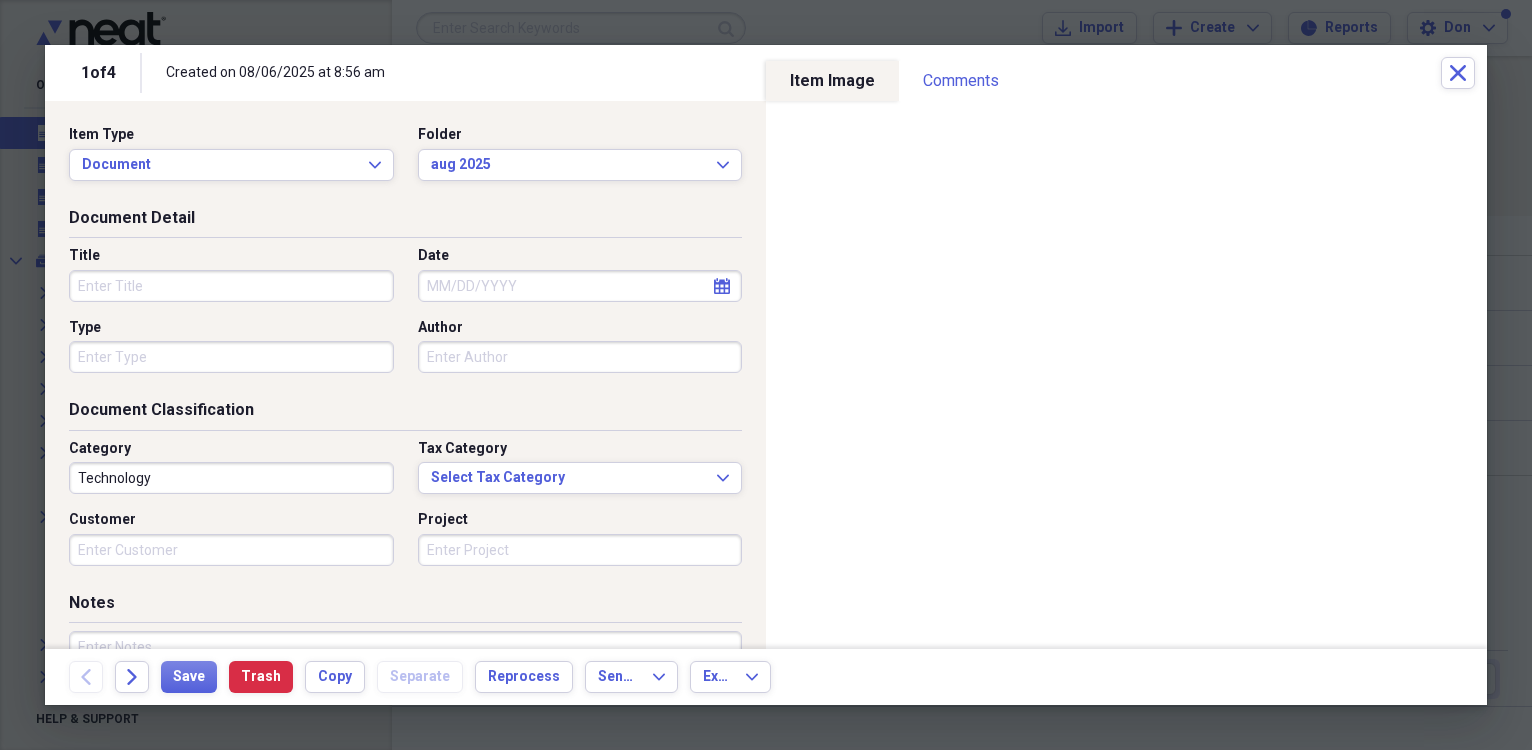 click on "Date" at bounding box center [580, 286] 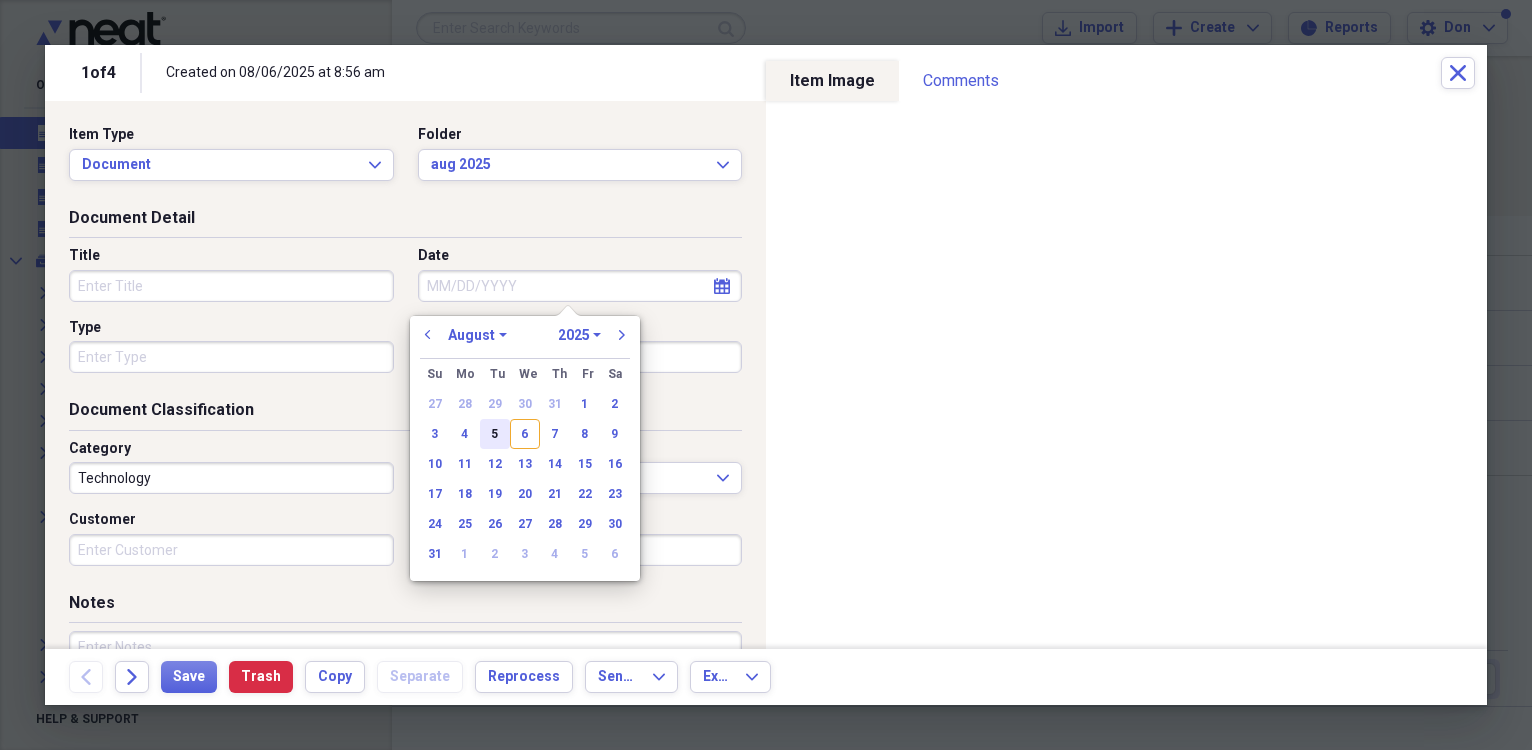 click on "5" at bounding box center [495, 434] 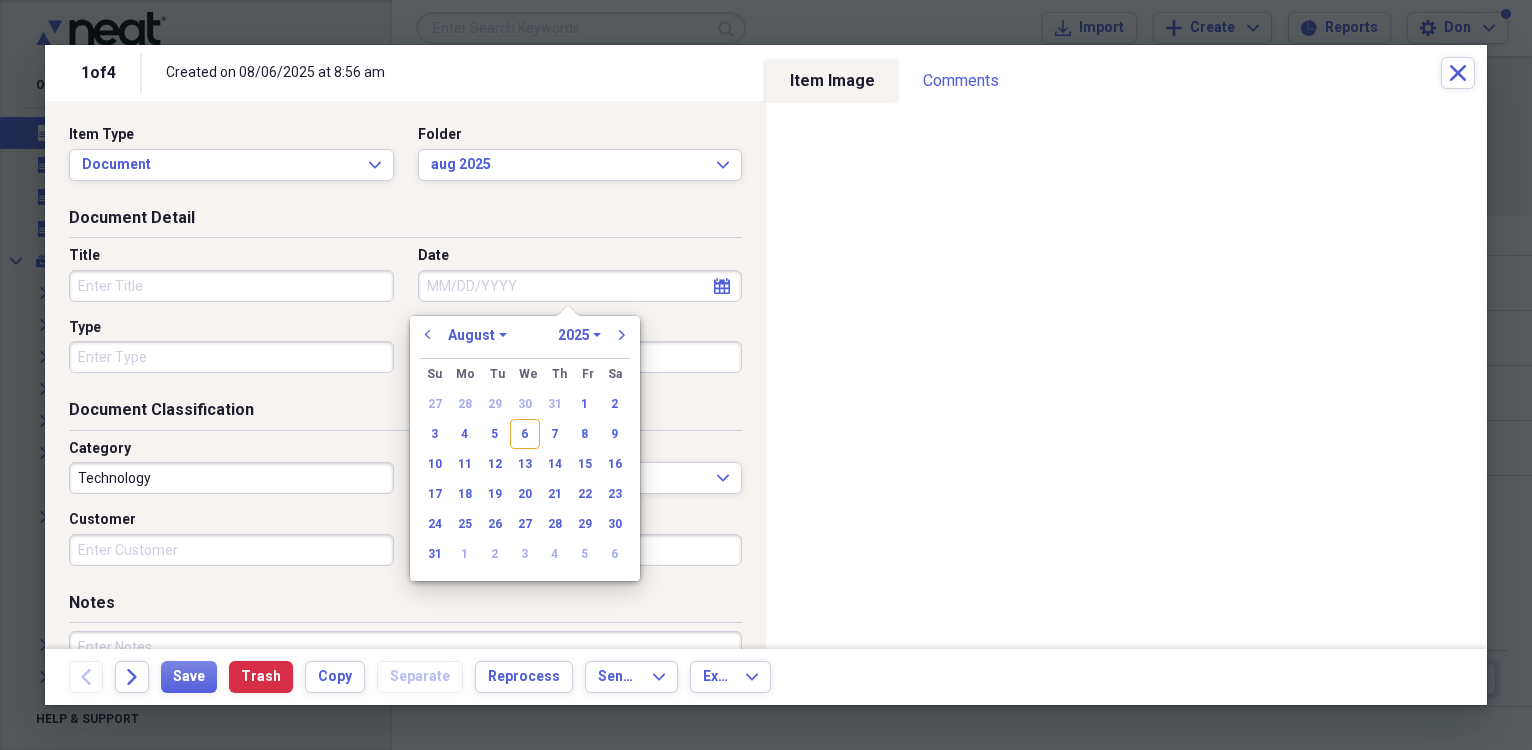 type on "08/05/2025" 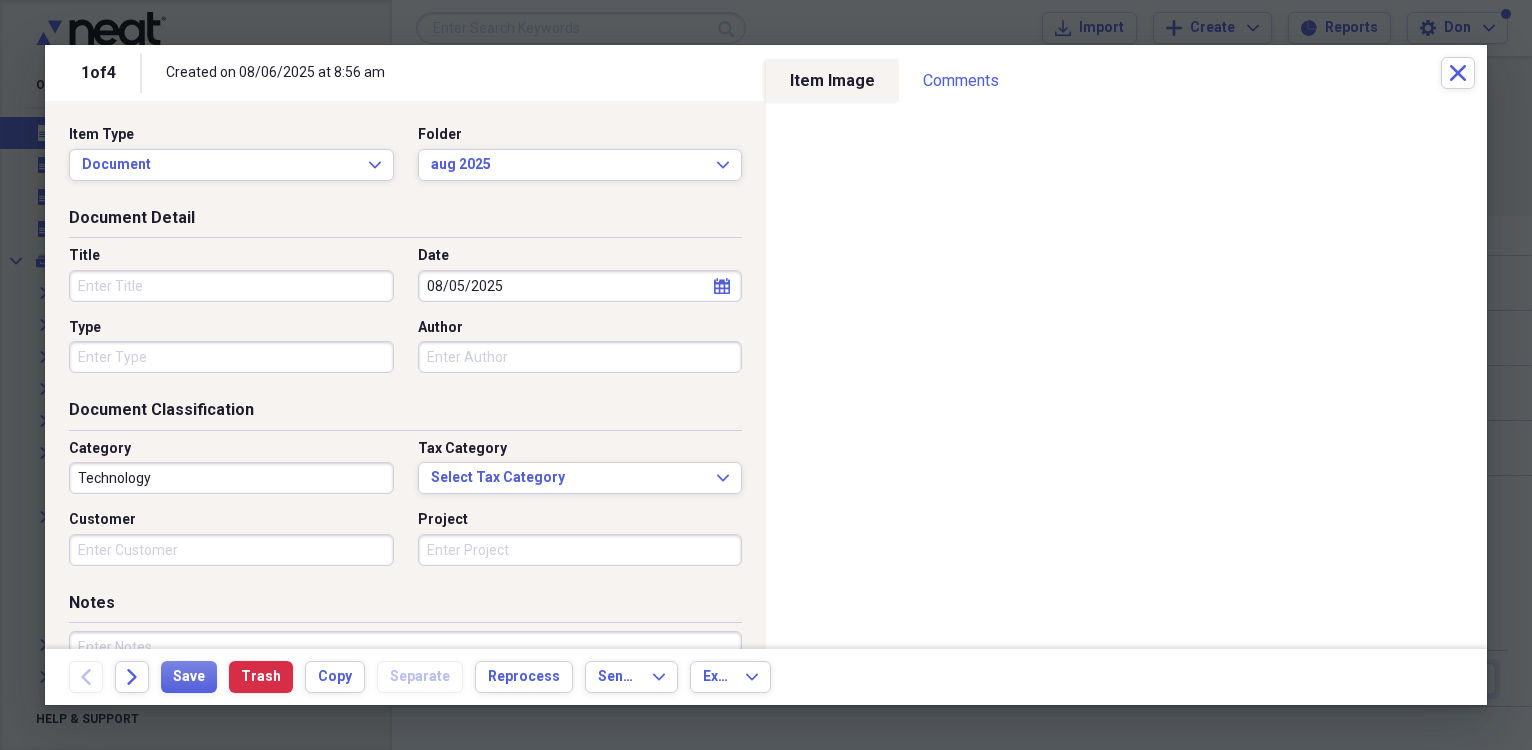 click on "Title" at bounding box center (231, 286) 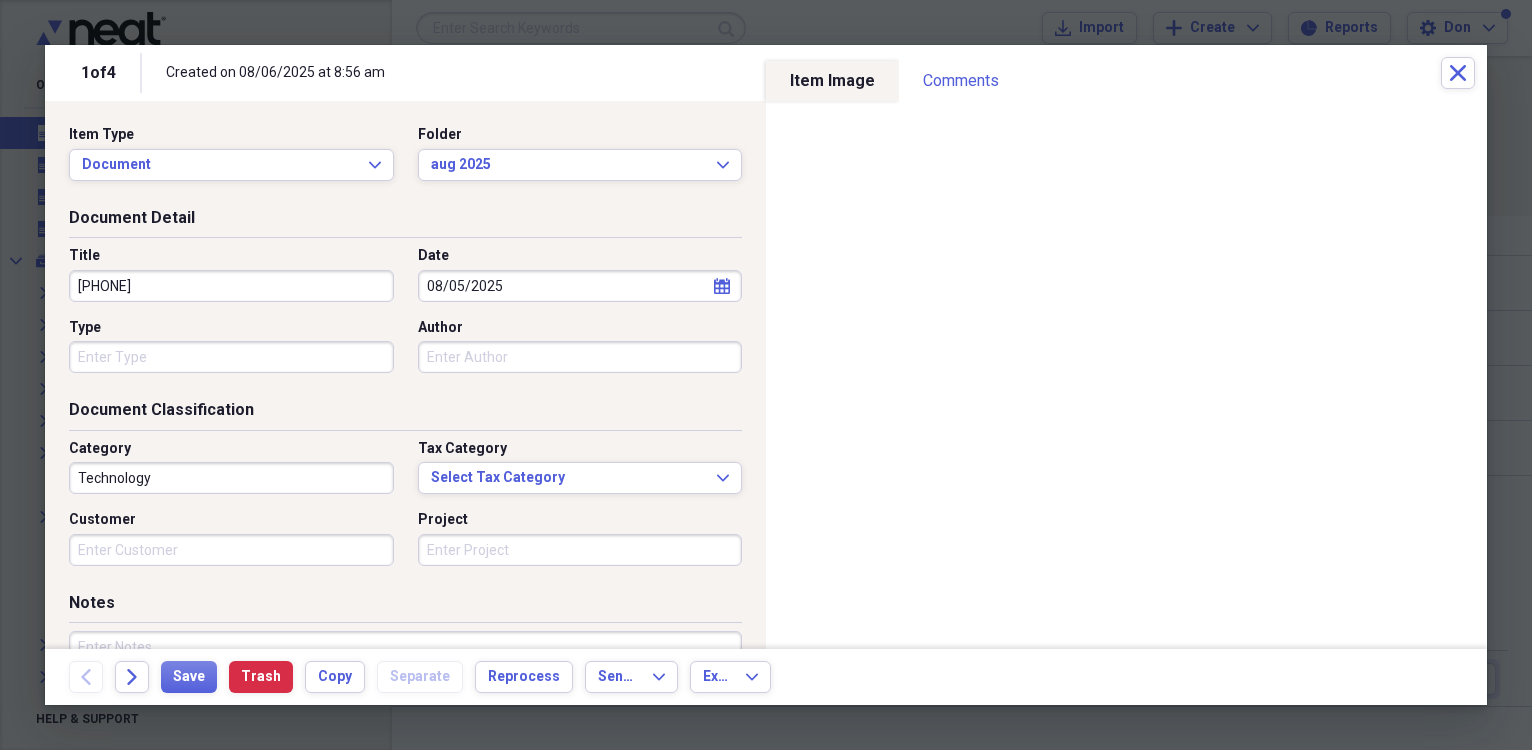 type on "[PHONE]" 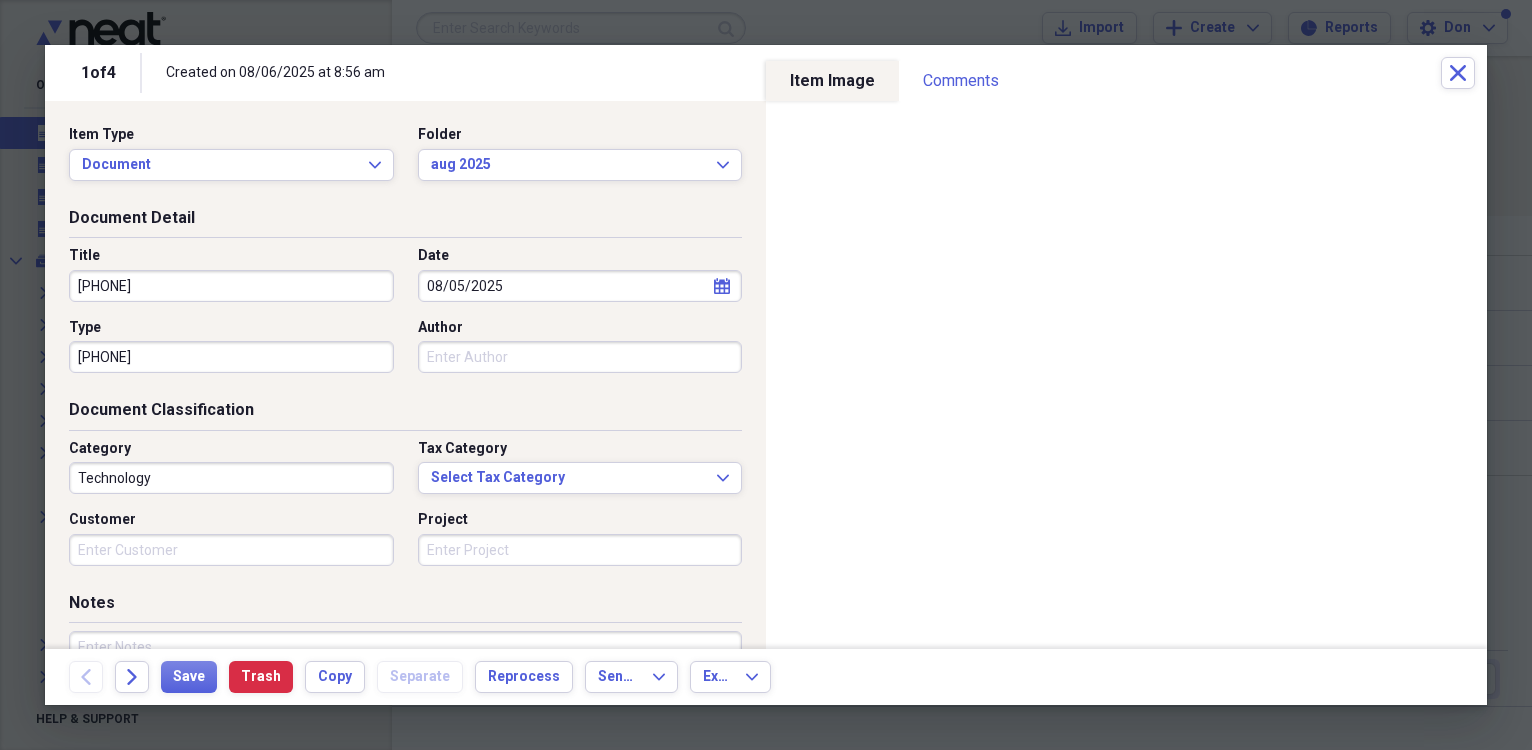 type on "[PHONE]" 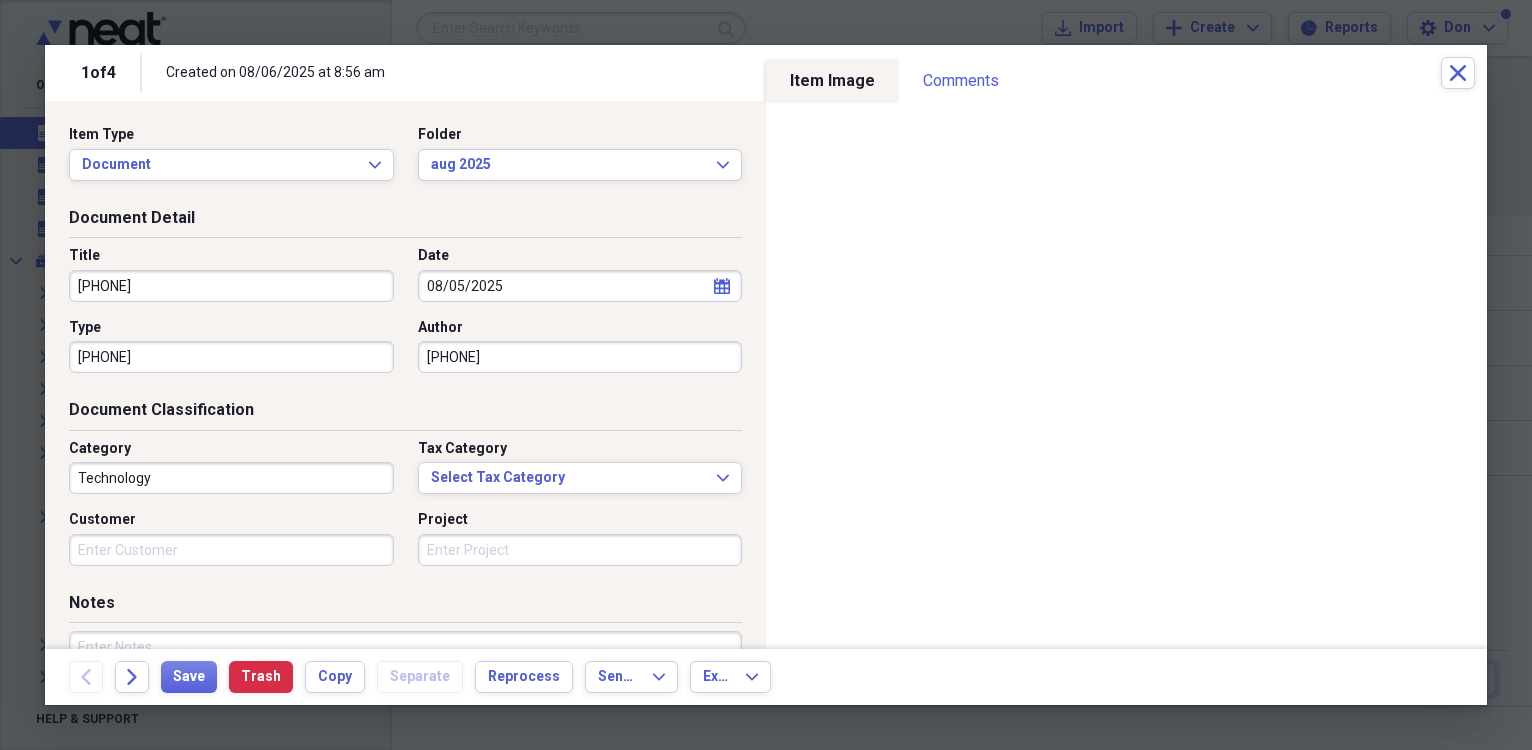 type on "[PHONE]" 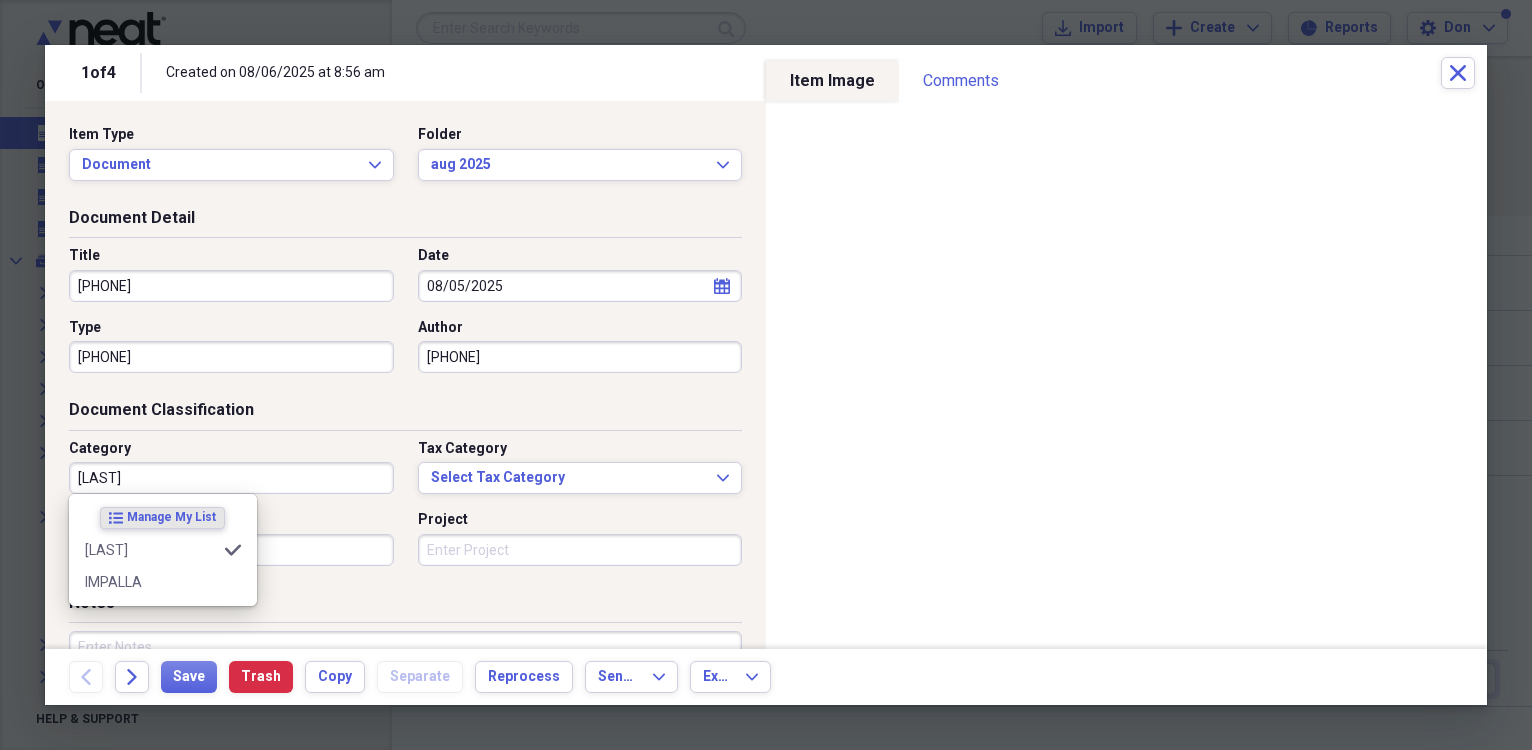 type on "[LAST]" 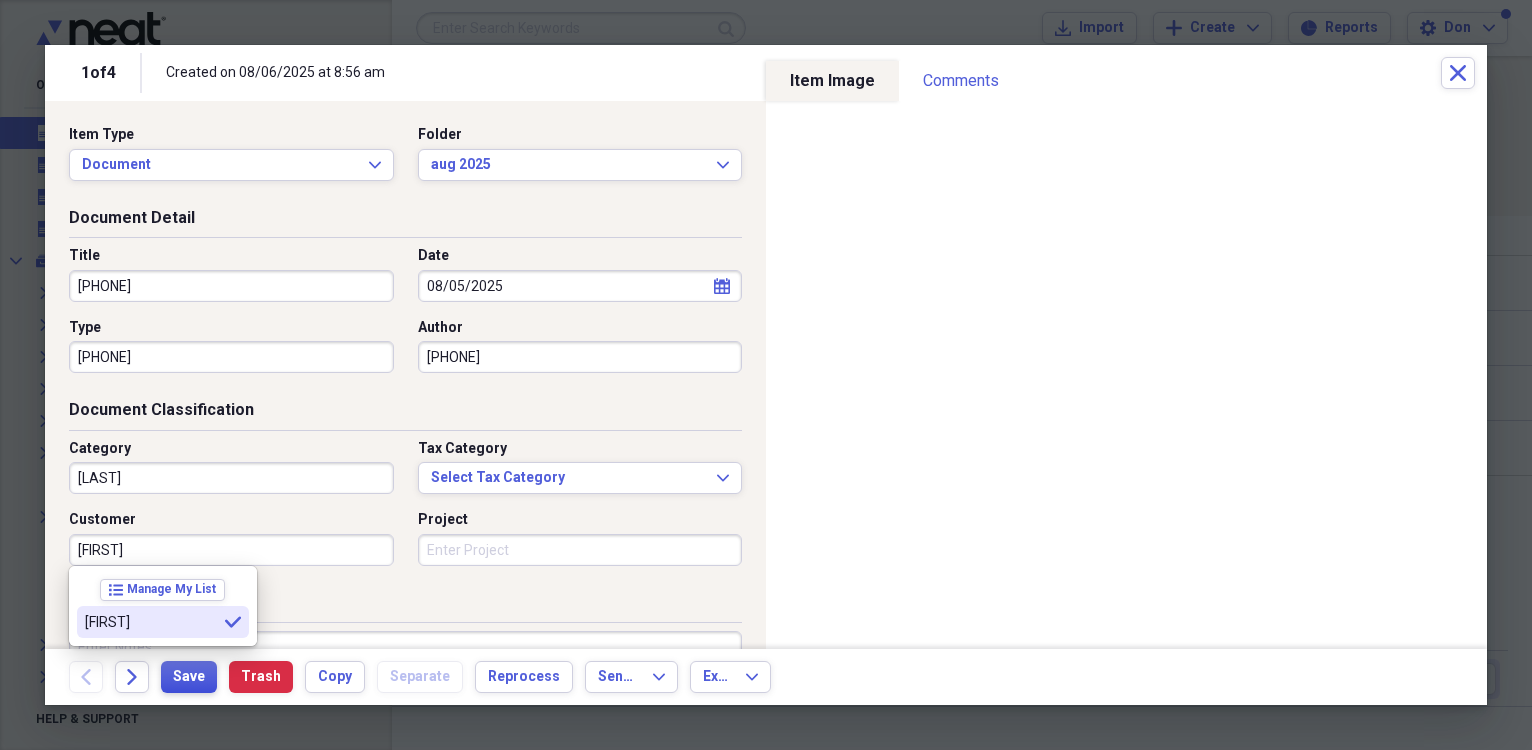 type on "[FIRST]" 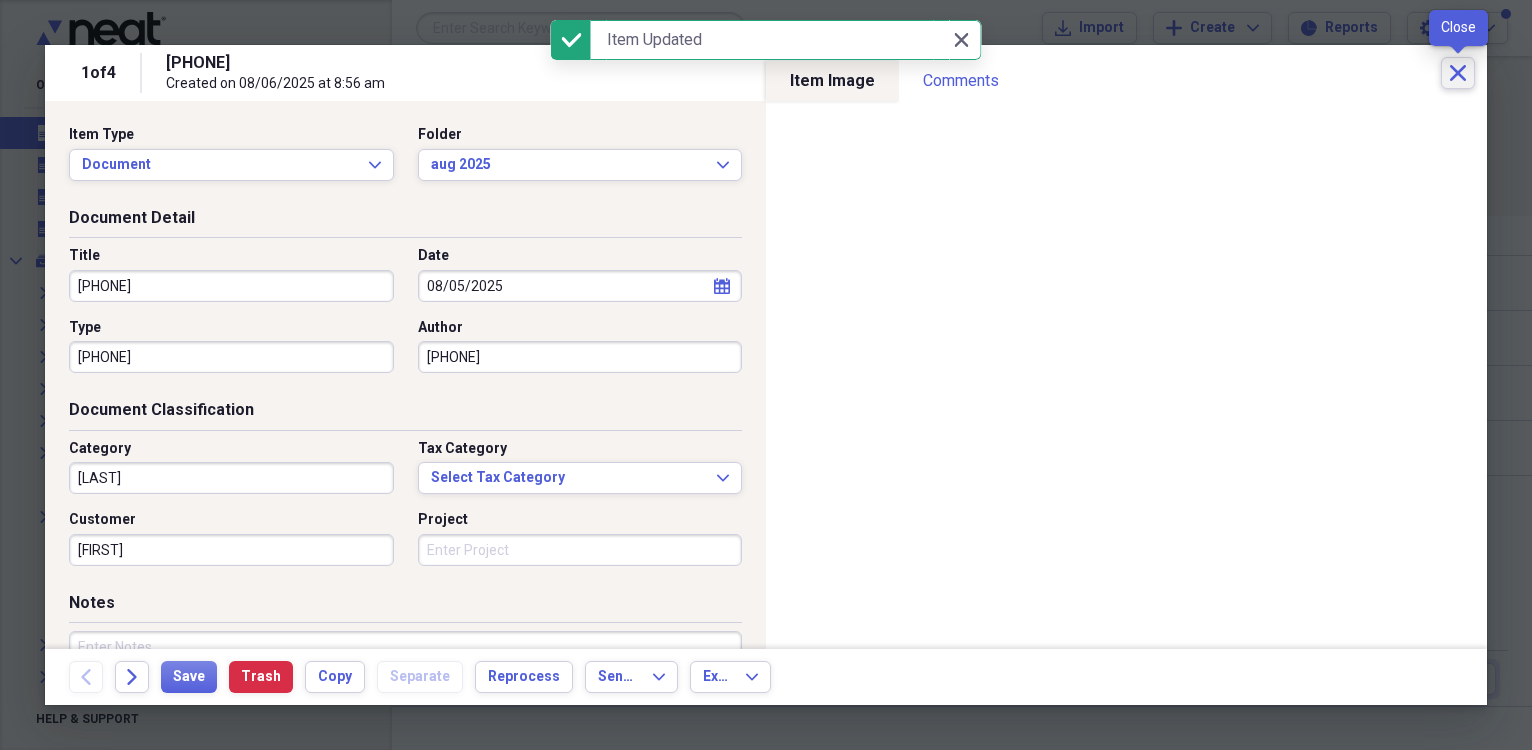 click on "Close" at bounding box center [1458, 73] 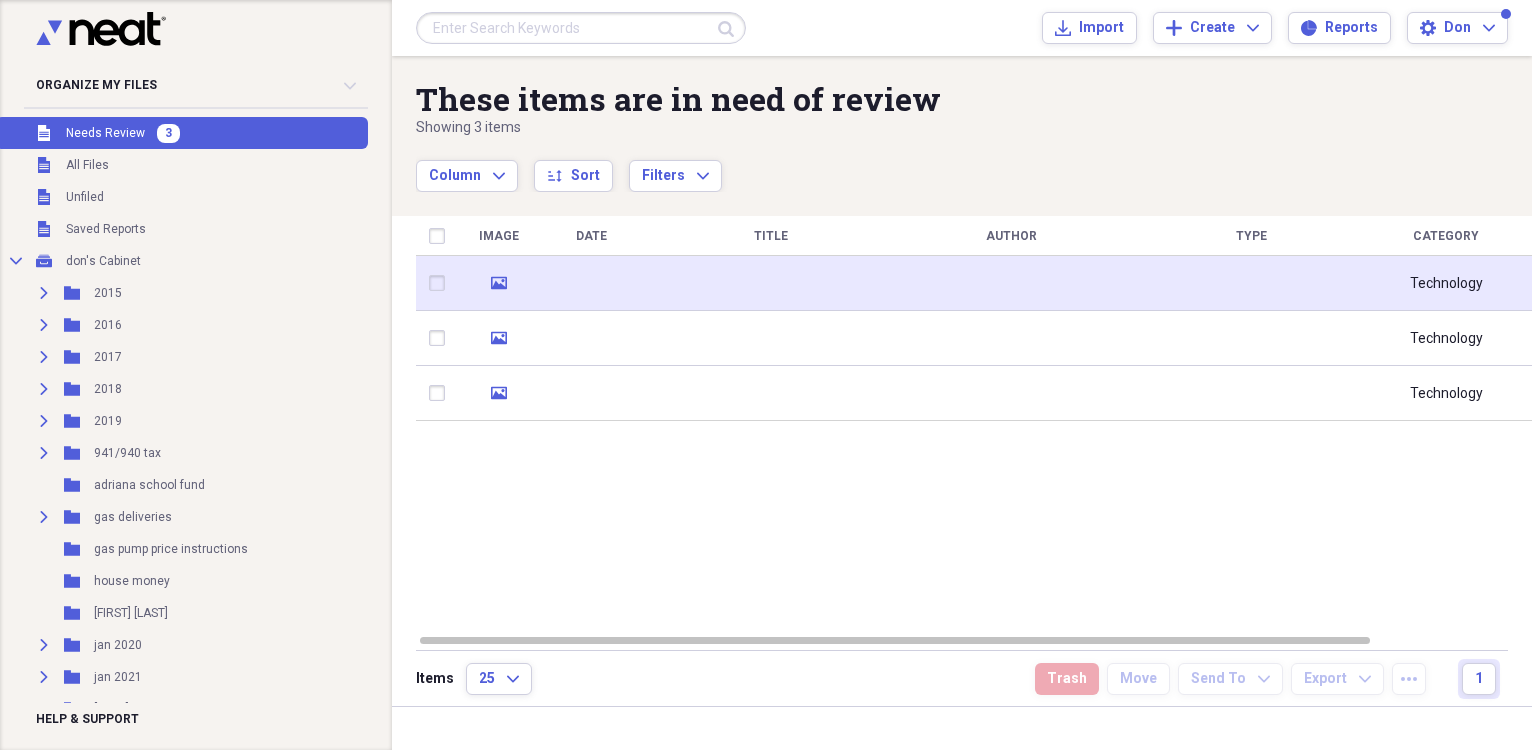 click at bounding box center (771, 283) 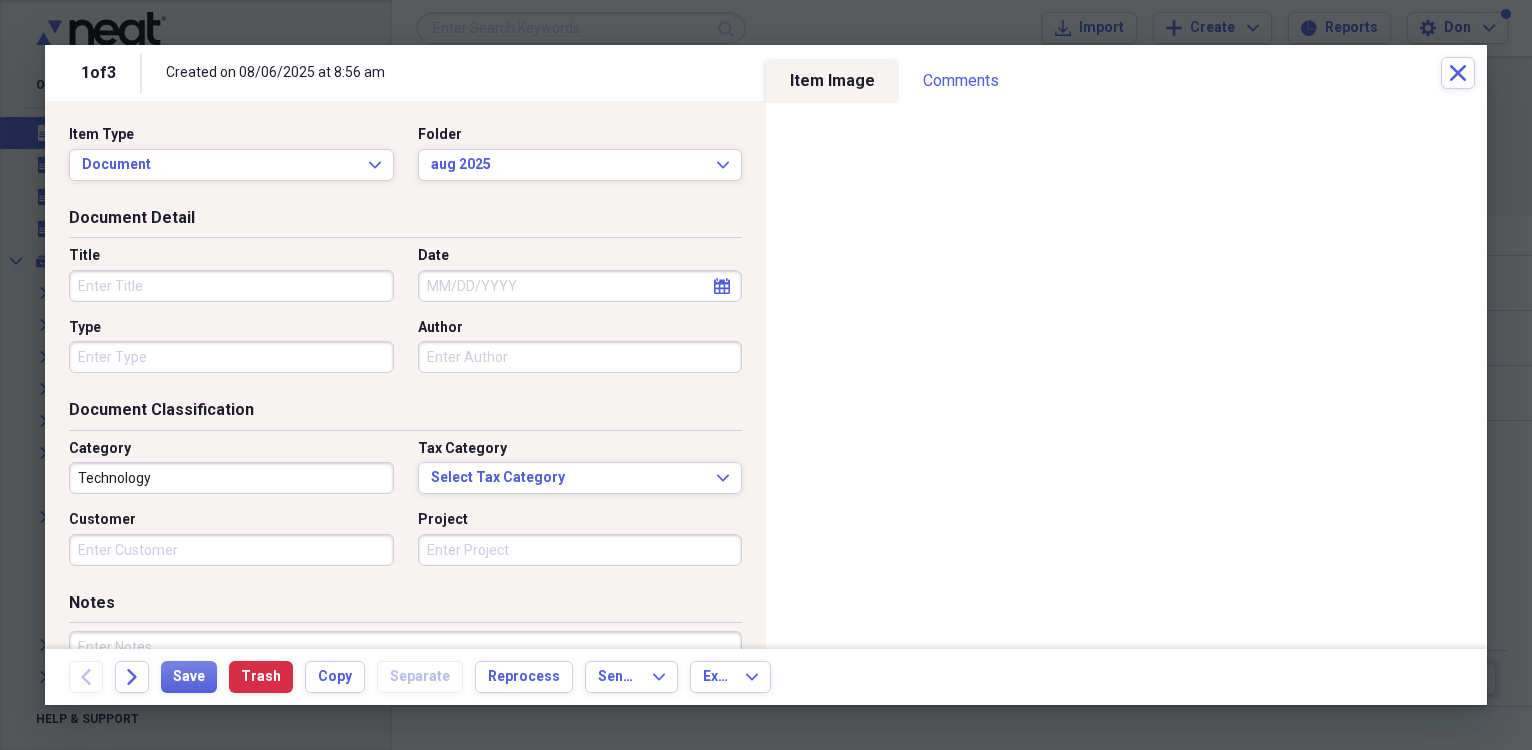 select on "7" 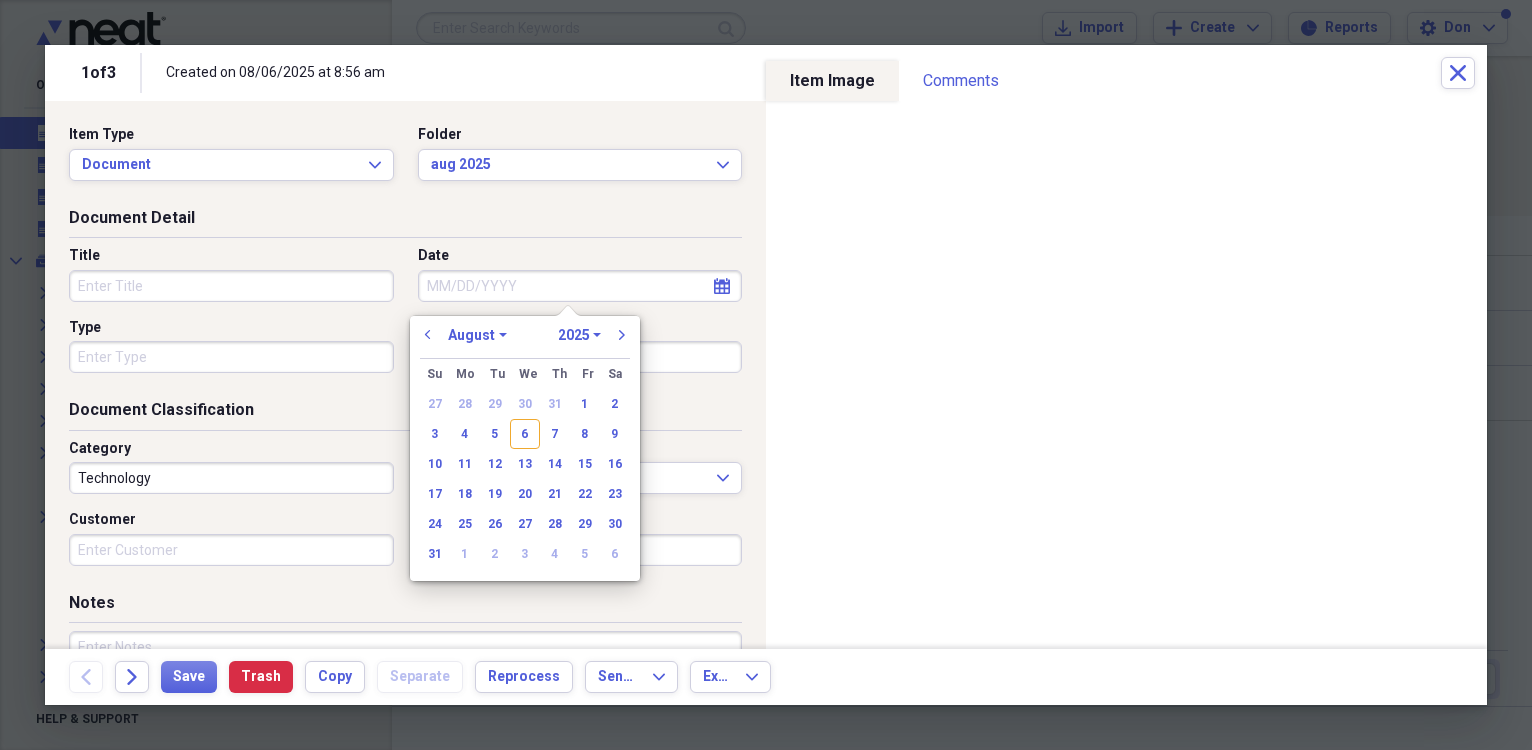 click on "Date" at bounding box center [580, 286] 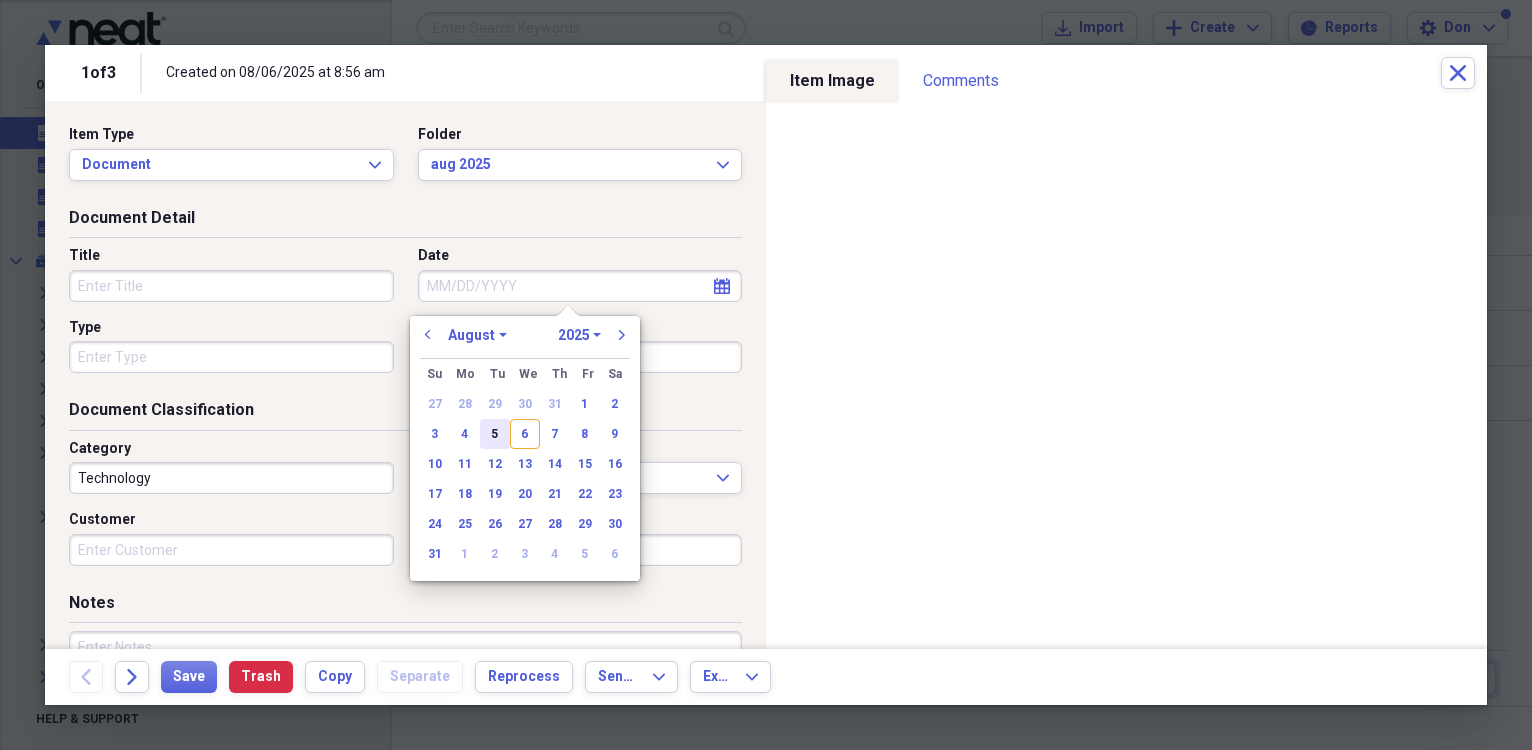 click on "5" at bounding box center (495, 434) 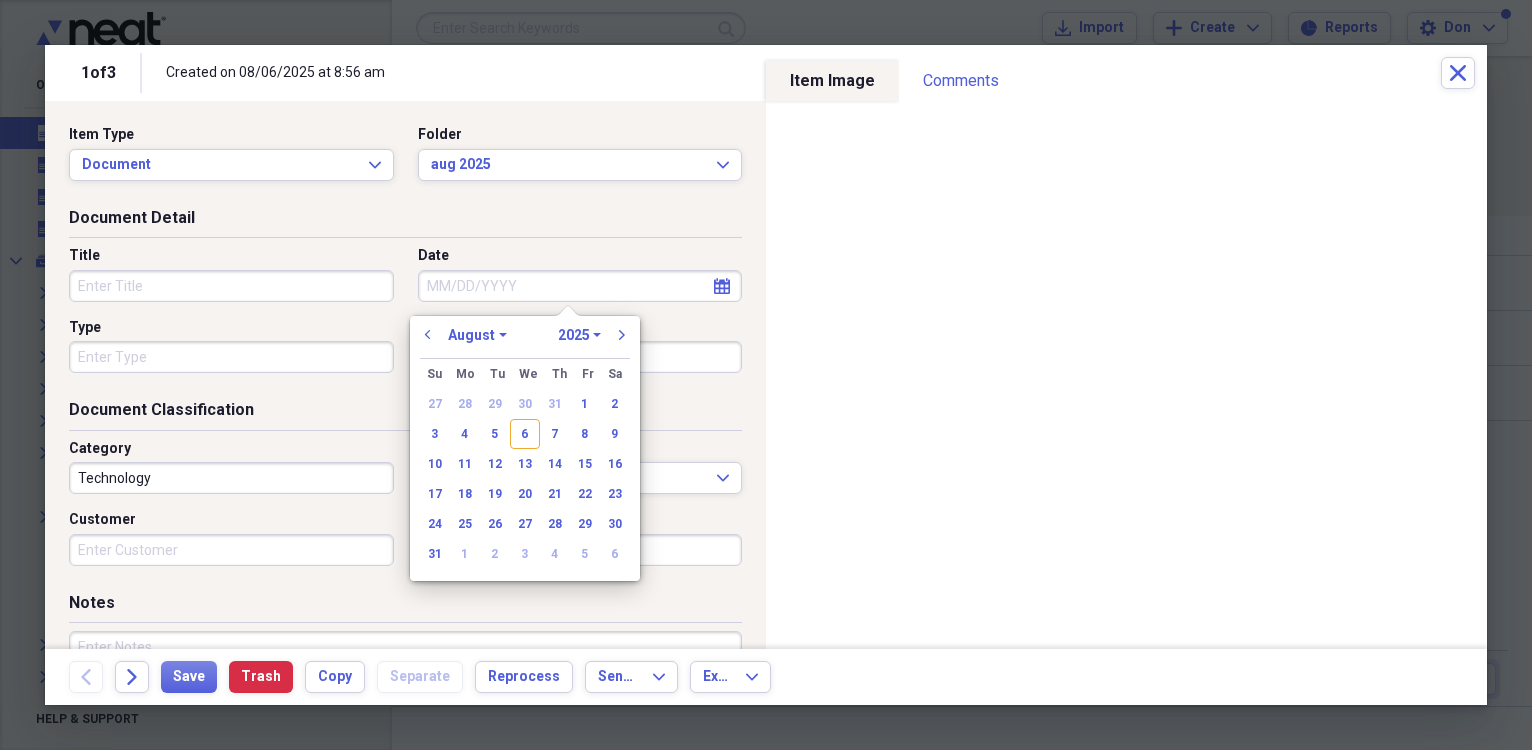 type on "08/05/2025" 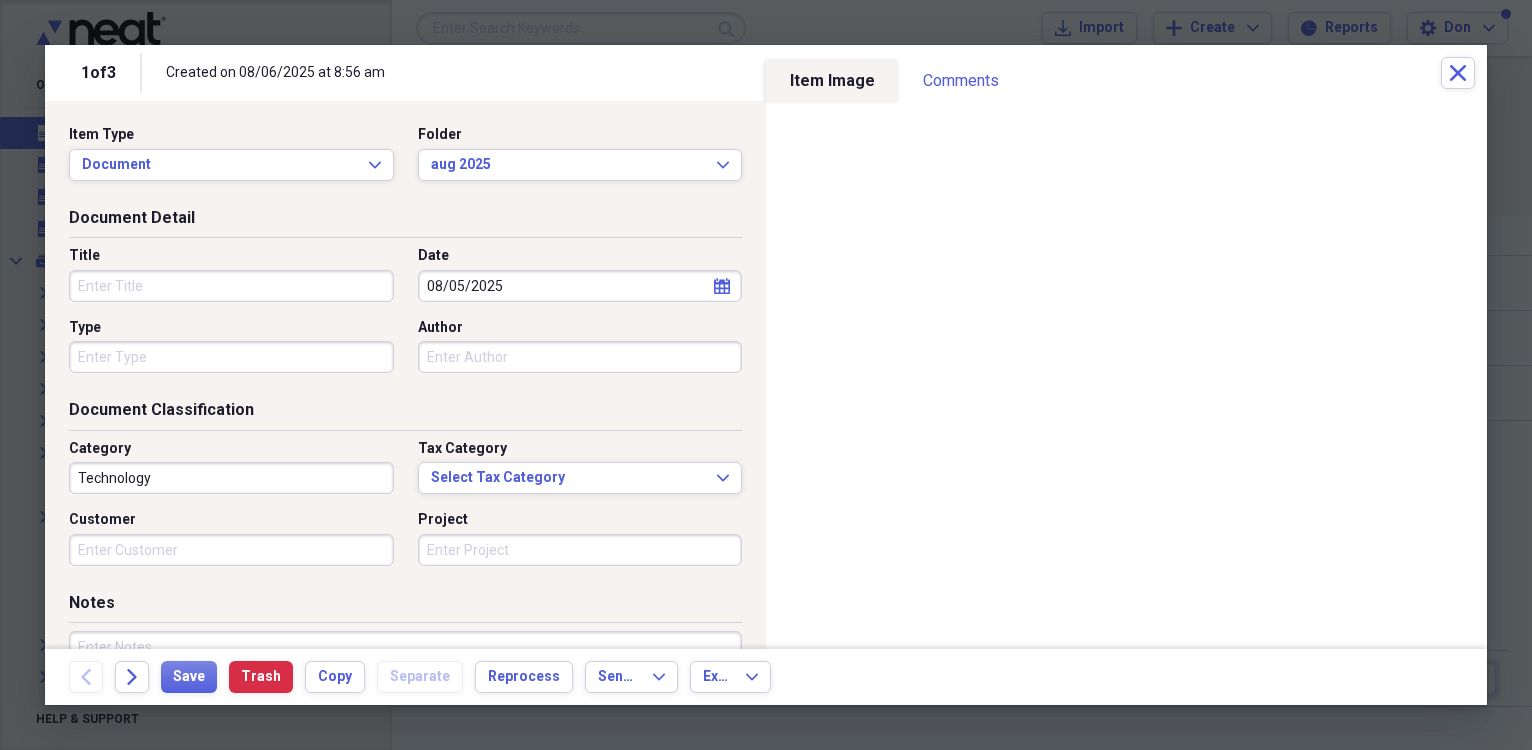 click on "Title" at bounding box center [231, 286] 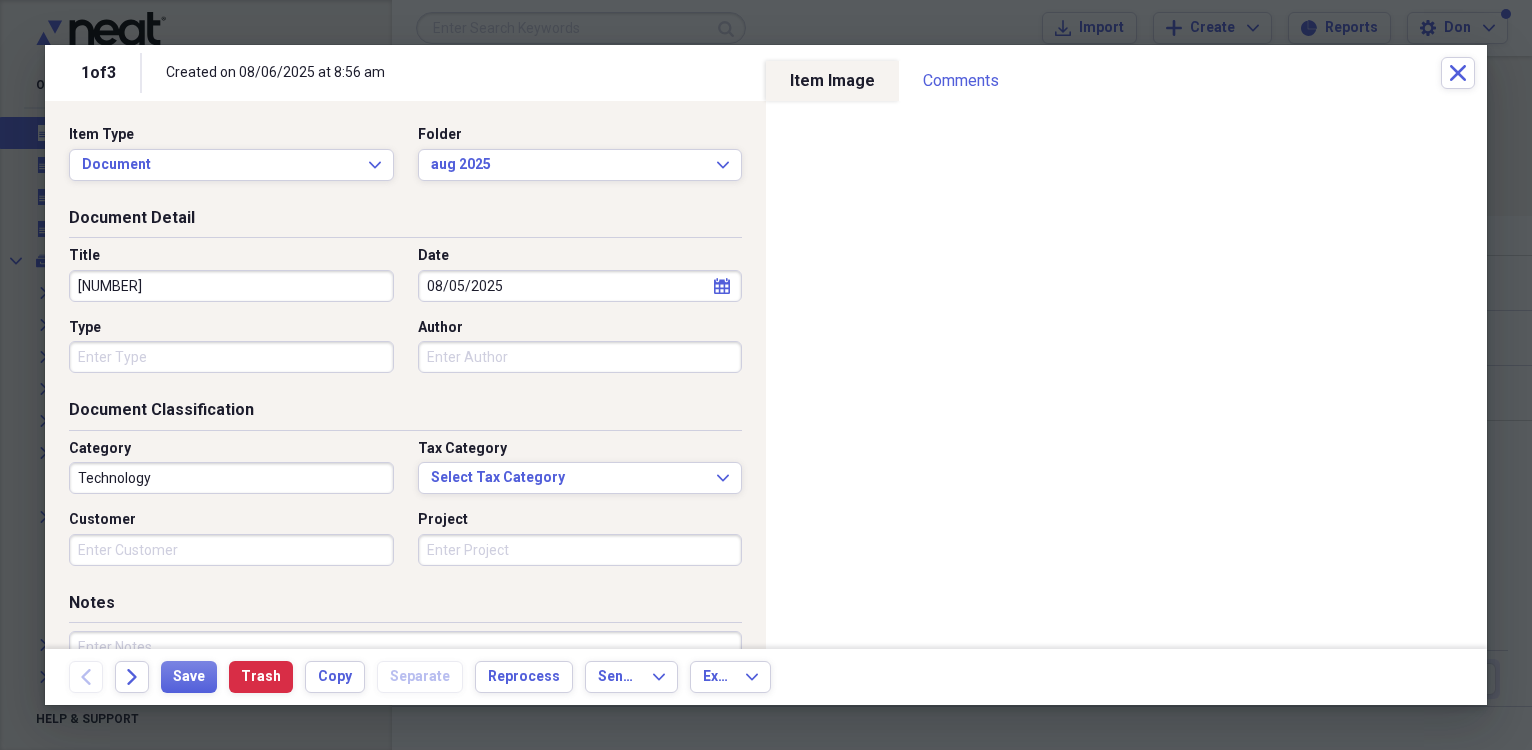 type on "[NUMBER]" 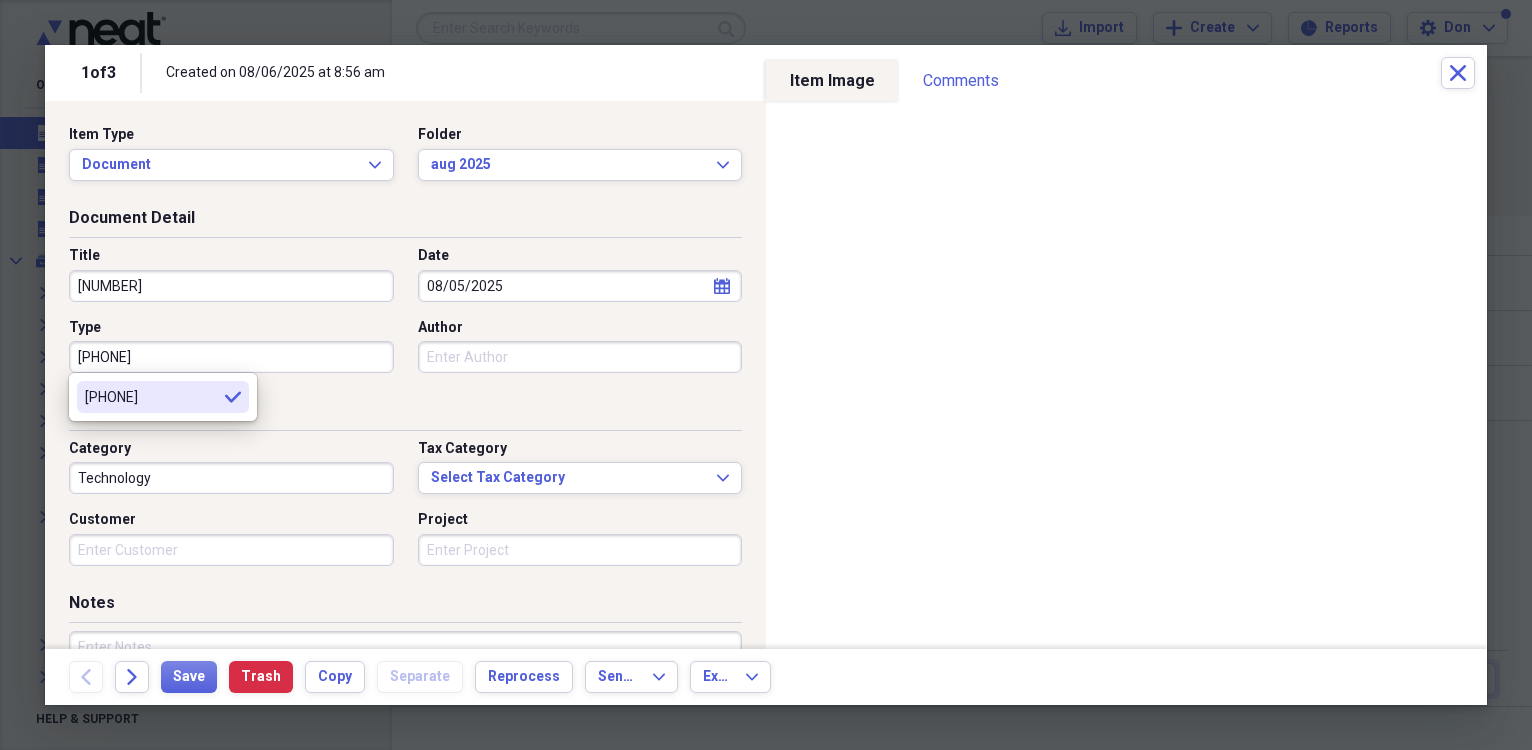 type on "[PHONE]" 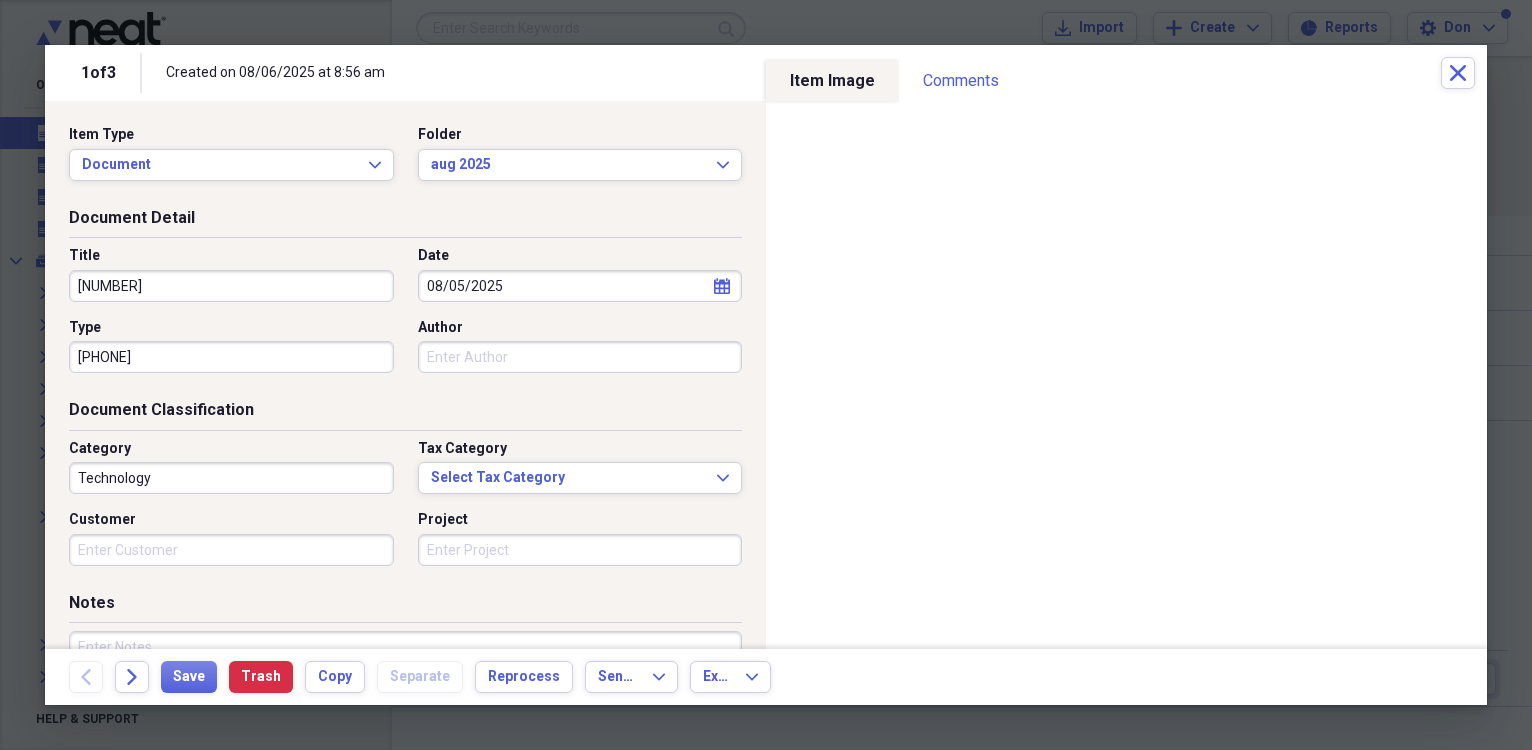 click on "Author" at bounding box center (580, 357) 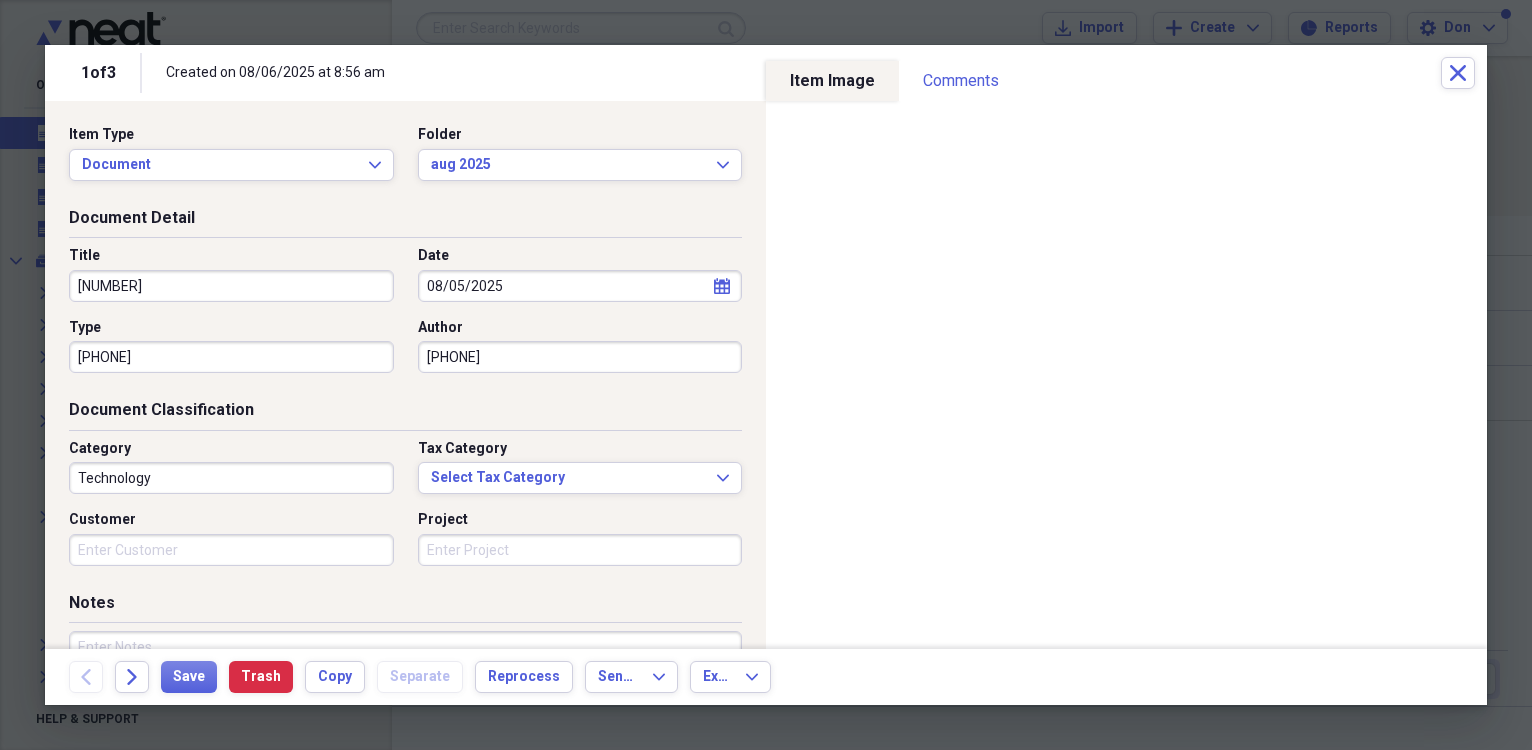 type on "[PHONE]" 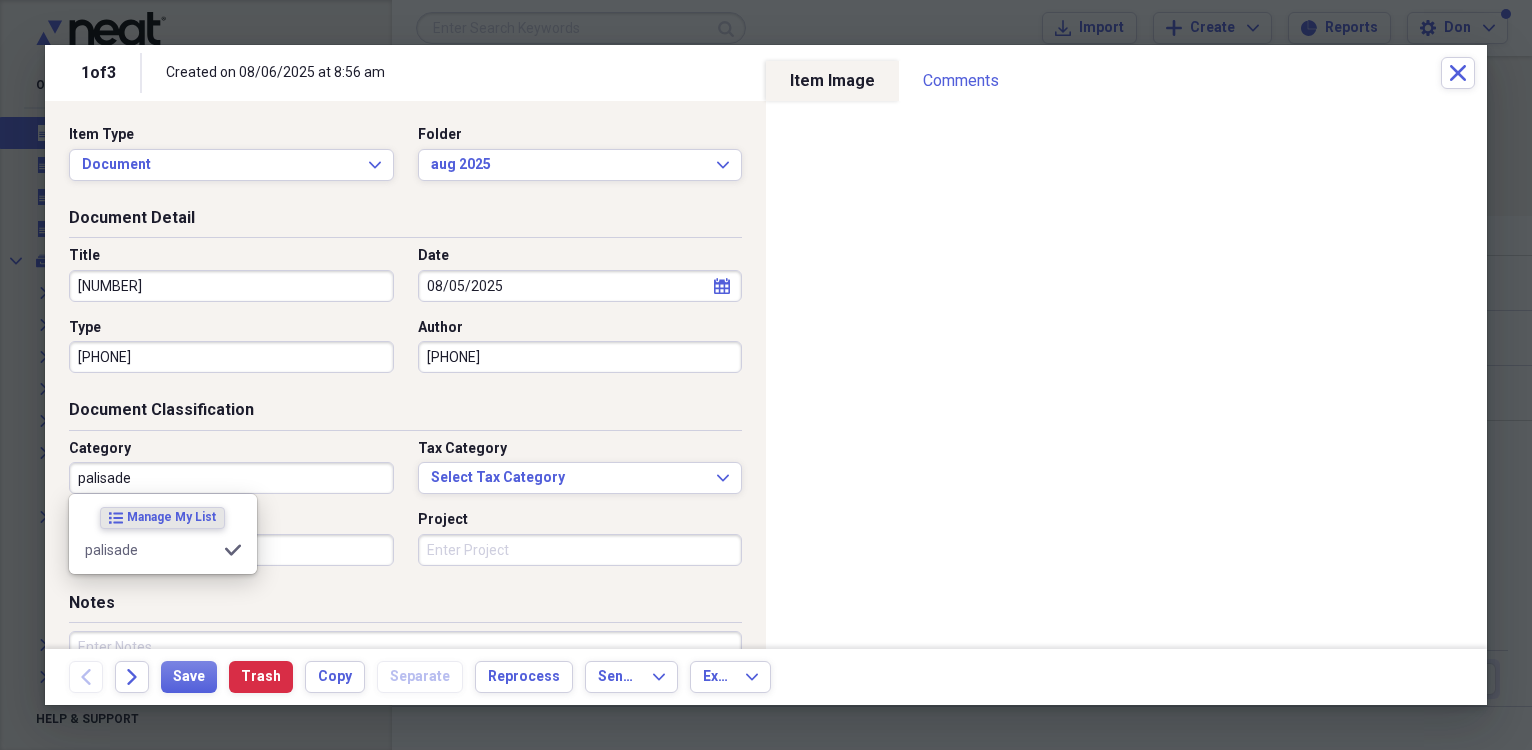 type on "palisade" 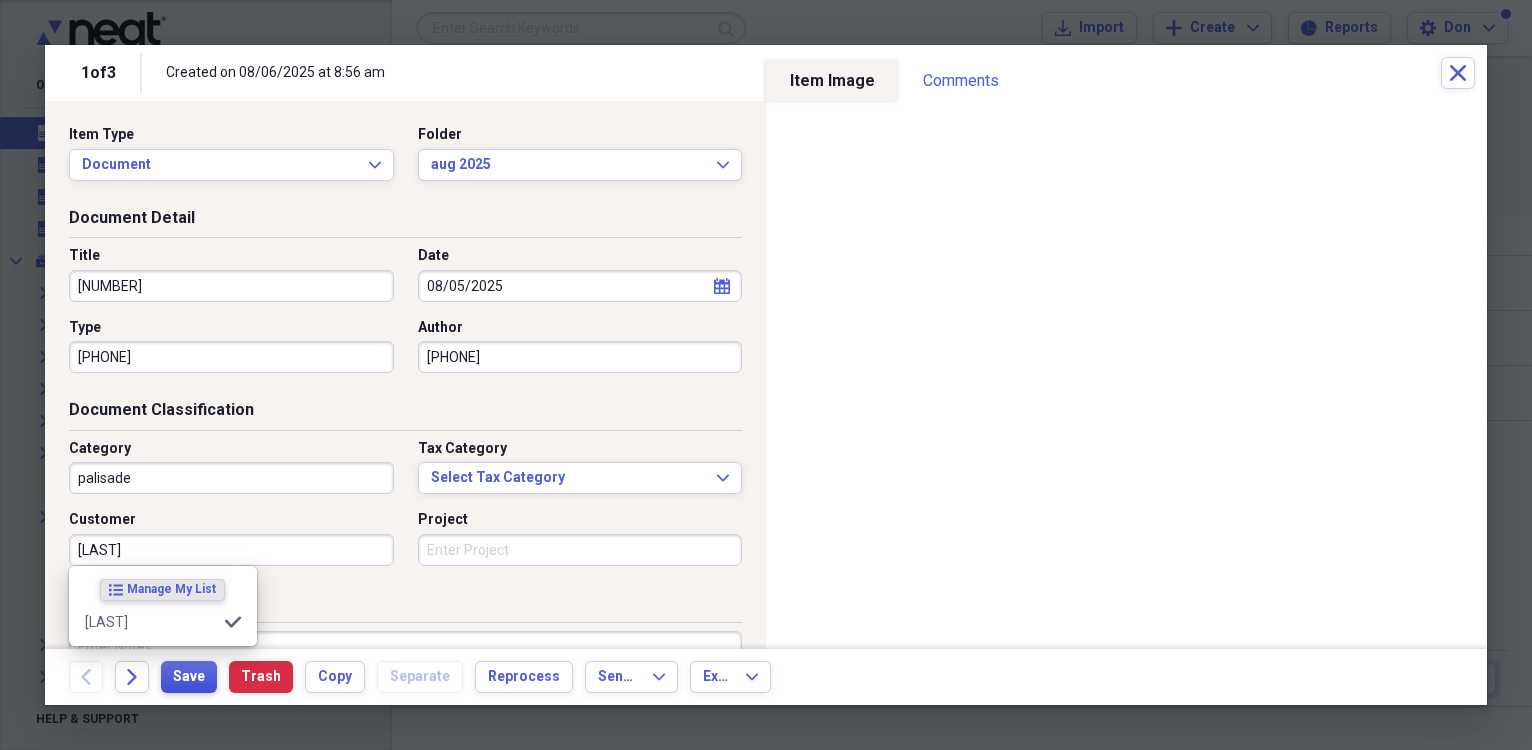 type on "[LAST]" 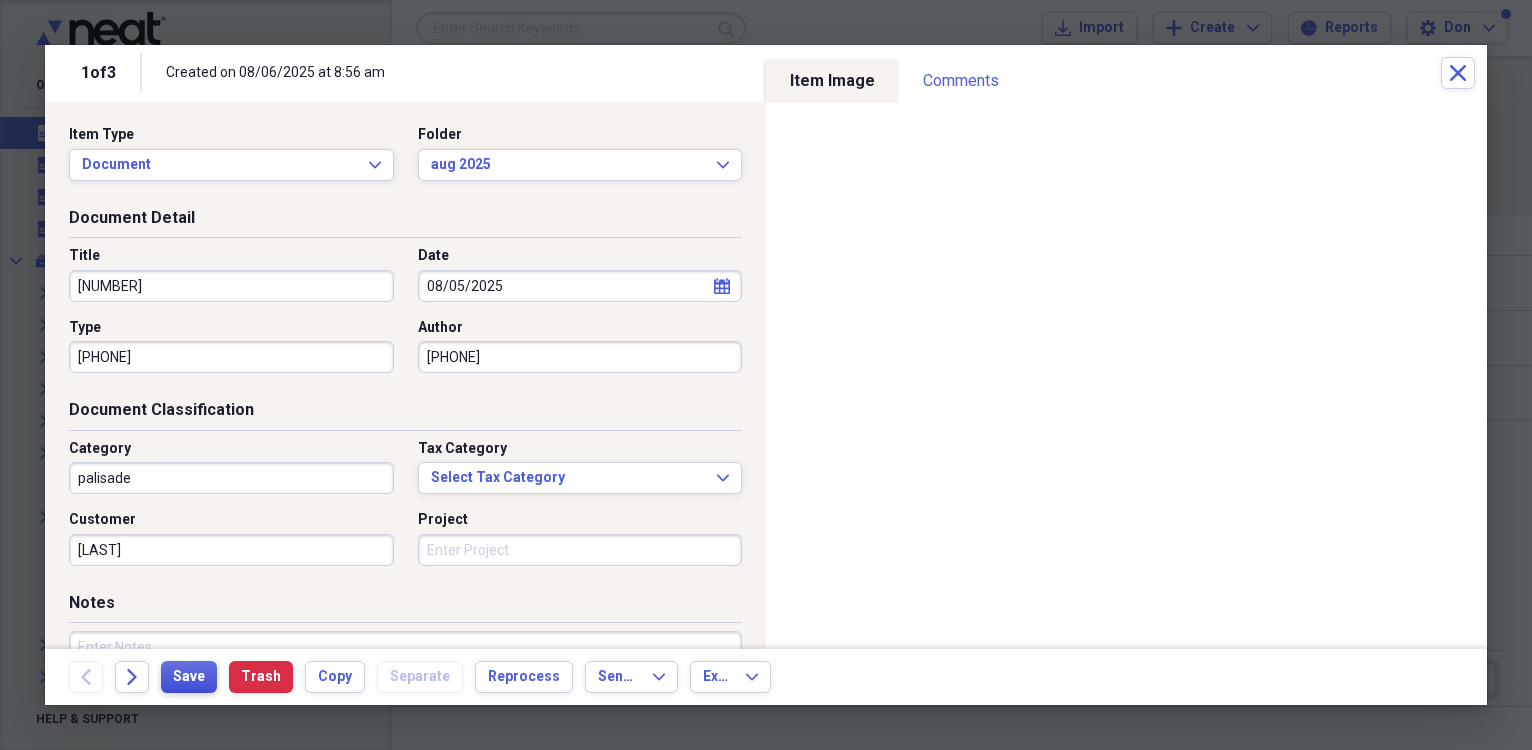 click on "Save" at bounding box center (189, 677) 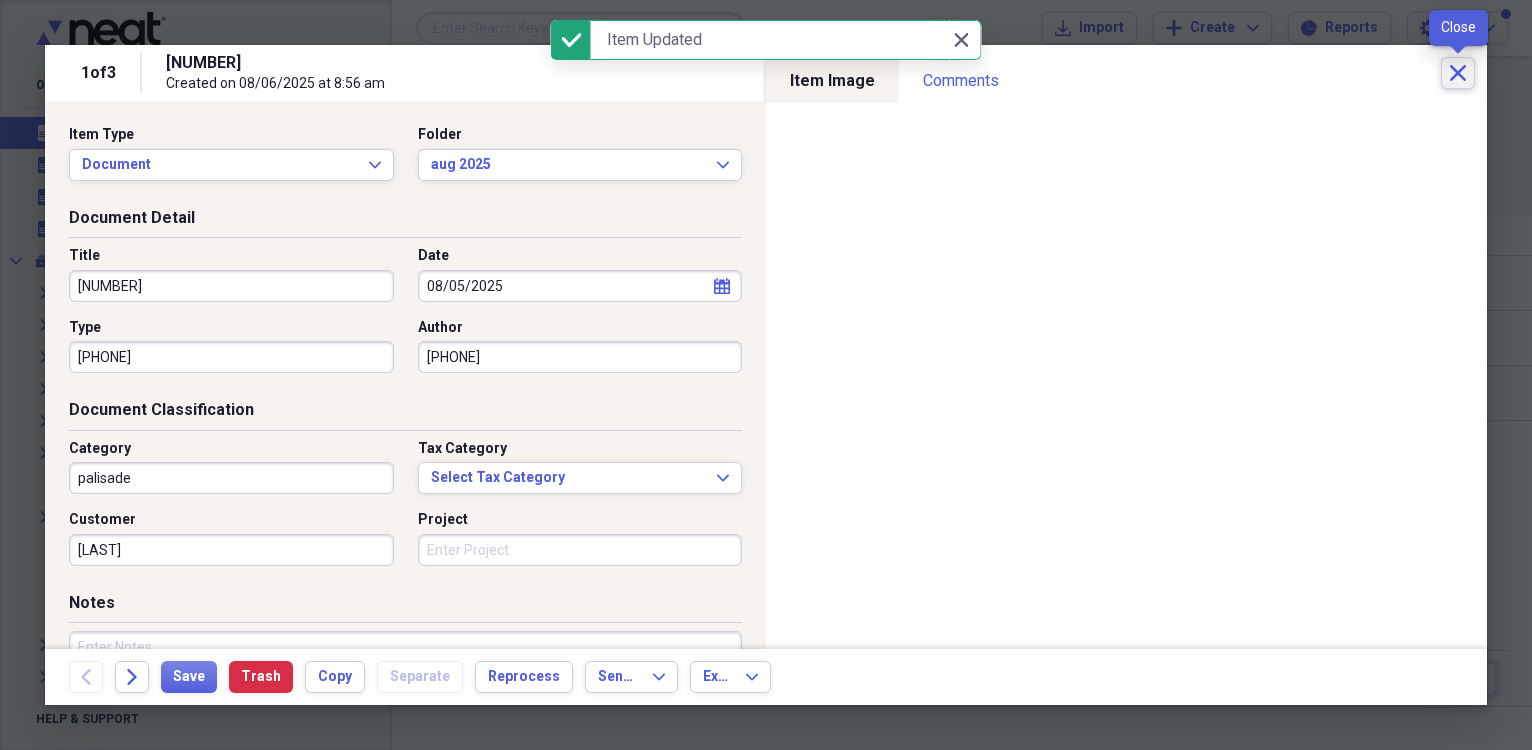click on "Close" 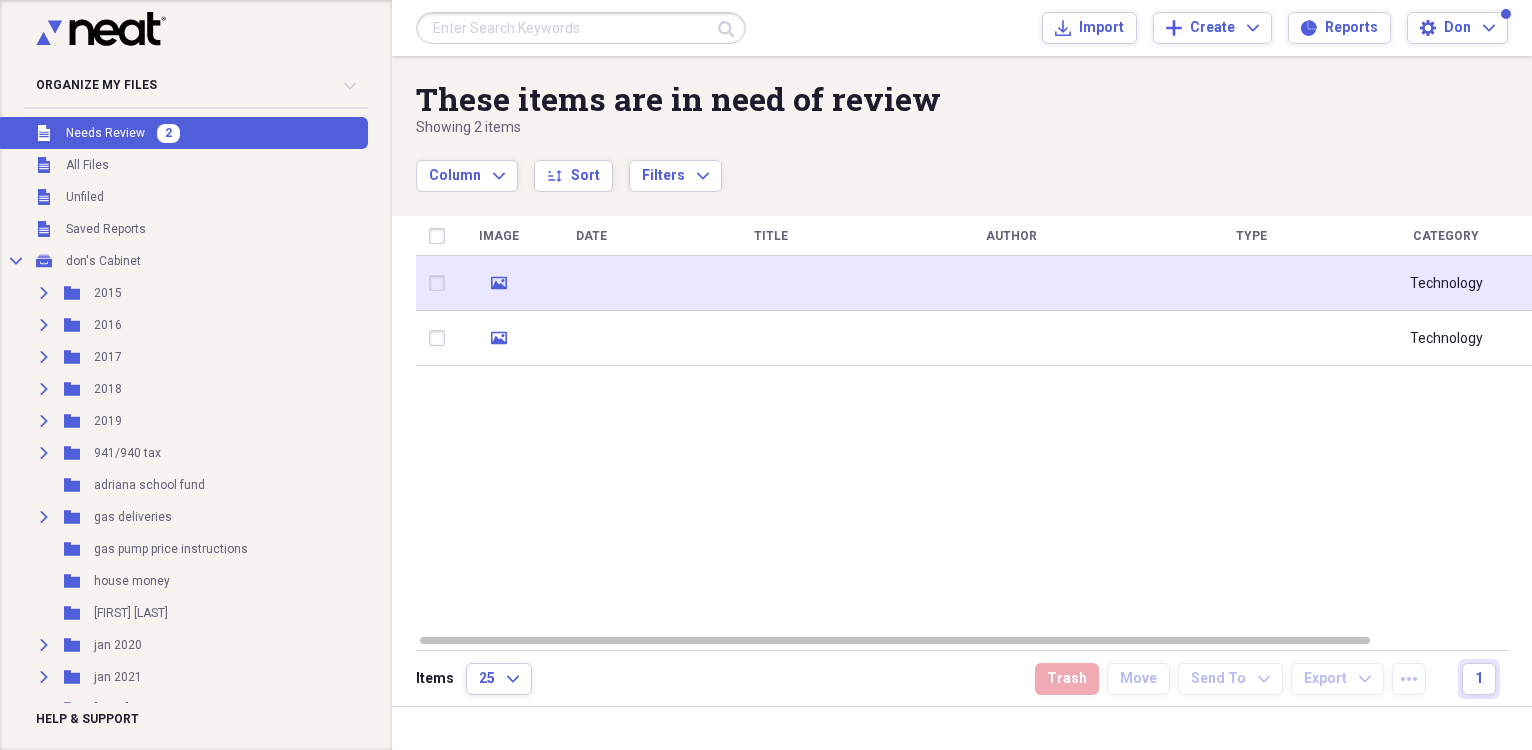 click at bounding box center [591, 283] 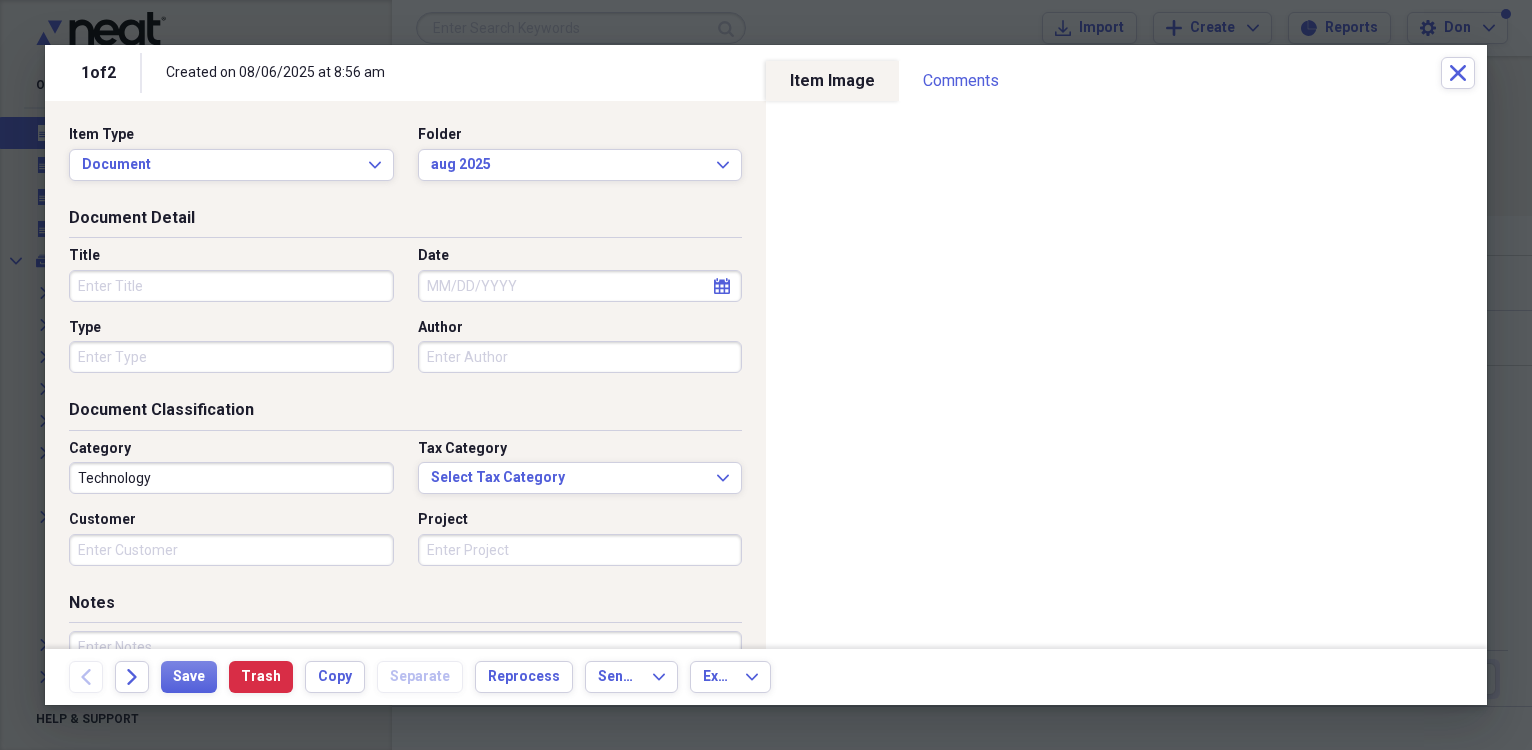select on "7" 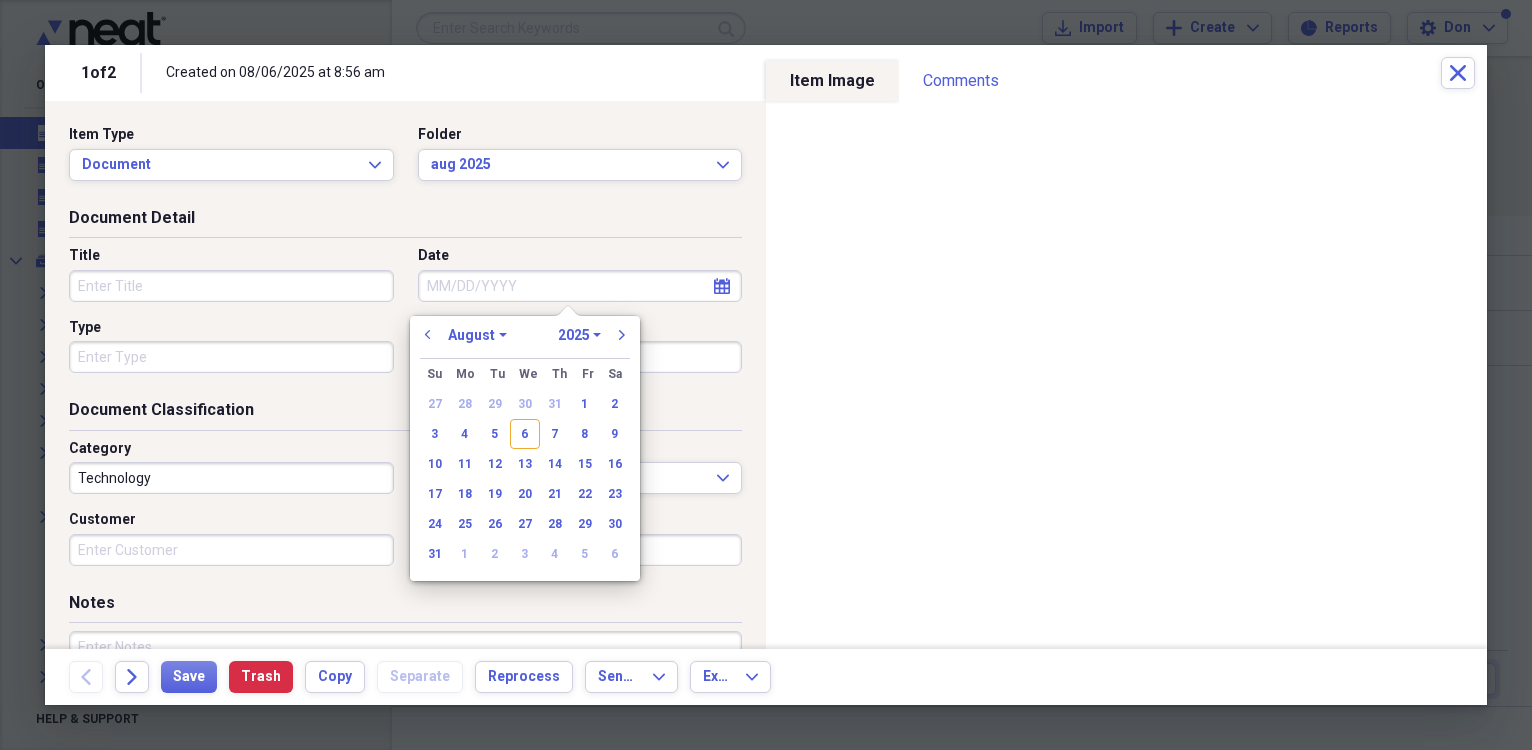 click on "Date" at bounding box center [580, 286] 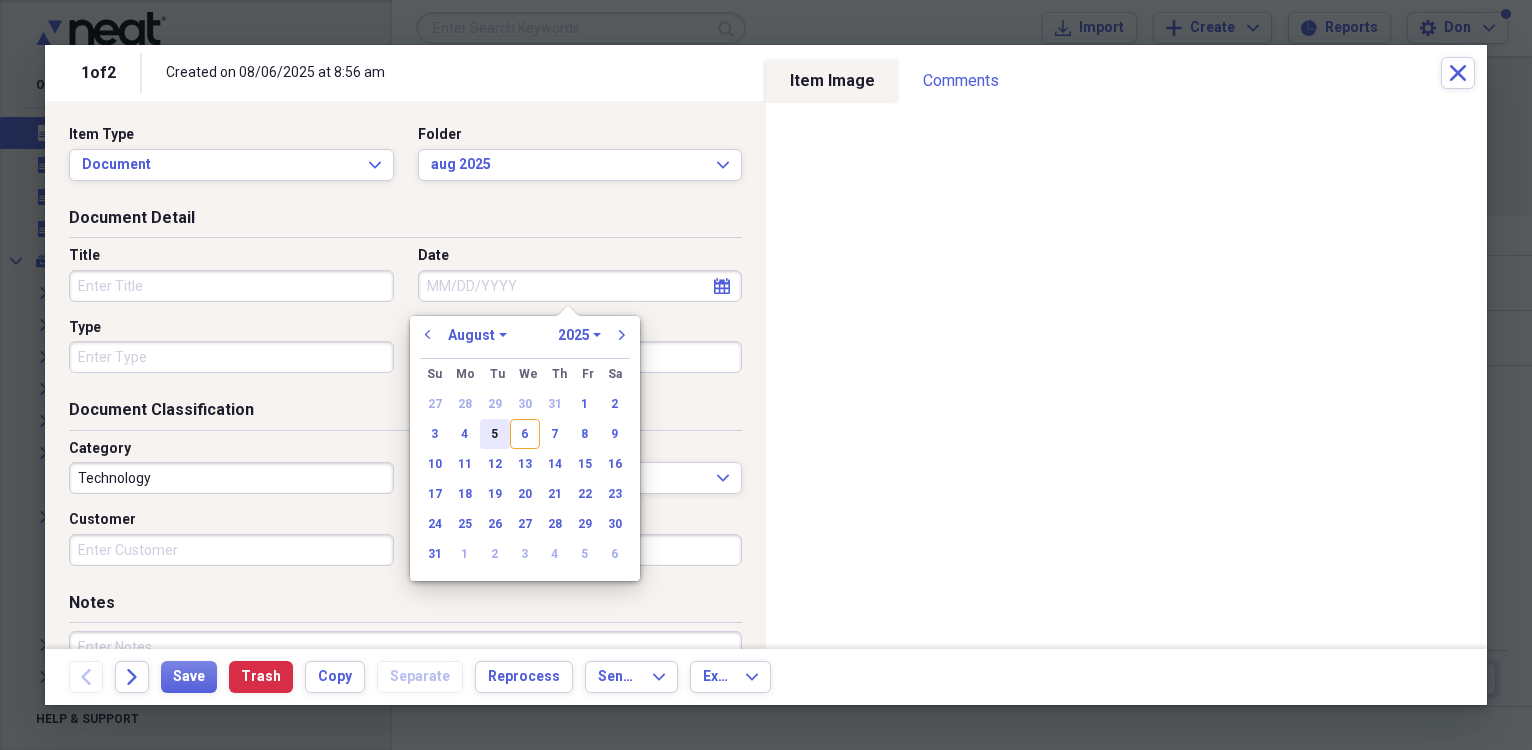 click on "5" at bounding box center (495, 434) 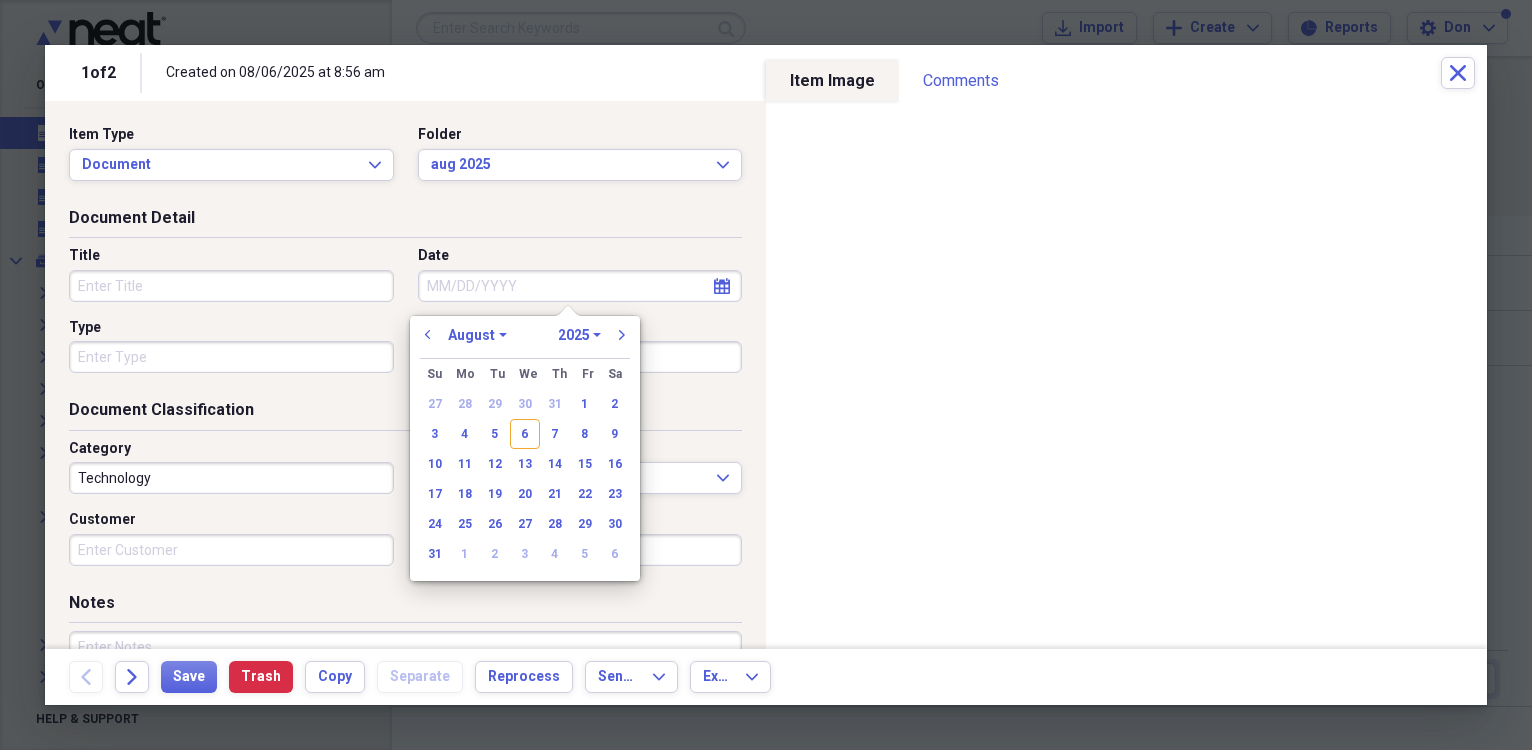 type on "08/05/2025" 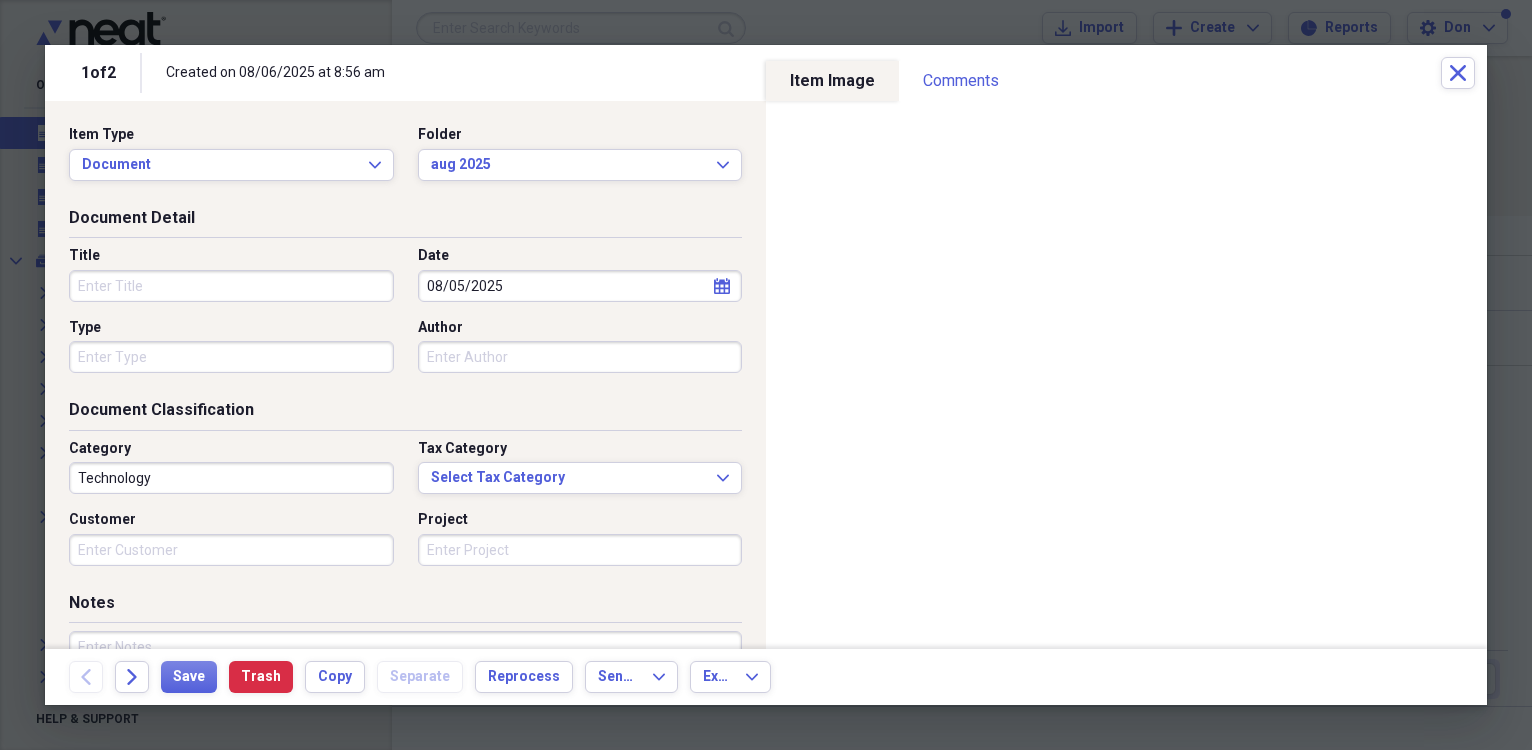 click on "Title" at bounding box center (231, 286) 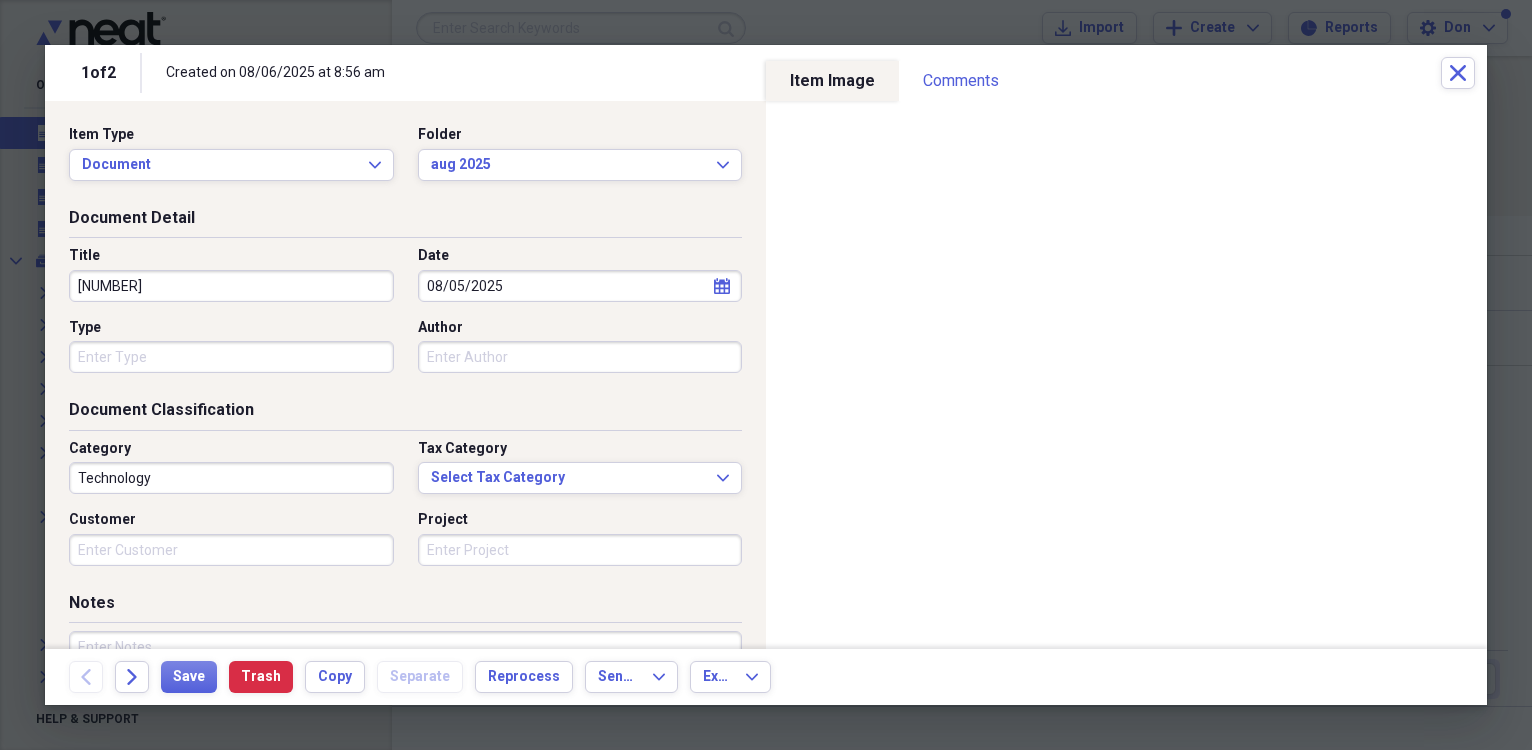 type on "[NUMBER]" 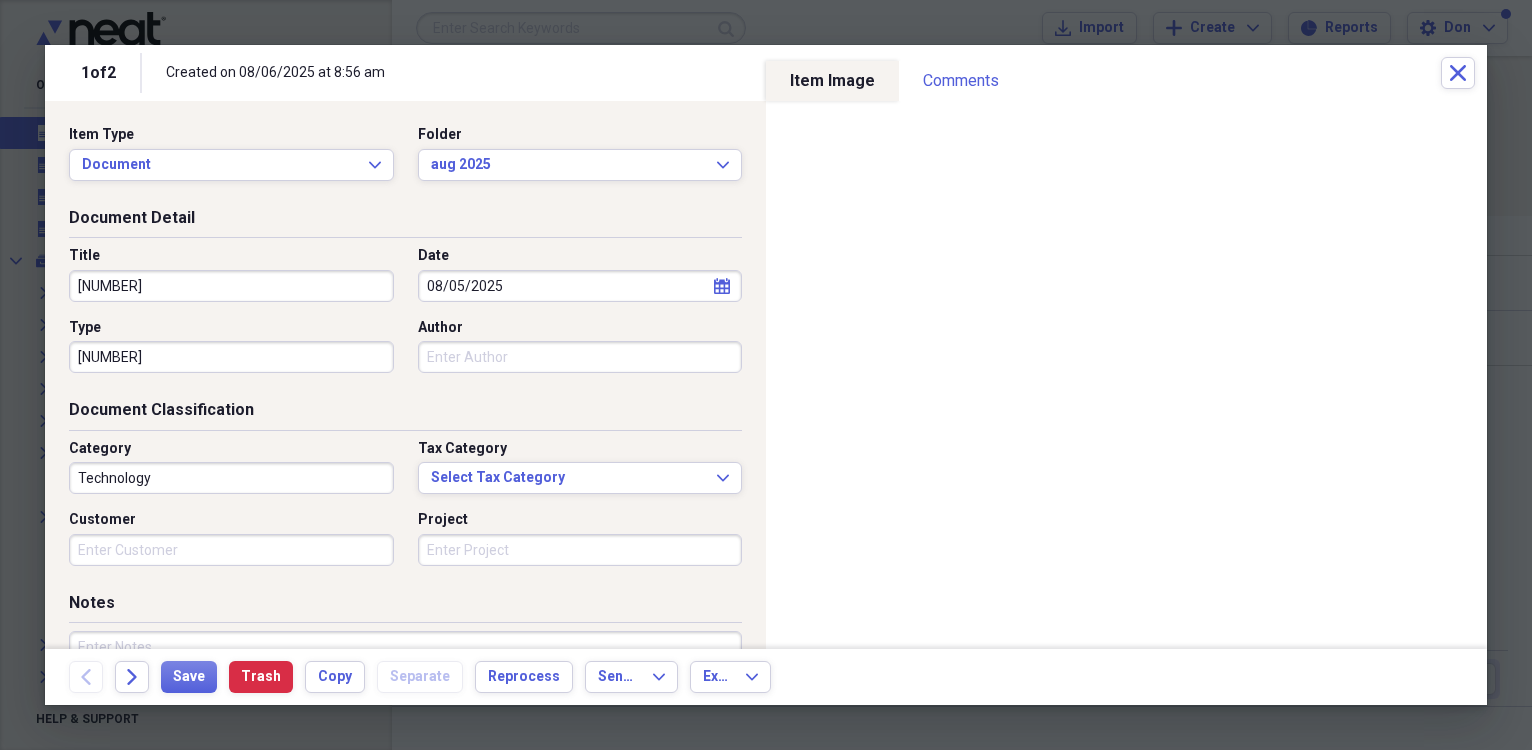 type on "[NUMBER]" 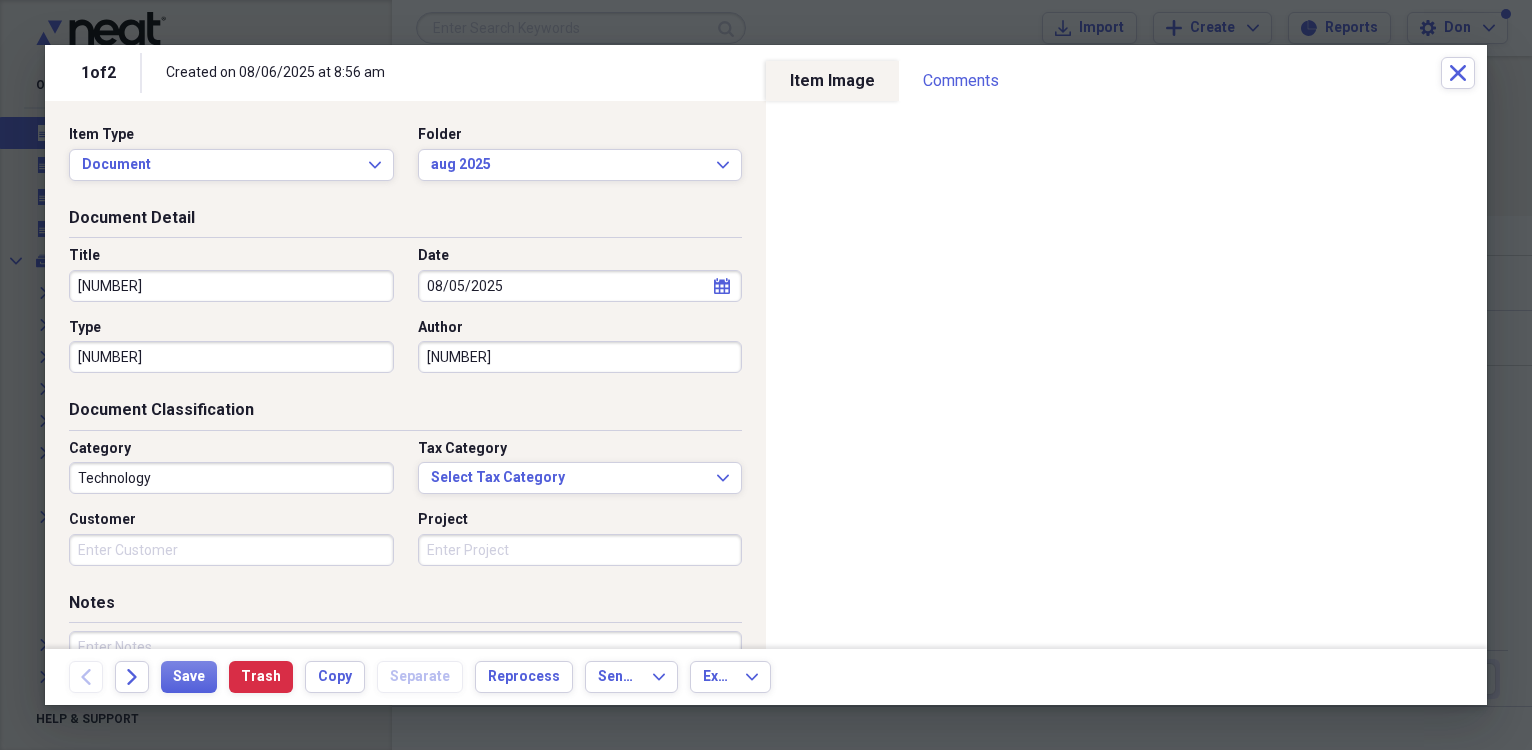type on "[NUMBER]" 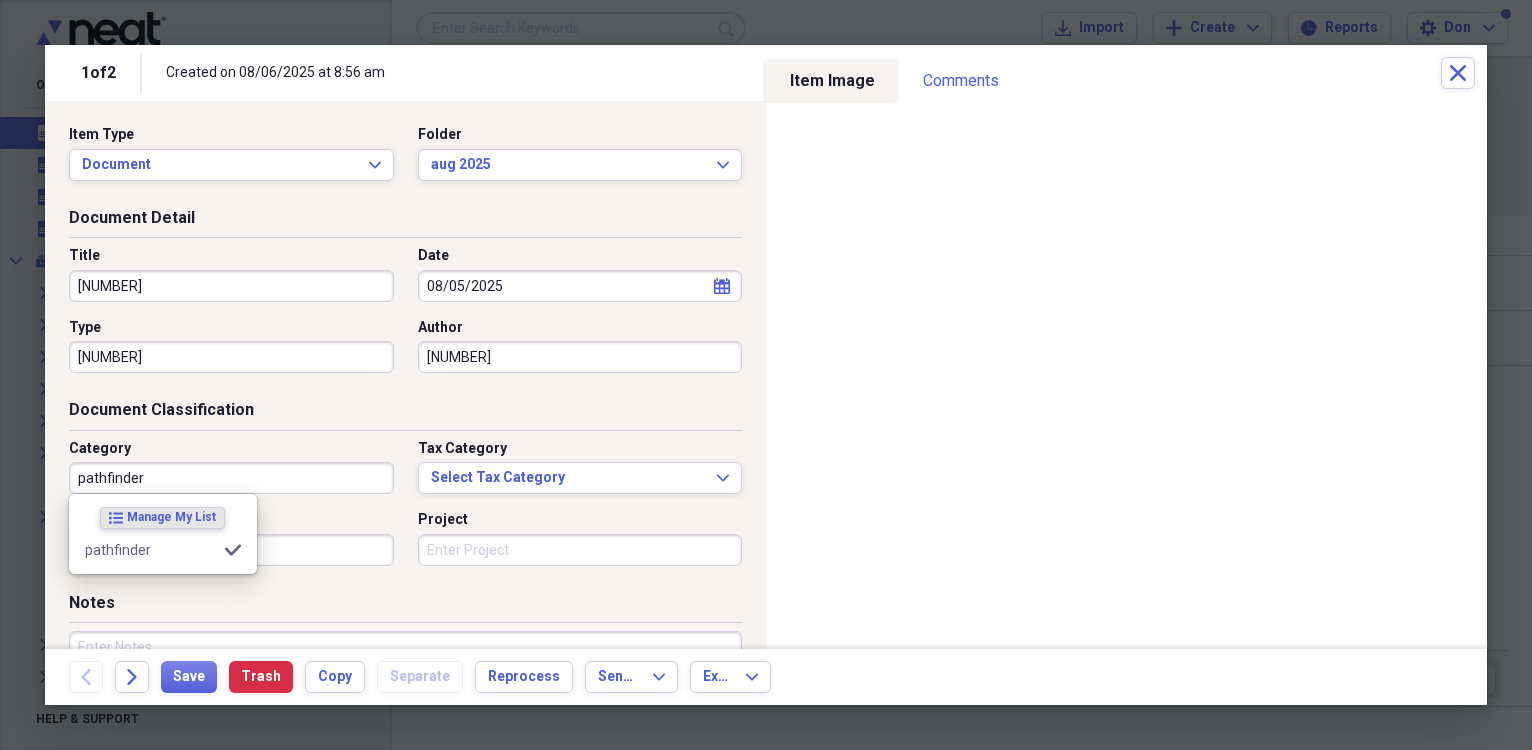type on "pathfinder" 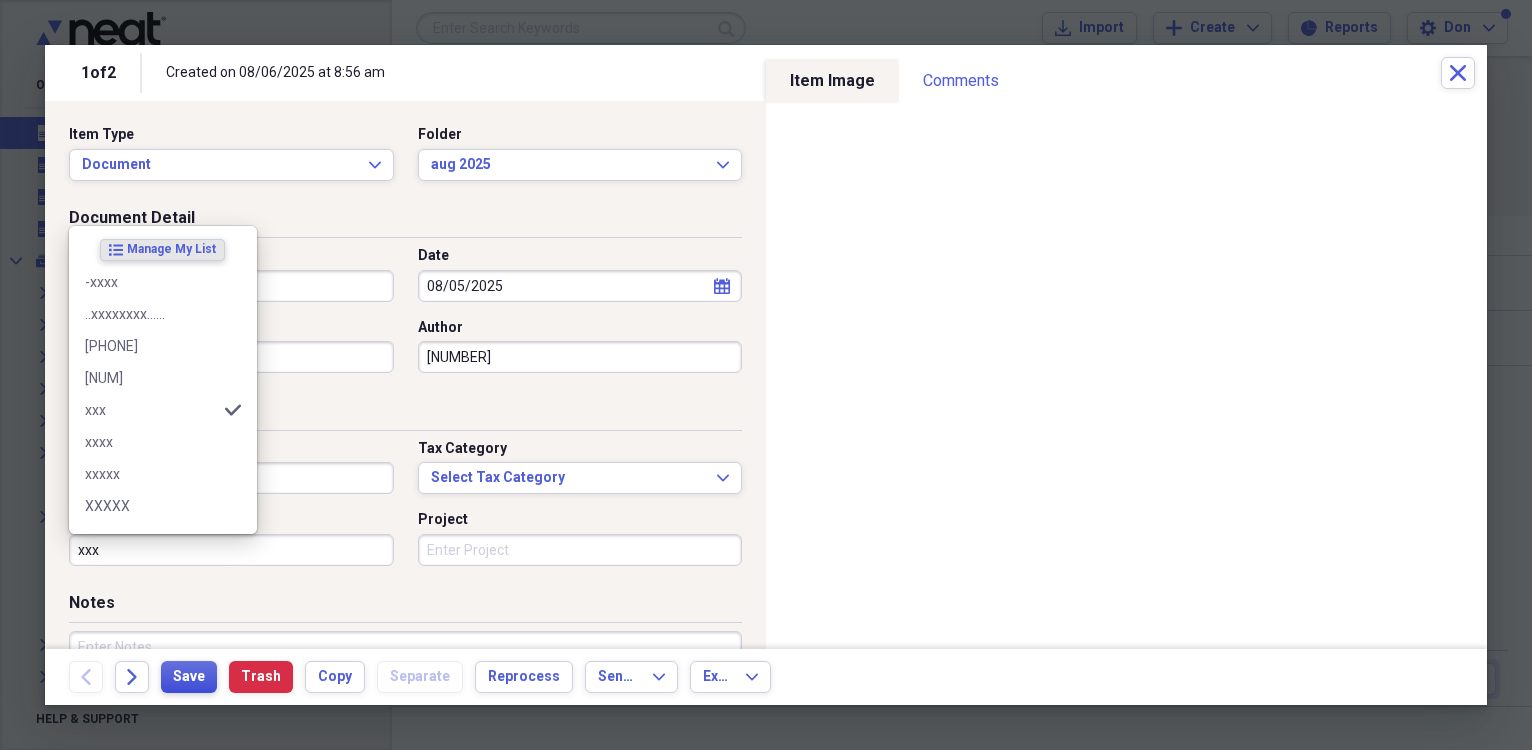 type on "xxx" 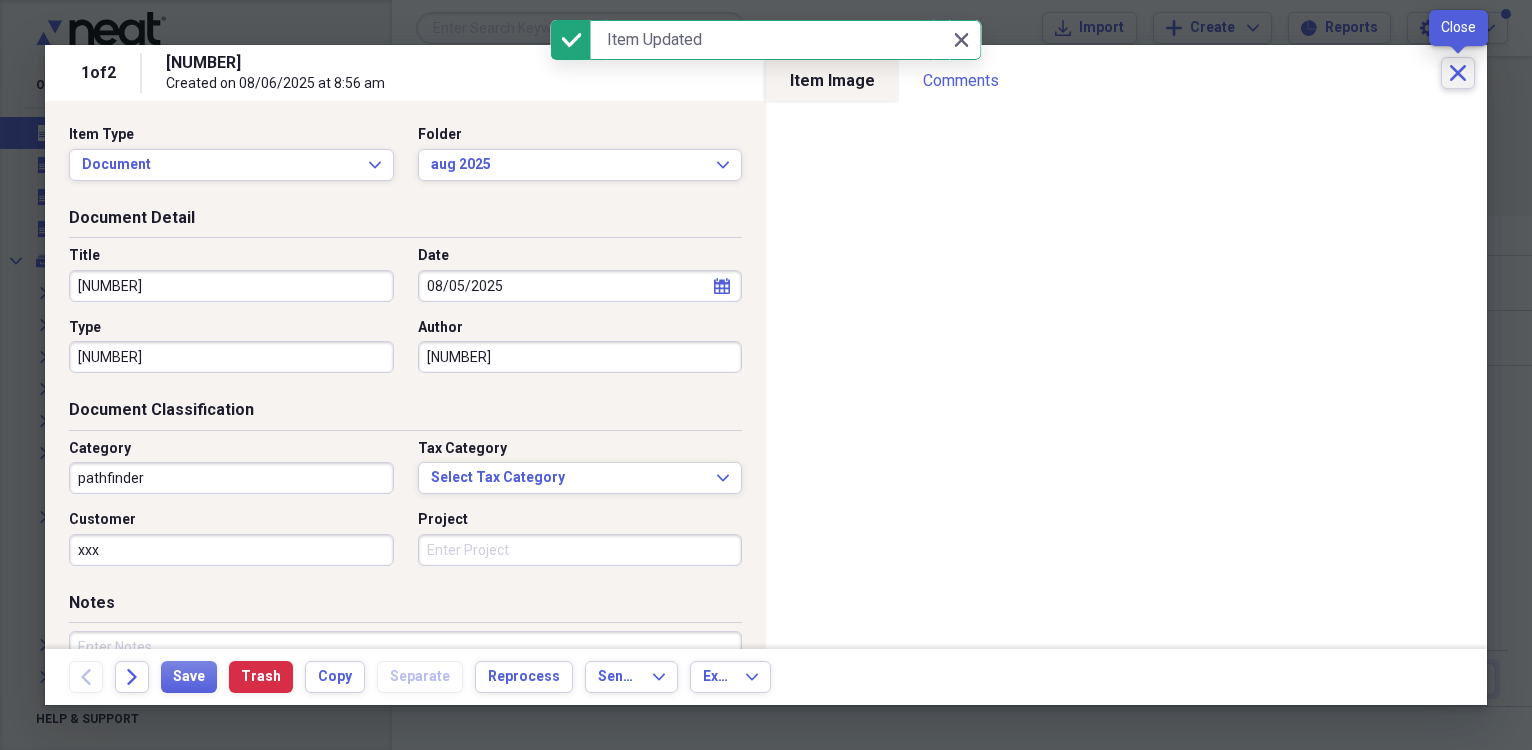 click 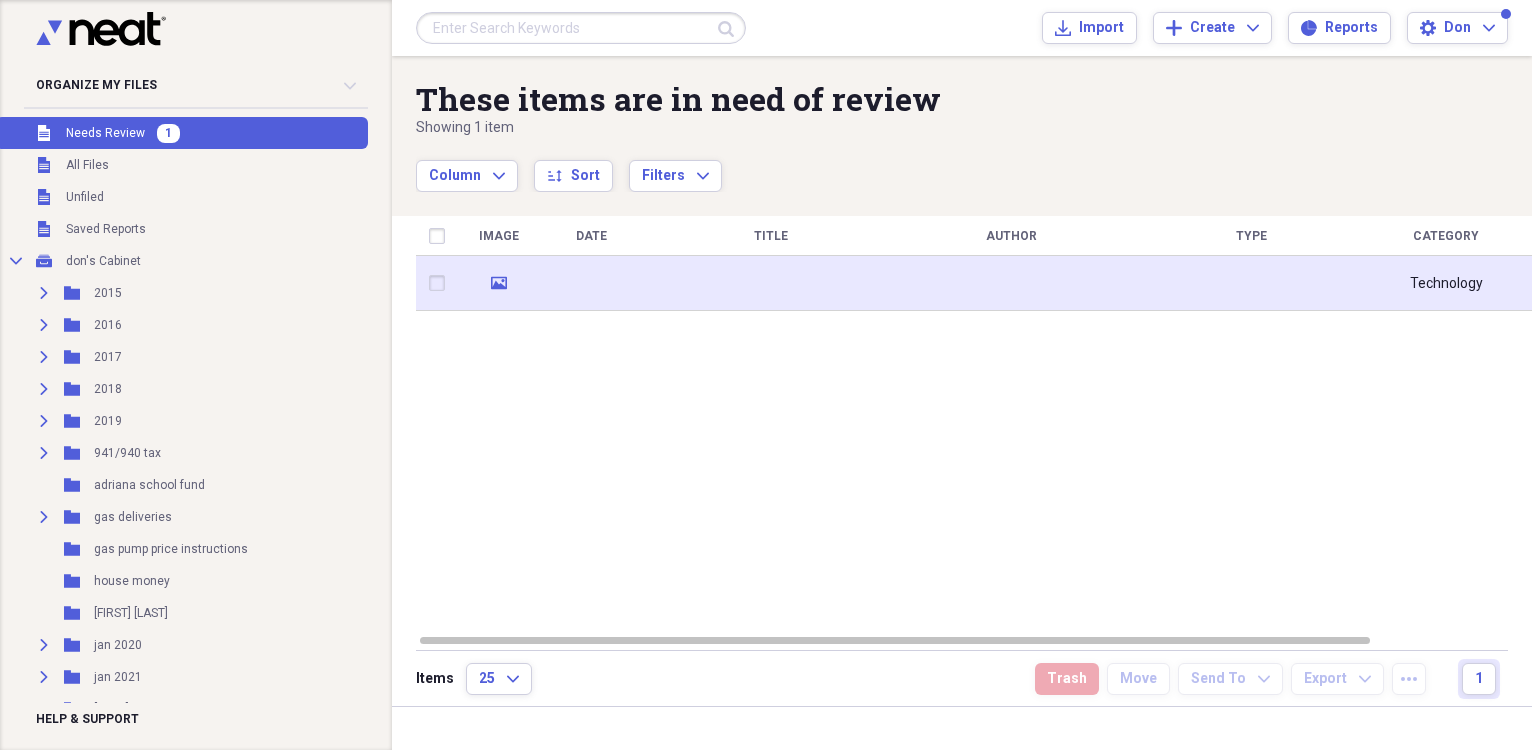 click at bounding box center [591, 283] 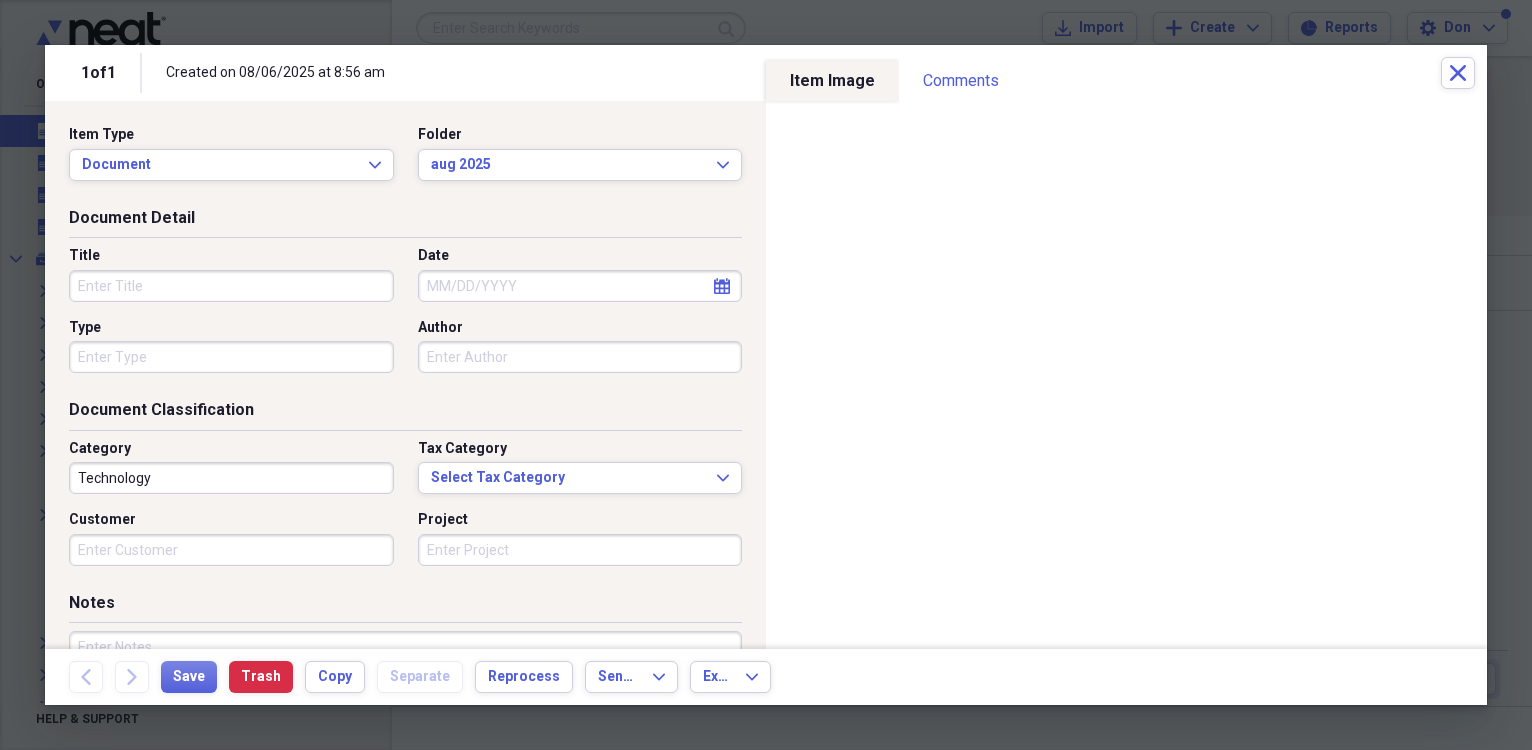 click on "Date" at bounding box center (580, 286) 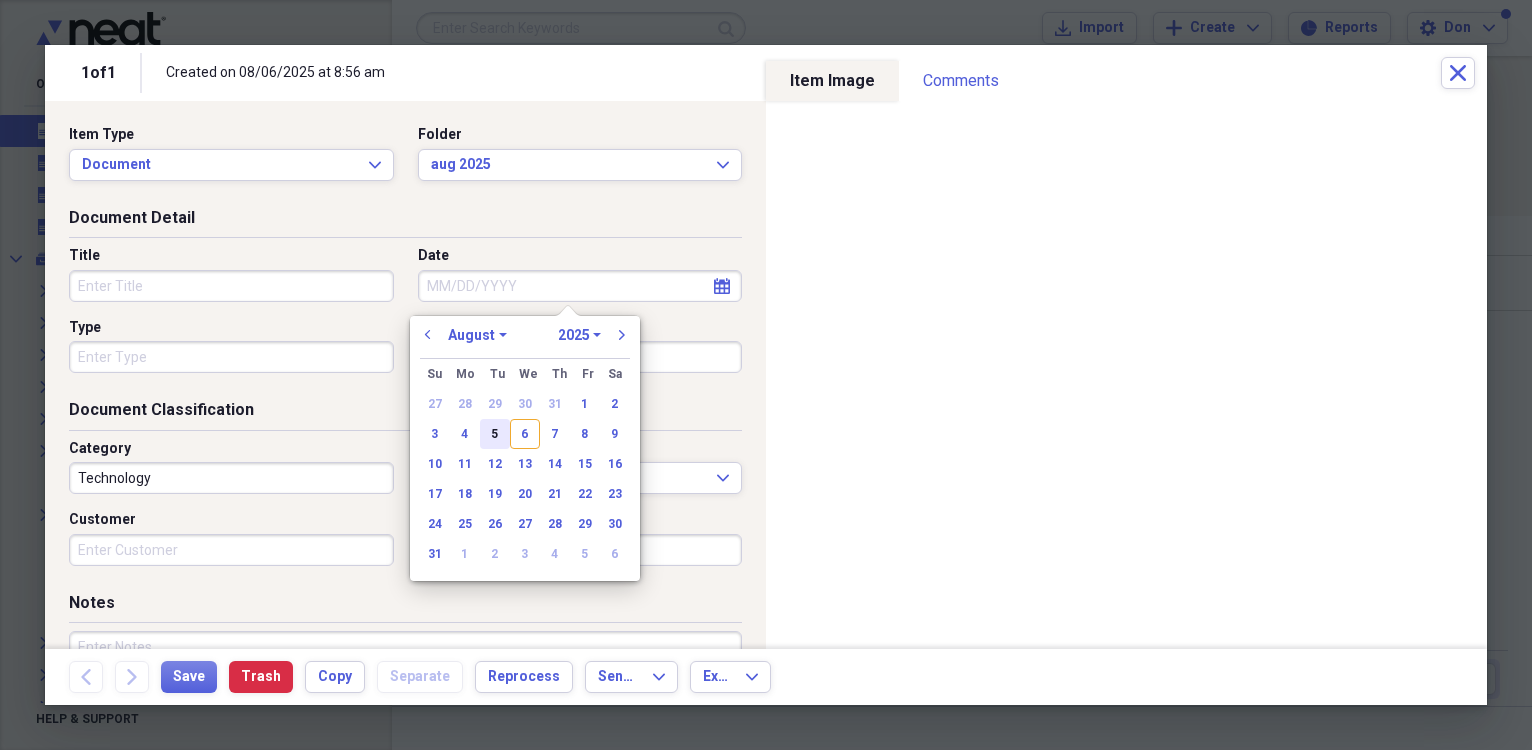 click on "5" at bounding box center [495, 434] 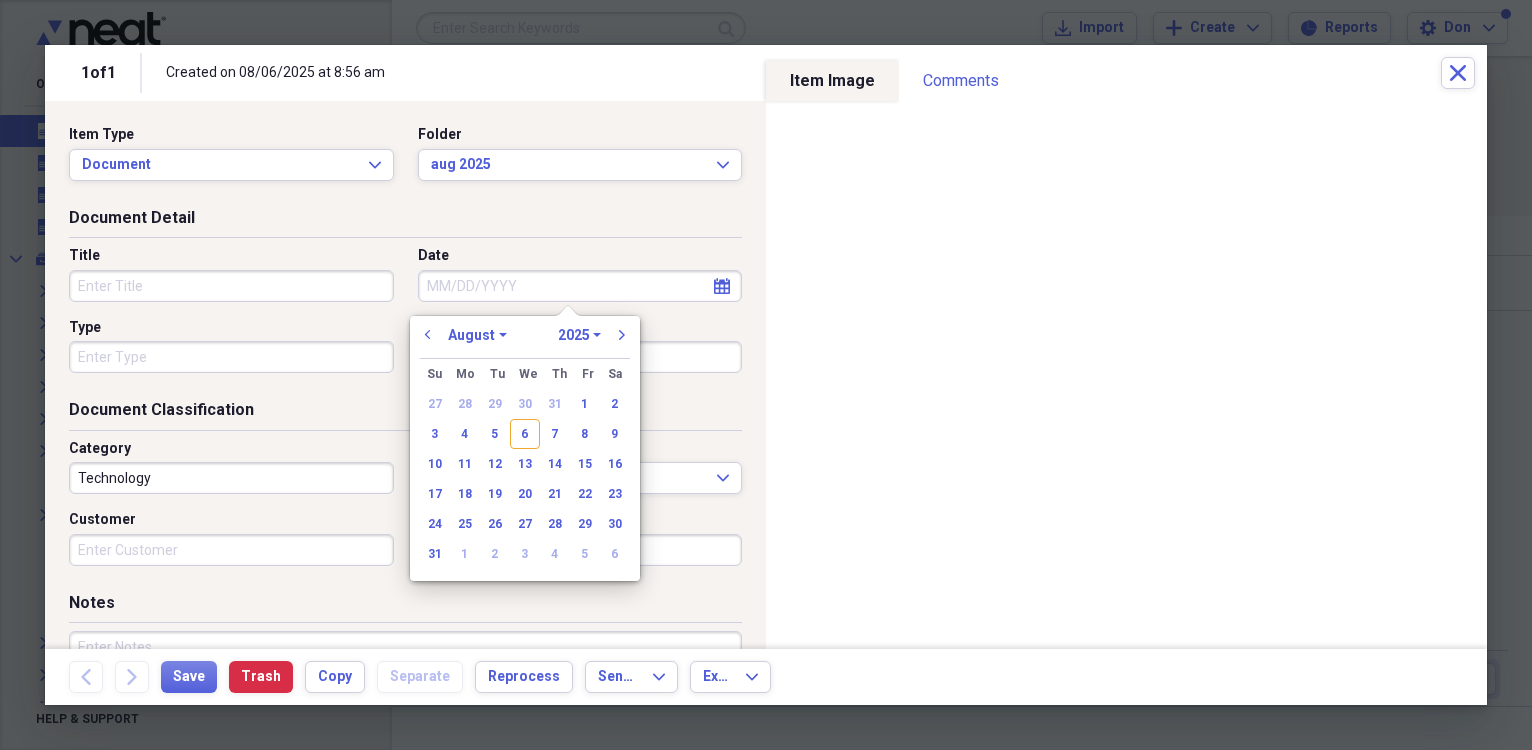 type on "08/05/2025" 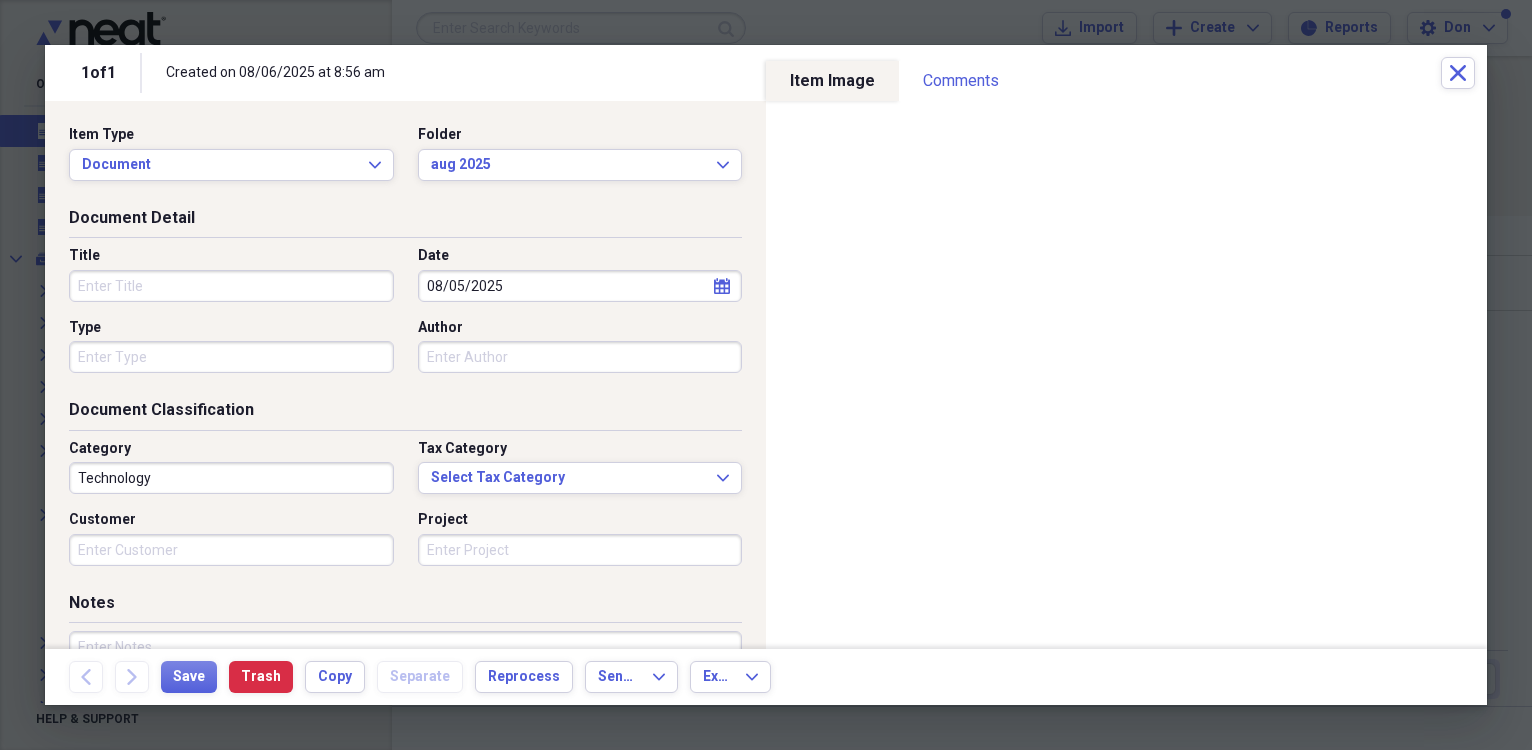 click on "Title" at bounding box center (231, 286) 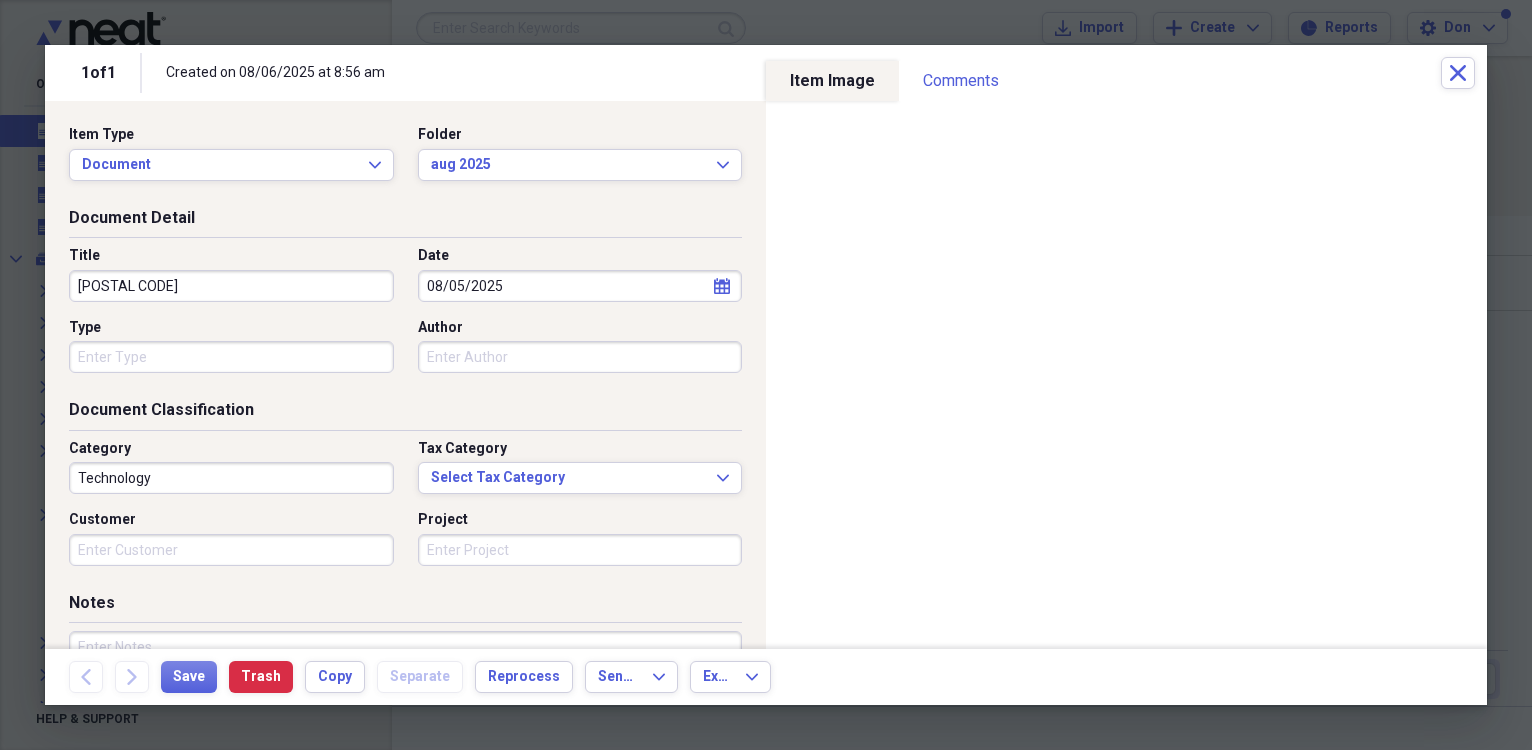 type on "[POSTAL CODE]" 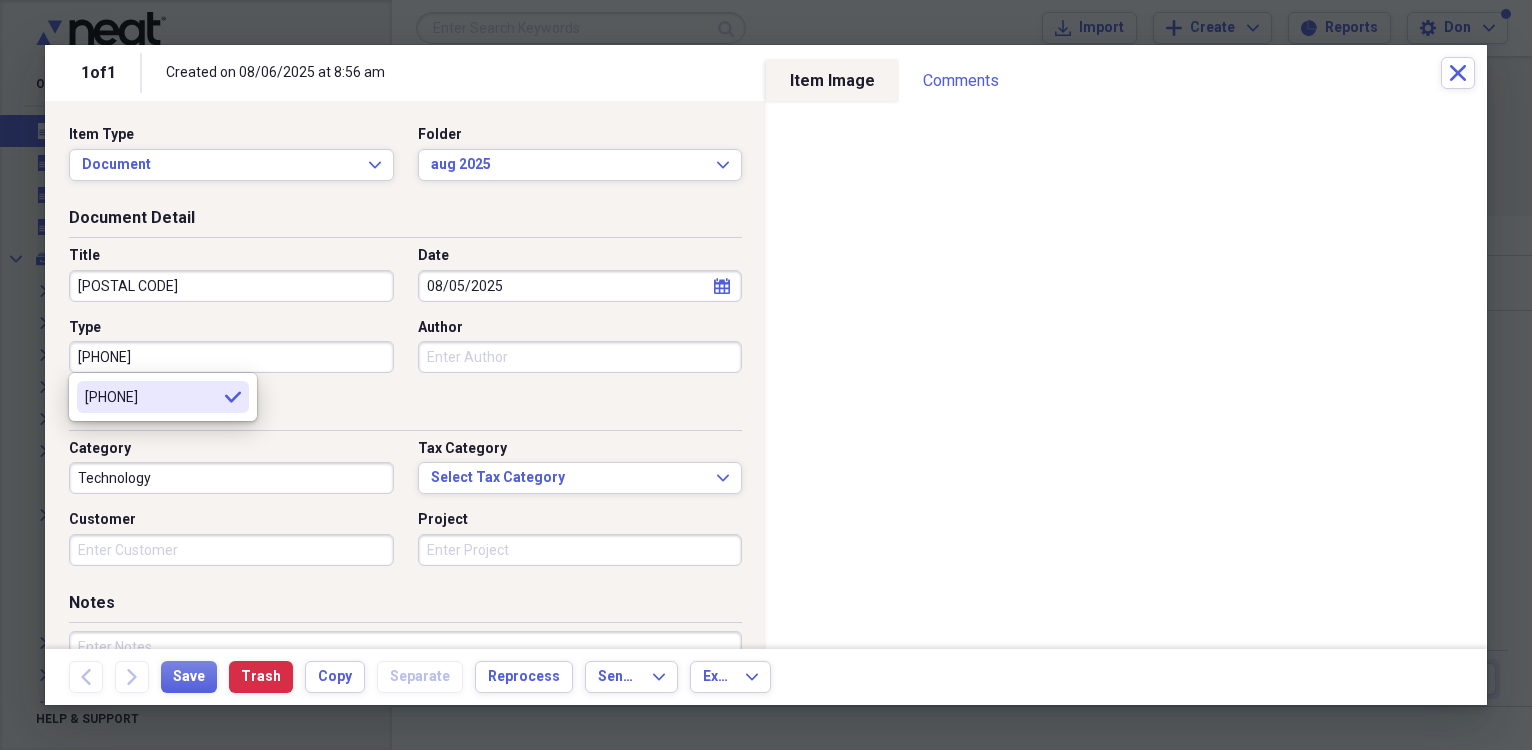 type on "[PHONE]" 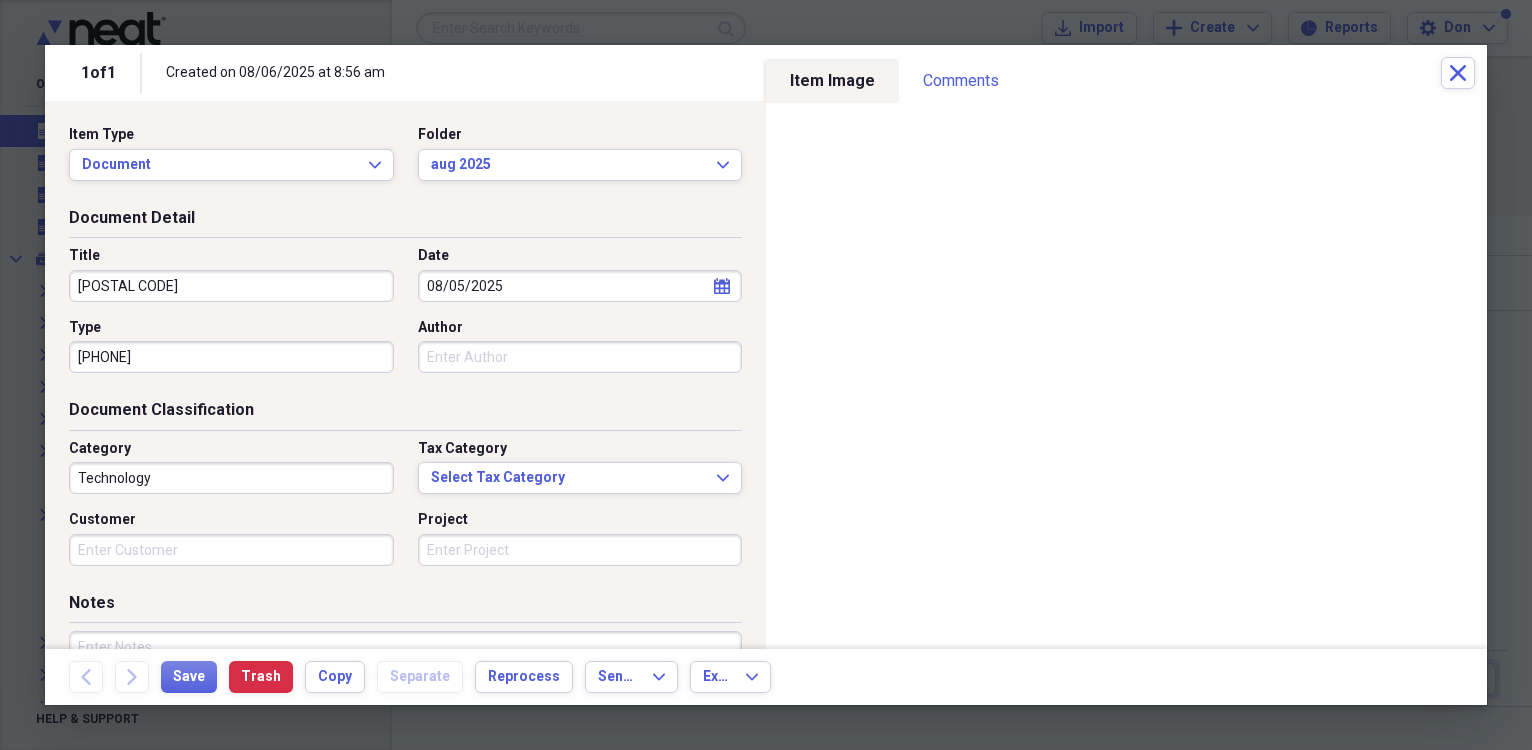 click on "Author" at bounding box center [580, 357] 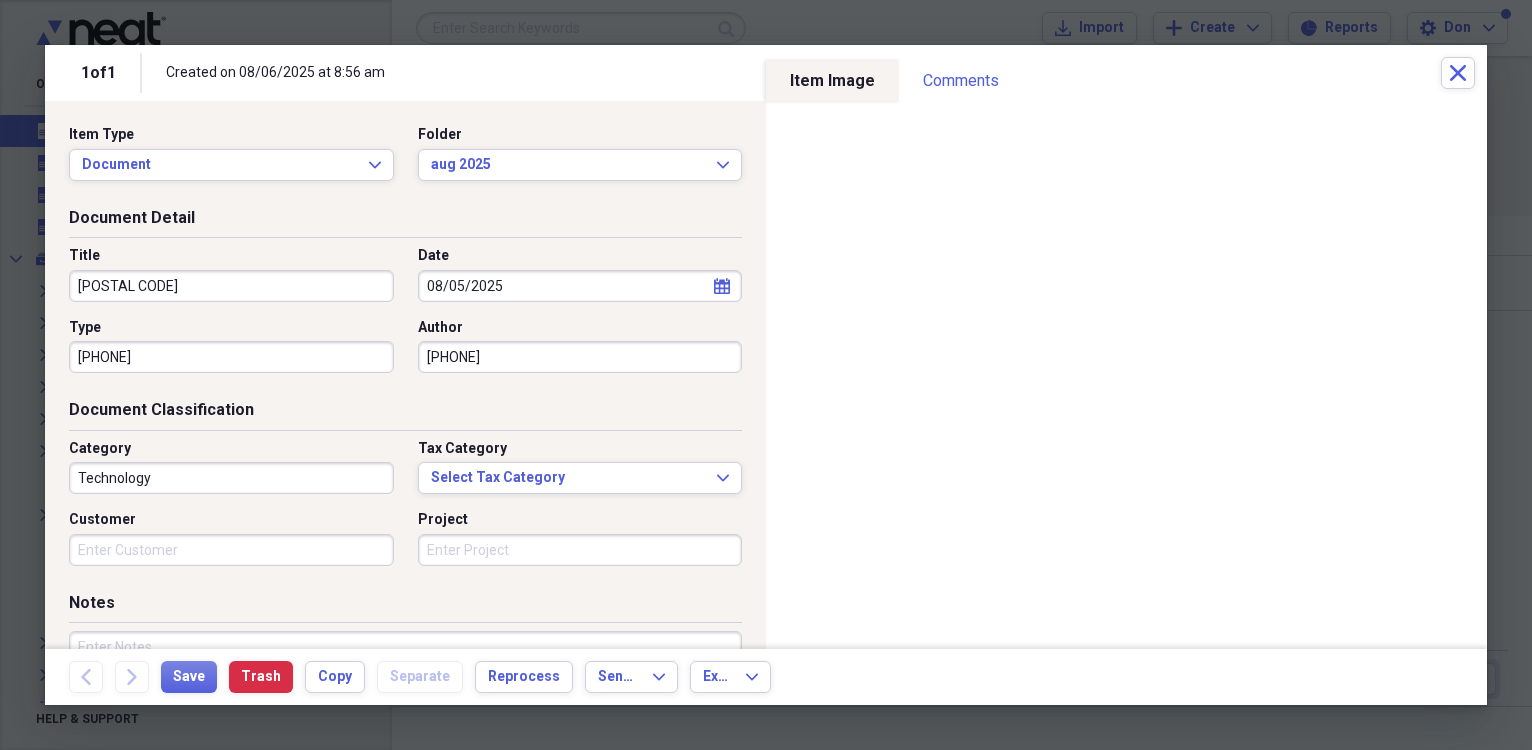 type on "[PHONE]" 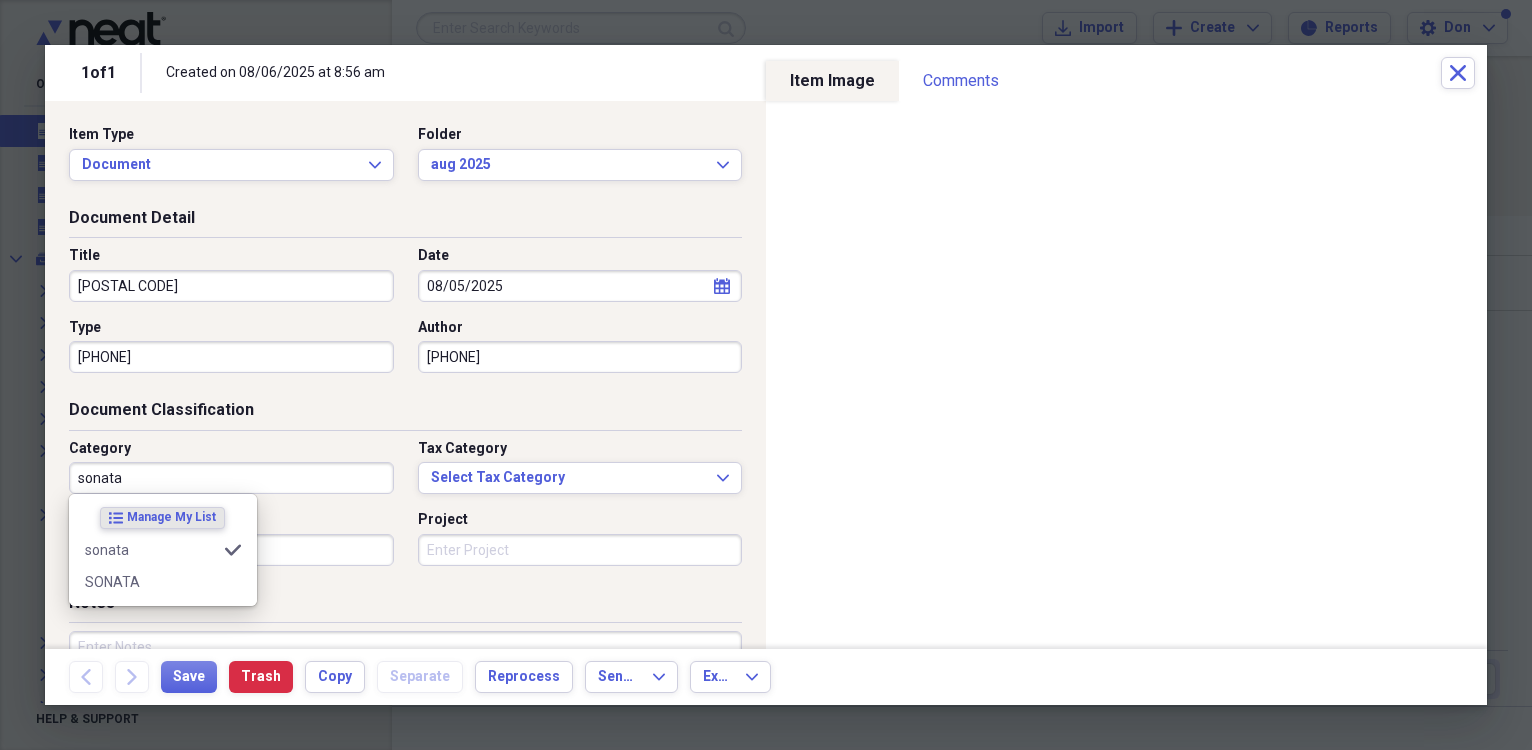 type on "sonata" 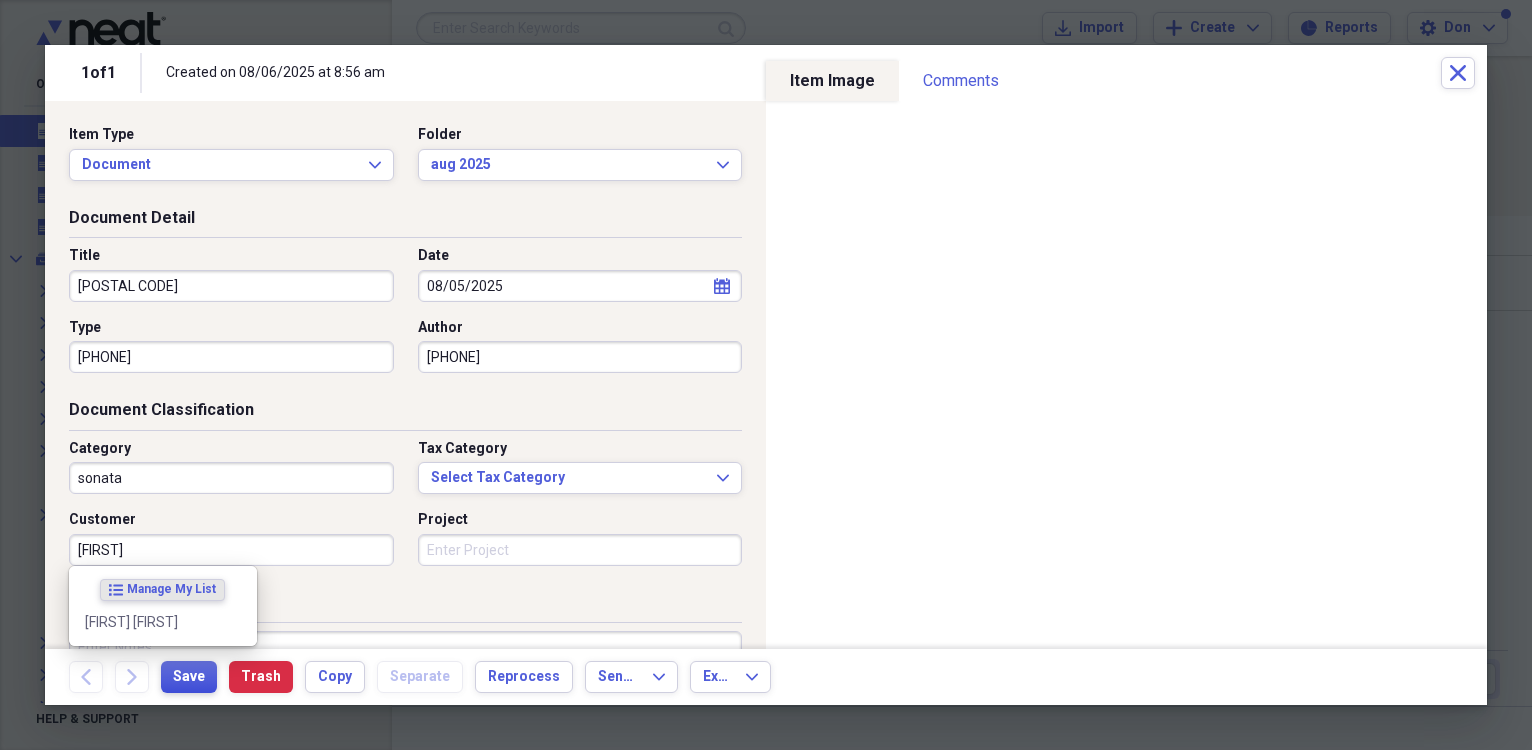 type on "[FIRST]" 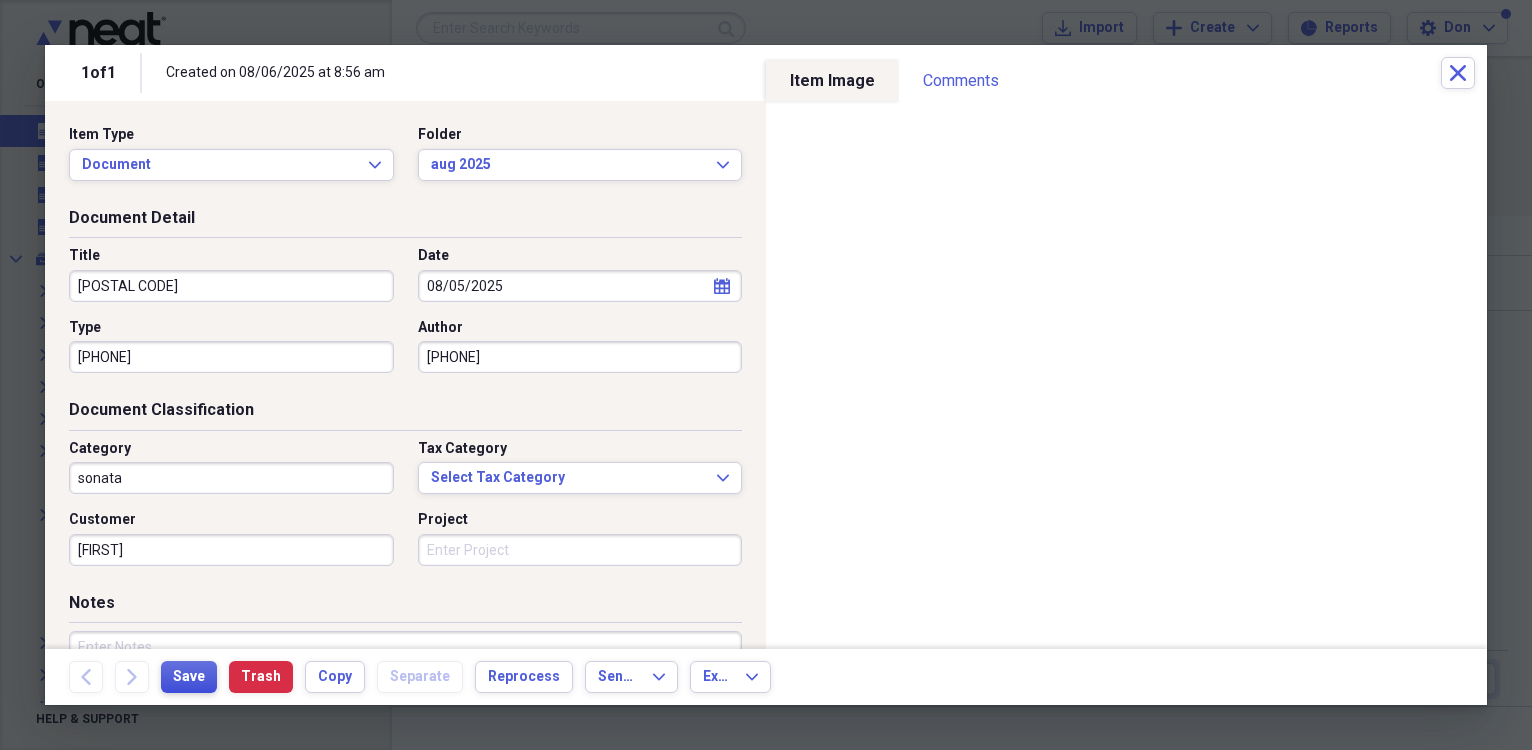 click on "Save" at bounding box center (189, 677) 